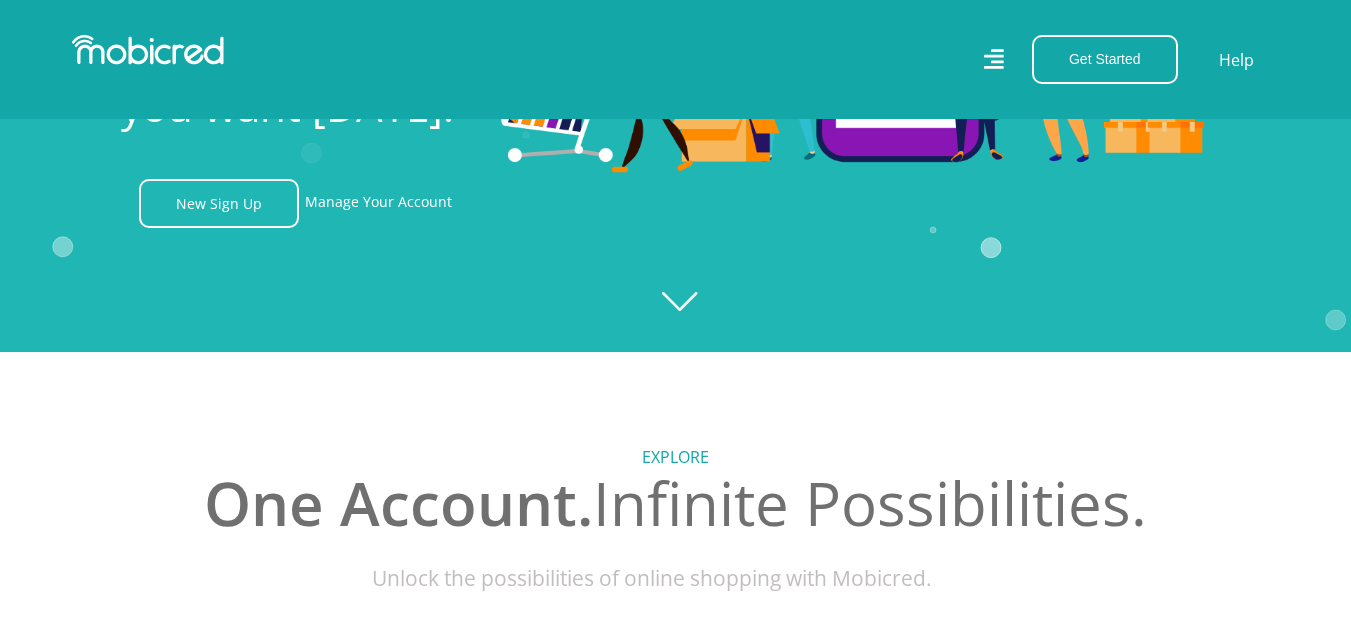 scroll, scrollTop: 266, scrollLeft: 0, axis: vertical 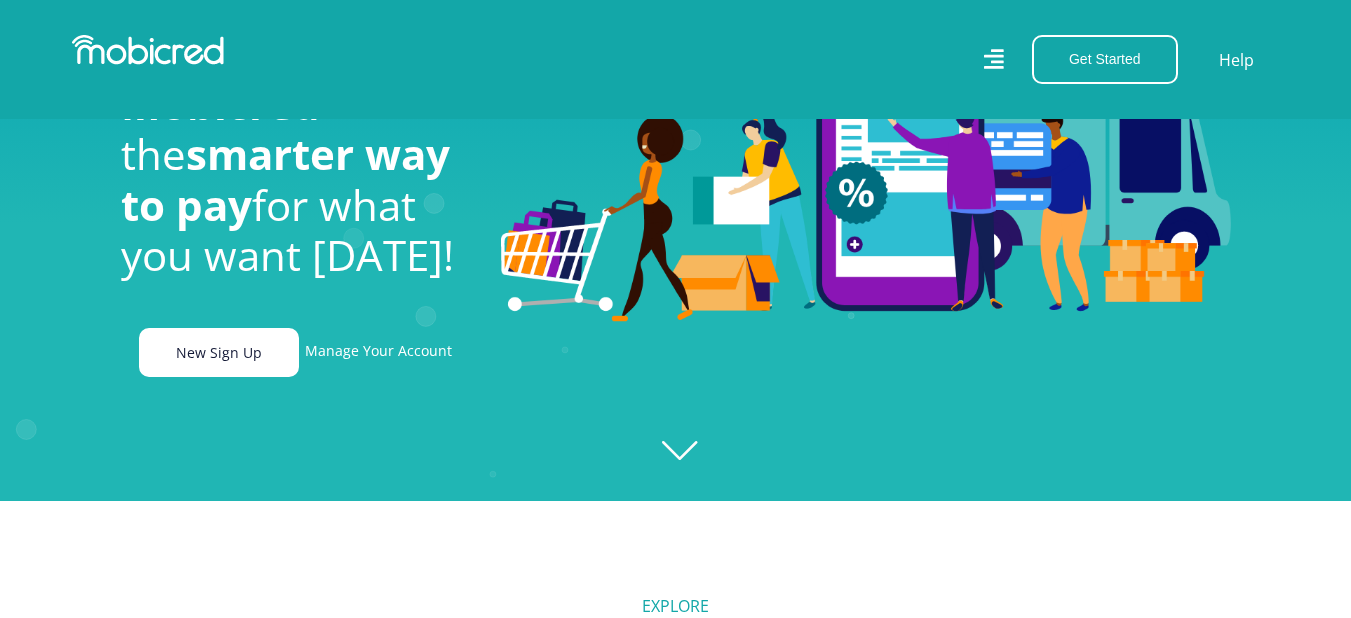 click on "New Sign Up" at bounding box center (219, 352) 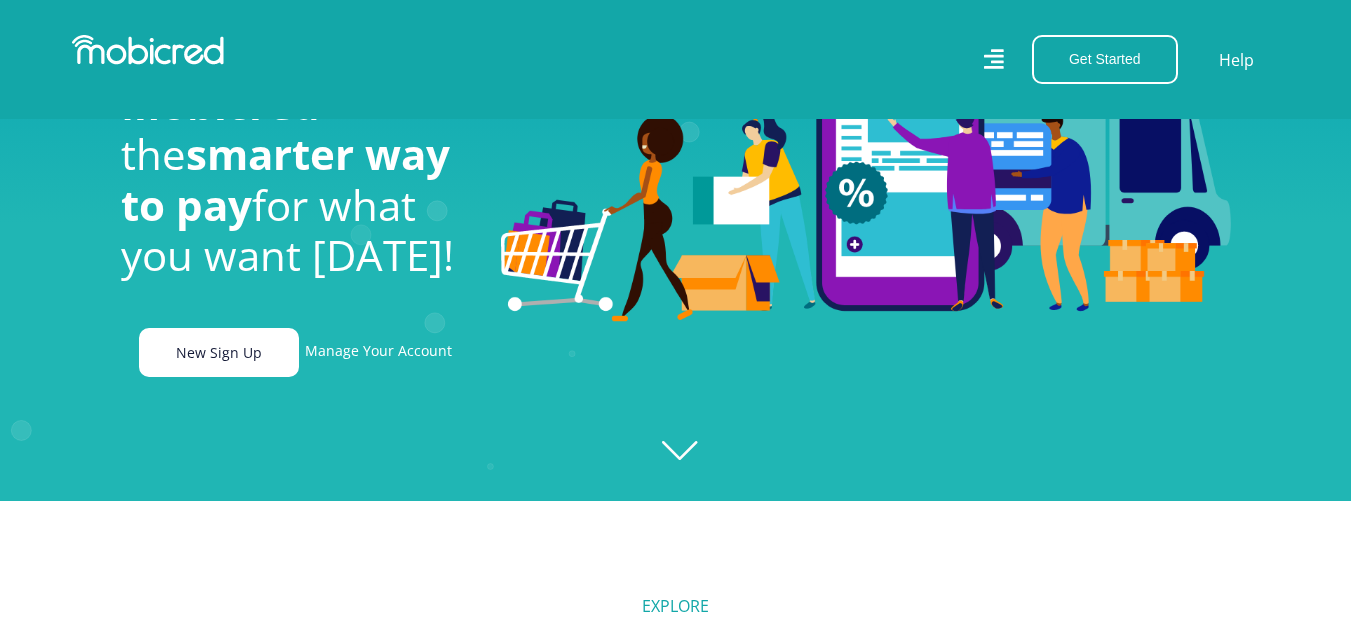 scroll, scrollTop: 0, scrollLeft: 1662, axis: horizontal 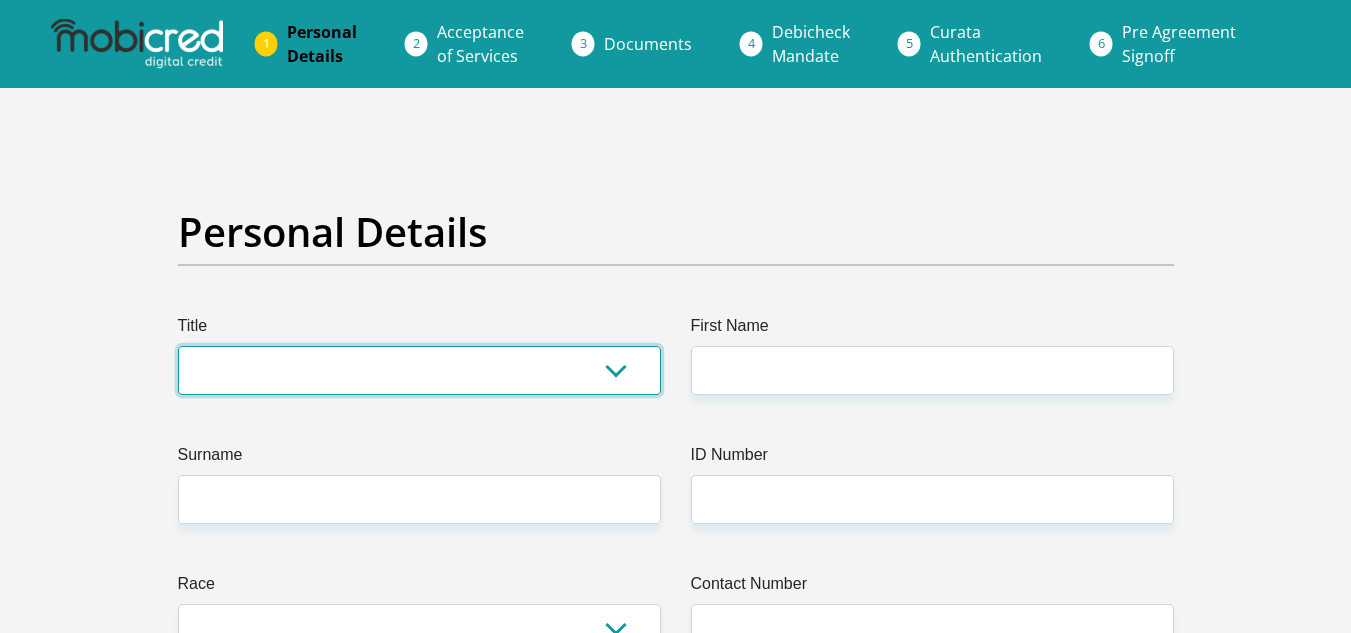 click on "Mr
Ms
Mrs
Dr
Other" at bounding box center (419, 370) 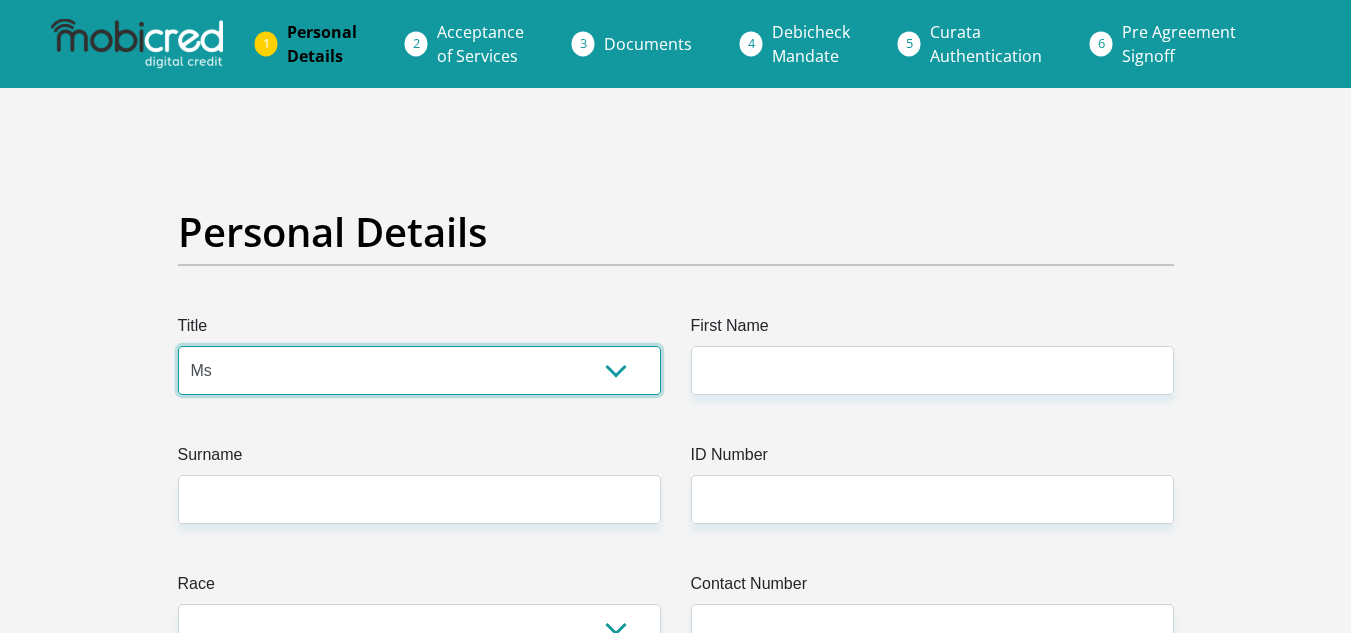 click on "Mr
Ms
Mrs
Dr
Other" at bounding box center [419, 370] 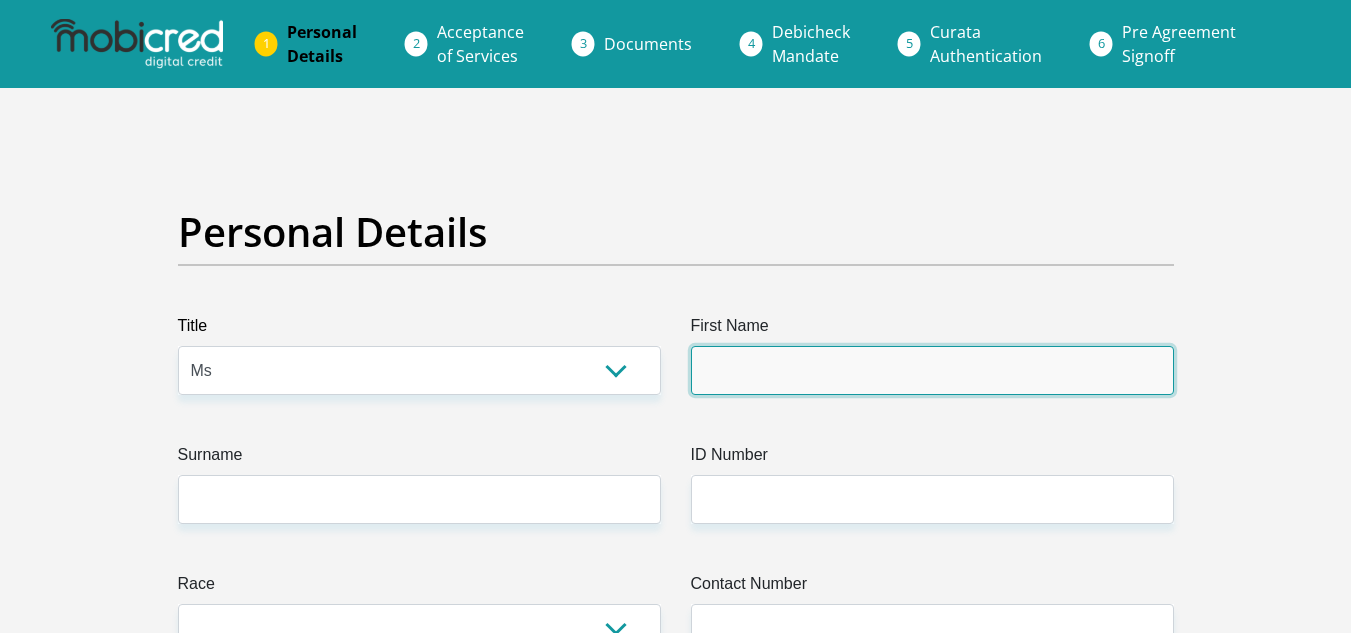 click on "First Name" at bounding box center (932, 370) 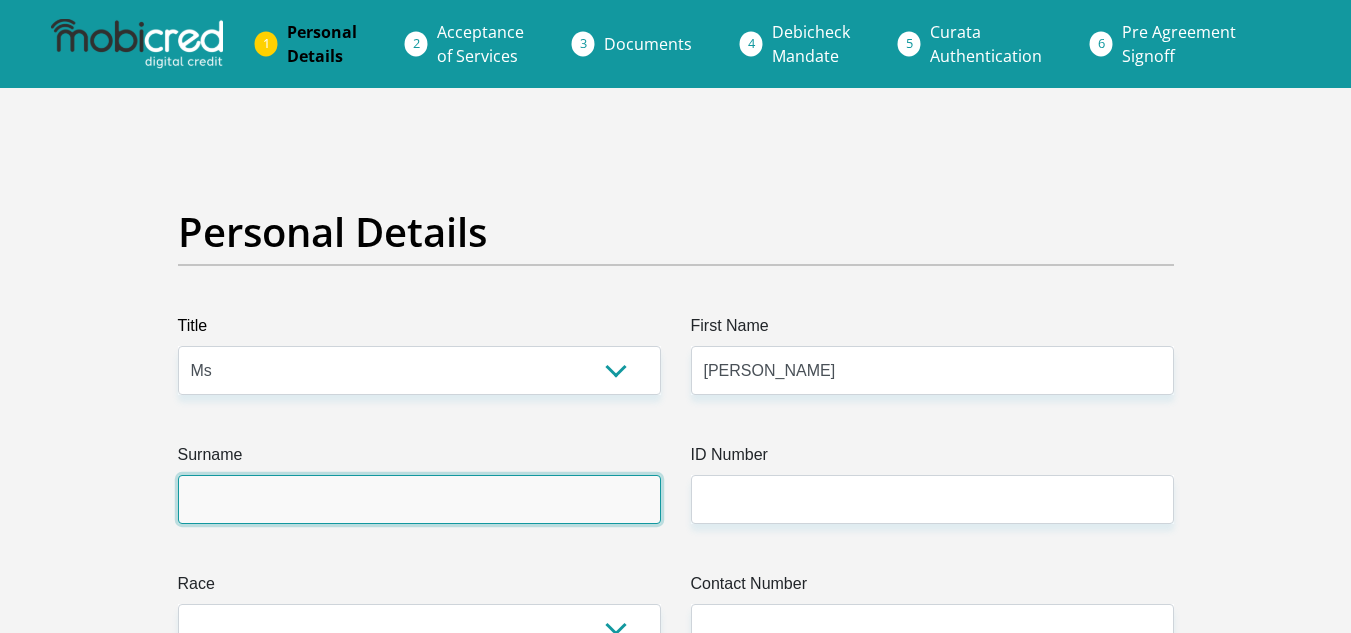 type on "Arendse" 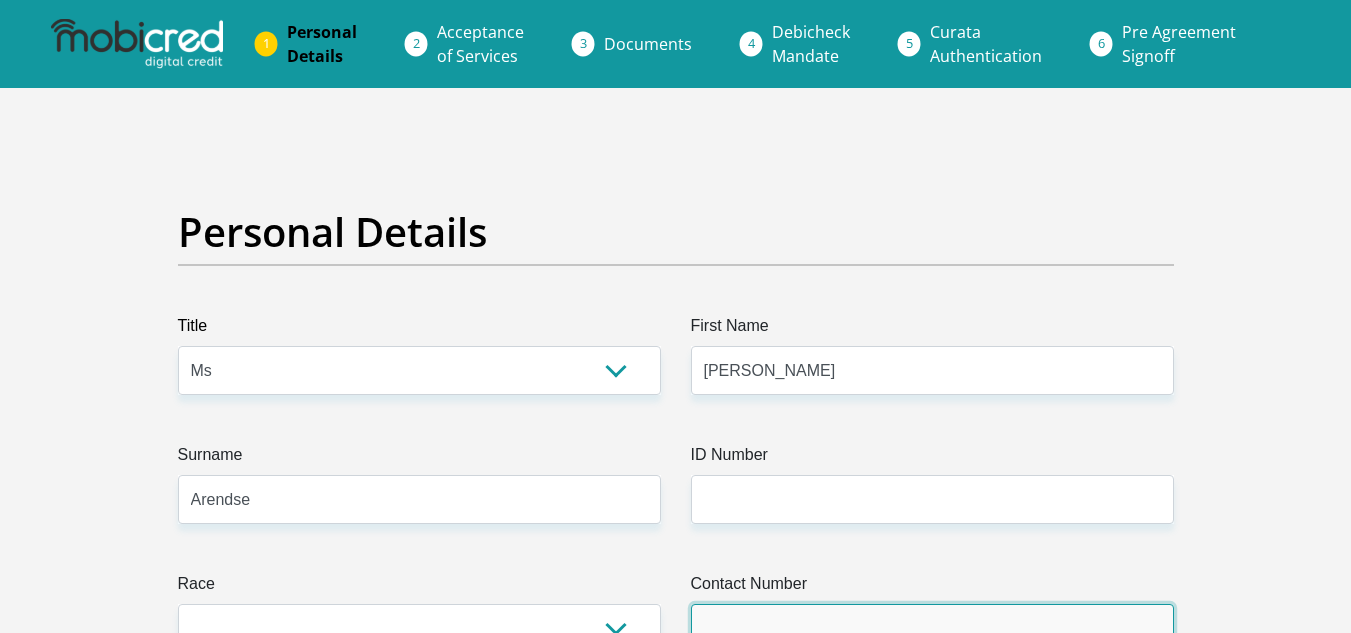 type on "0849275243" 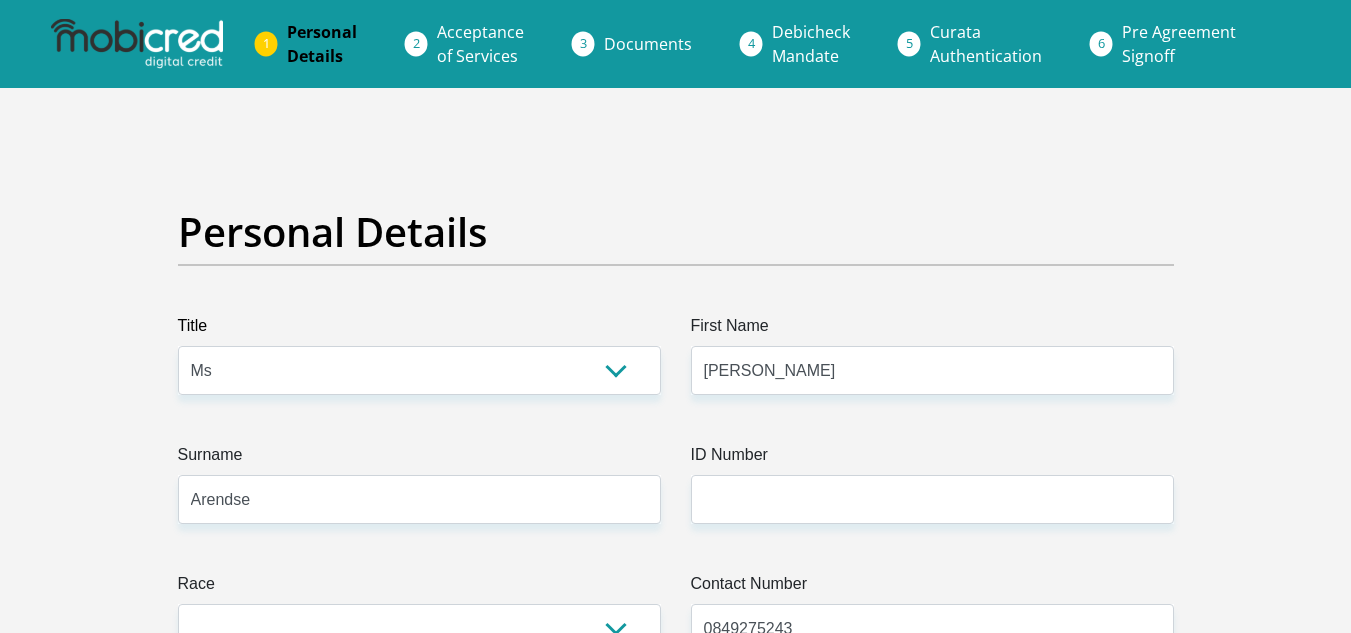 select on "ZAF" 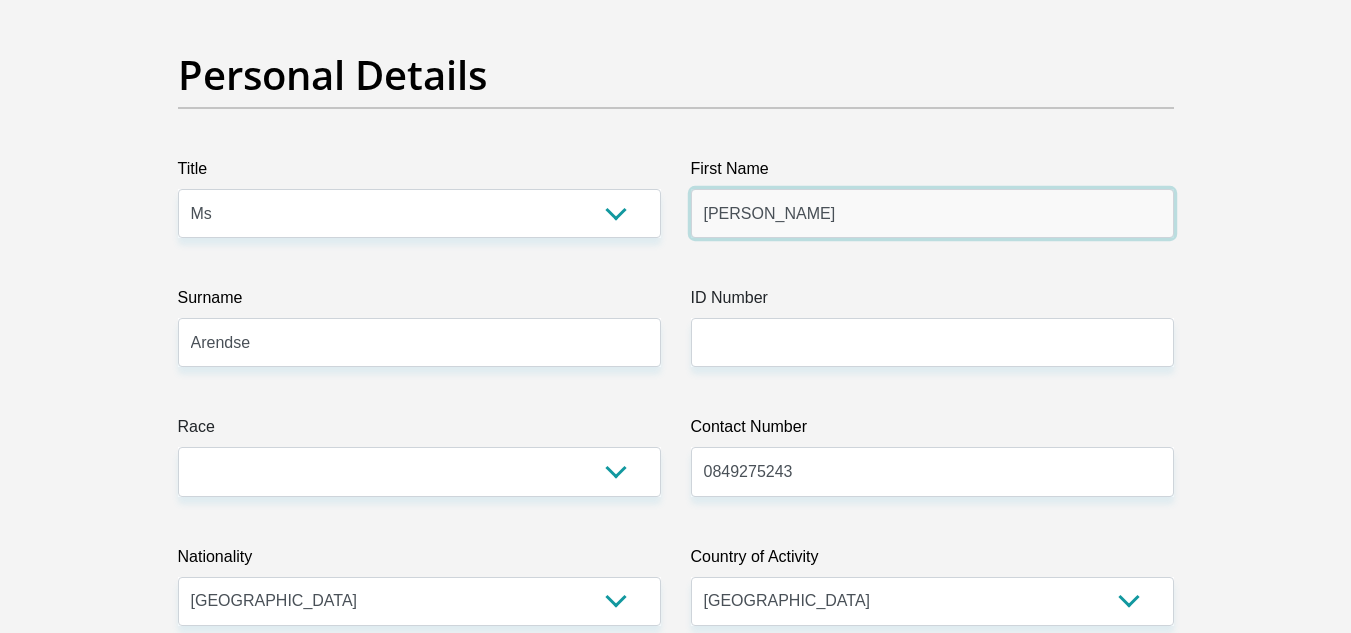 scroll, scrollTop: 158, scrollLeft: 0, axis: vertical 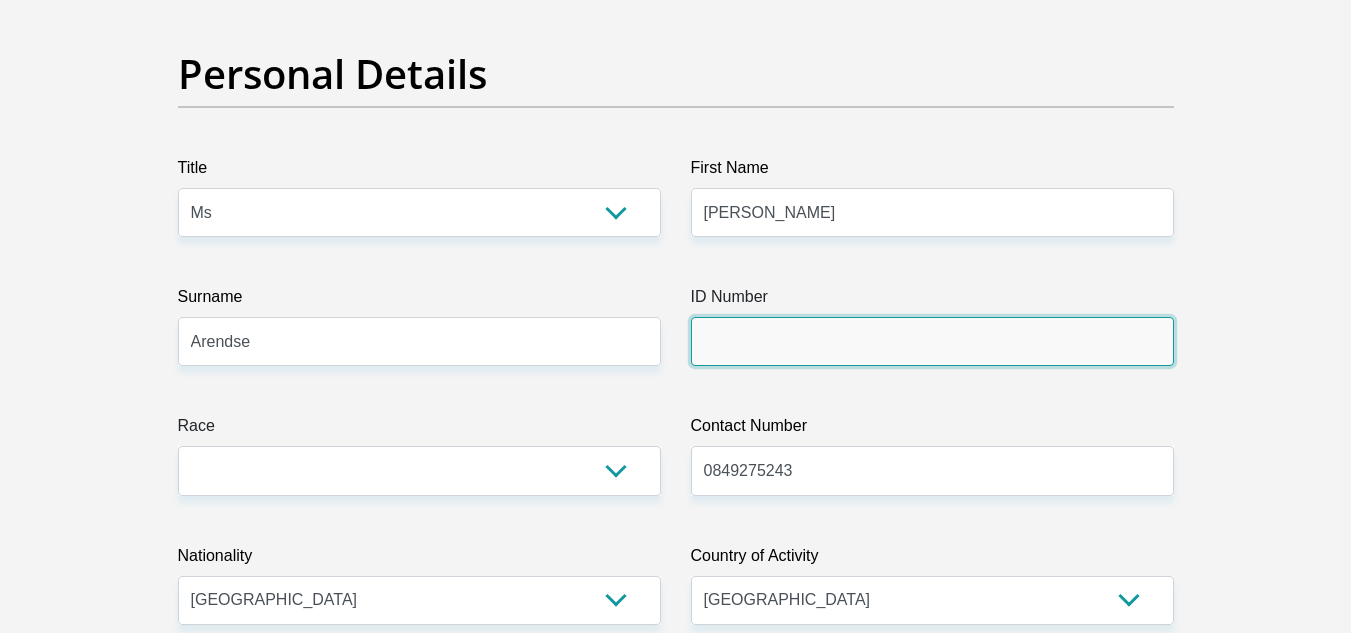 click on "ID Number" at bounding box center [932, 341] 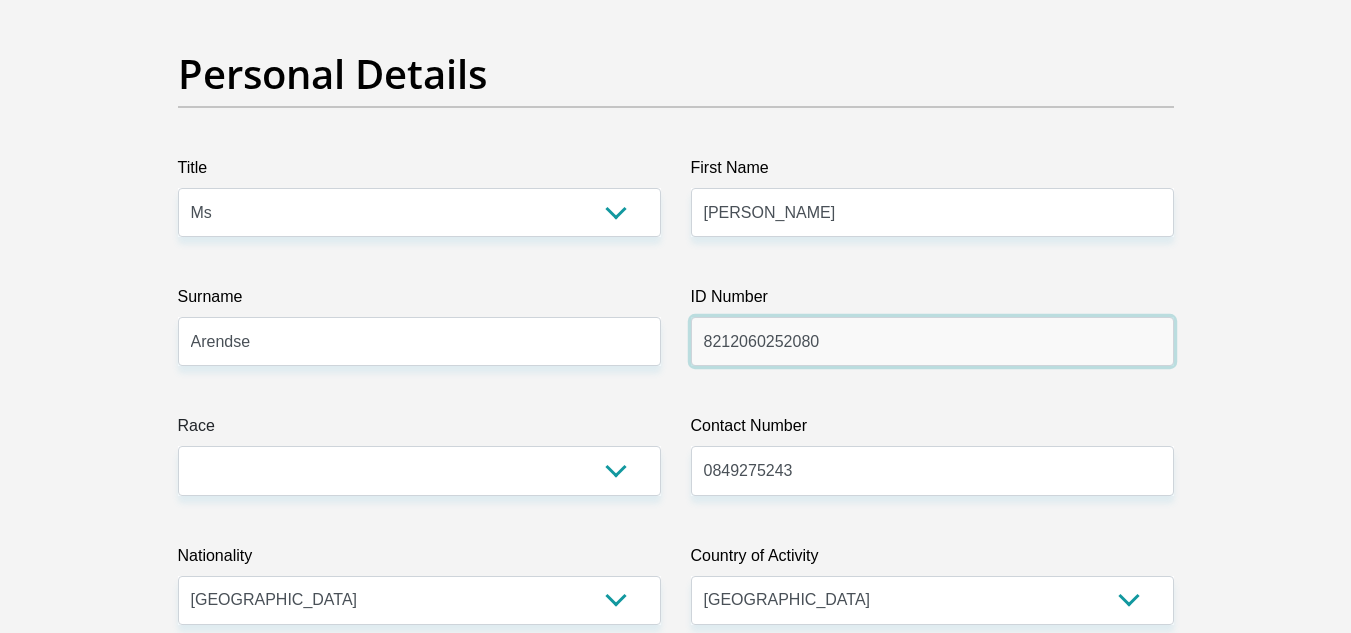 type on "8212060252080" 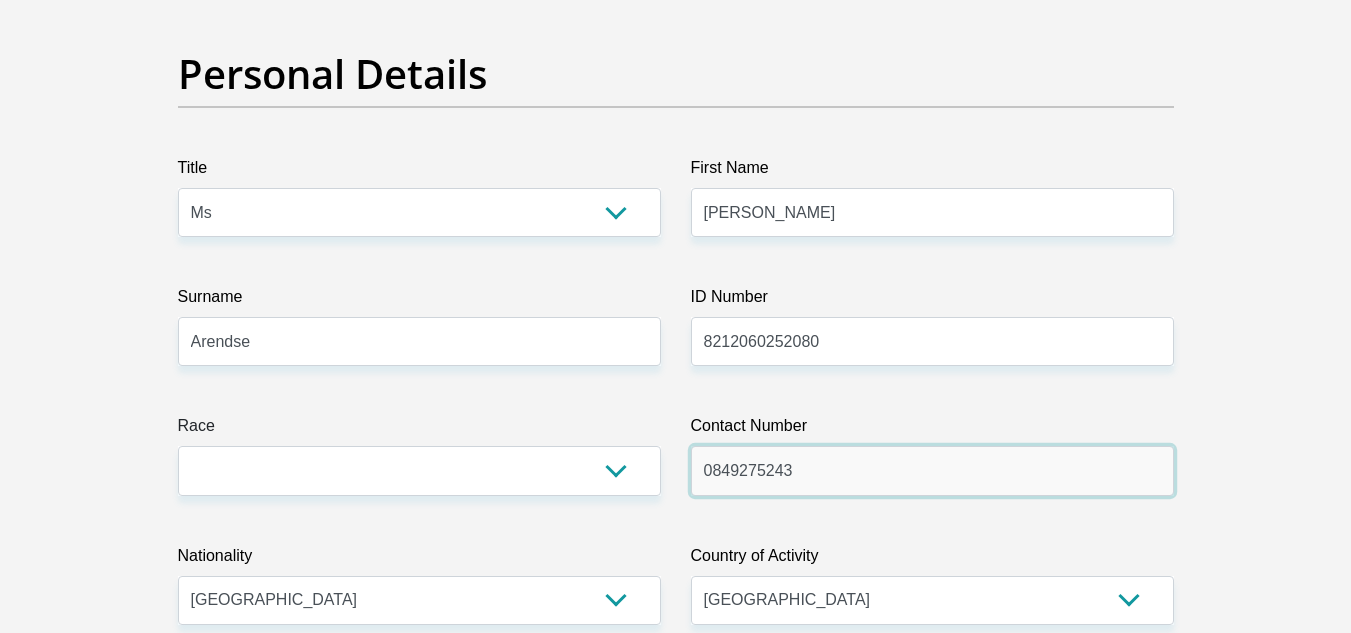 click on "0849275243" at bounding box center (932, 470) 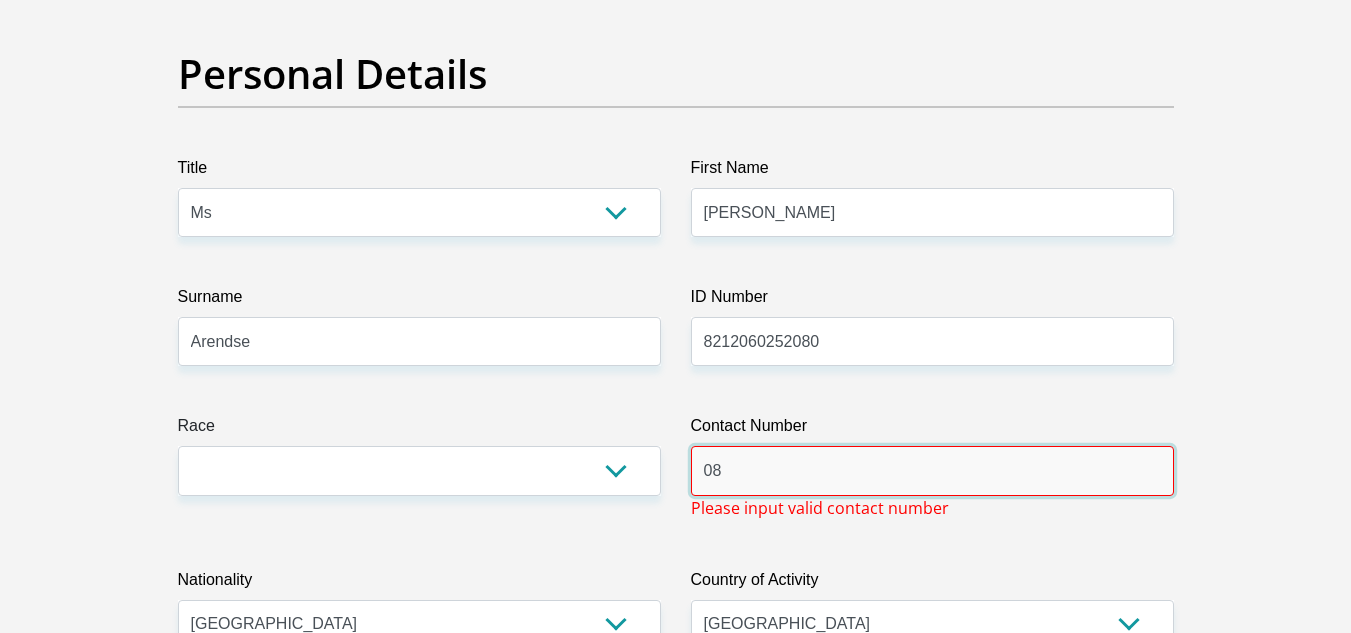 type on "0" 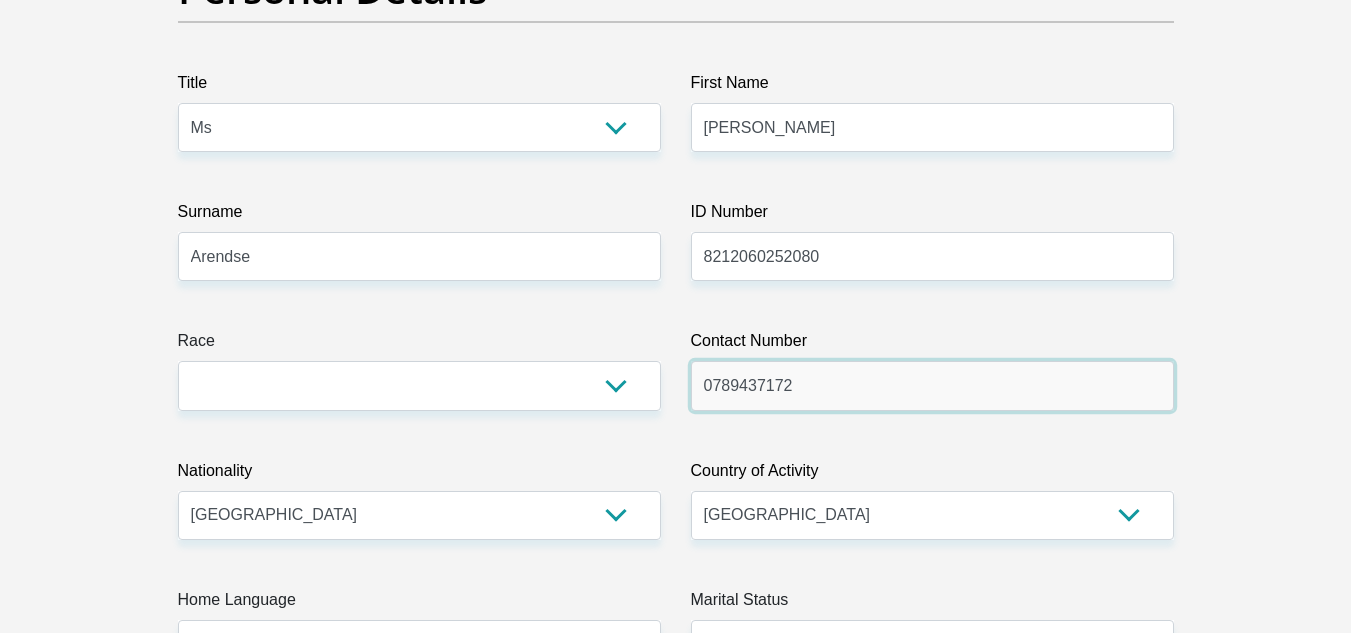 scroll, scrollTop: 247, scrollLeft: 0, axis: vertical 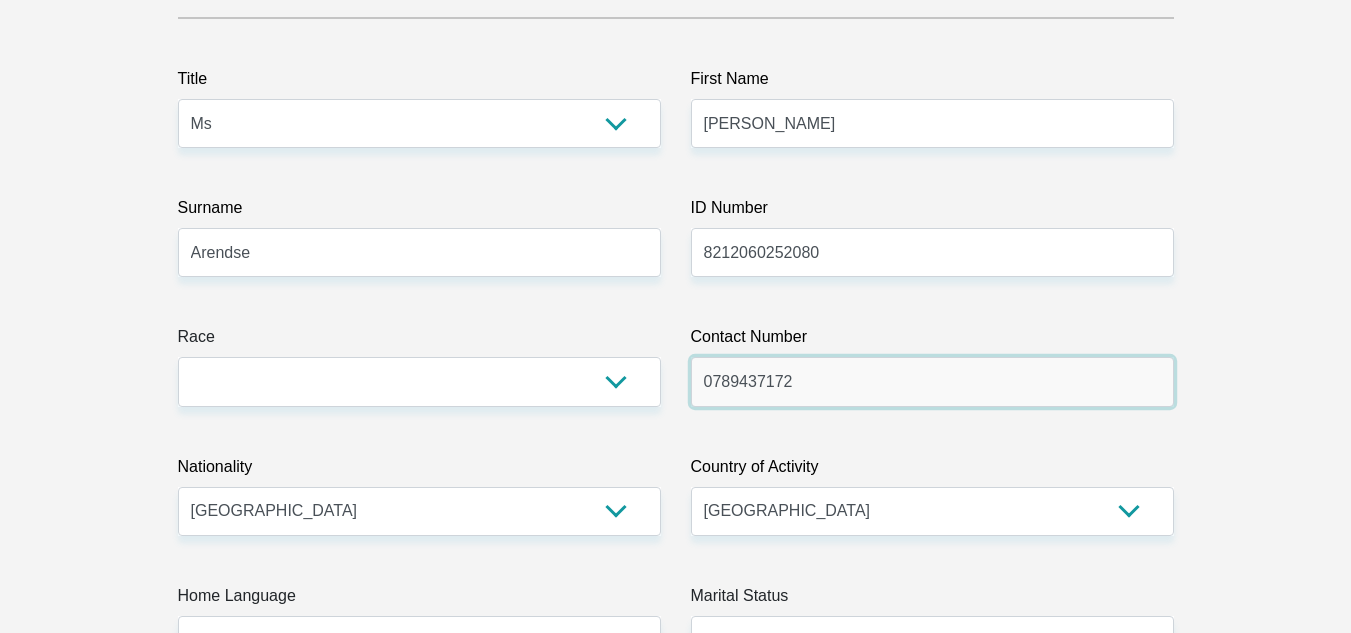 type on "0789437172" 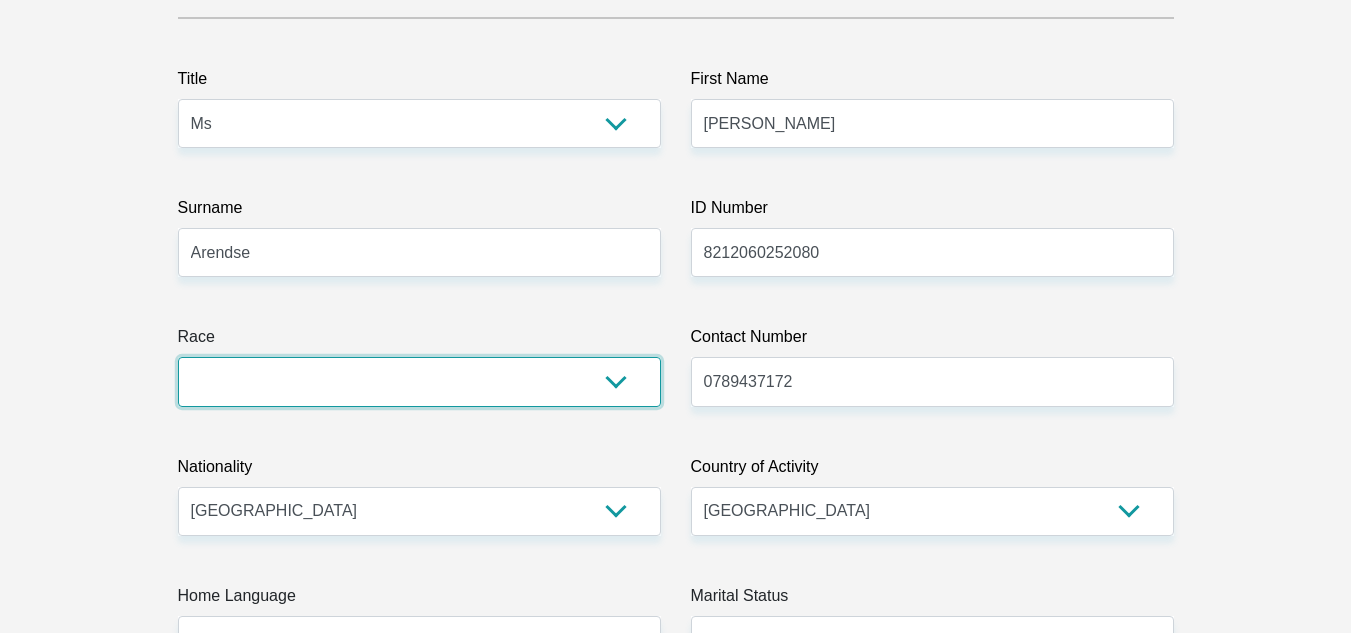 click on "Black
Coloured
Indian
White
Other" at bounding box center [419, 381] 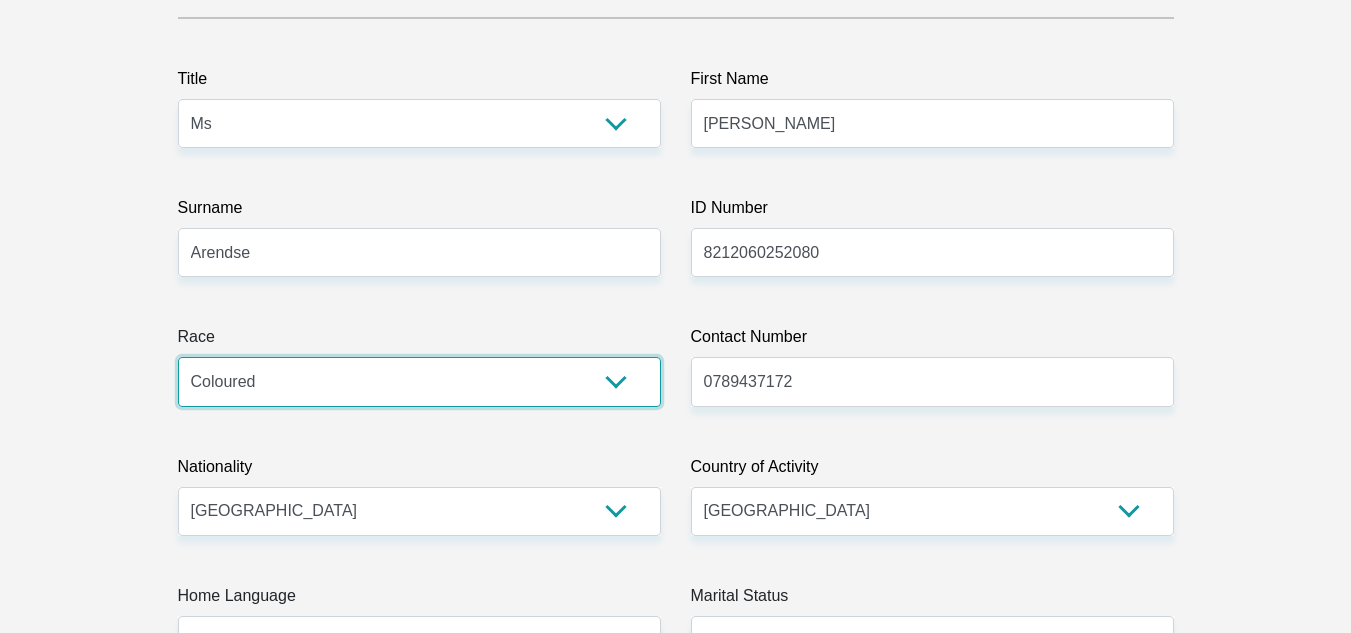 click on "Black
Coloured
Indian
White
Other" at bounding box center [419, 381] 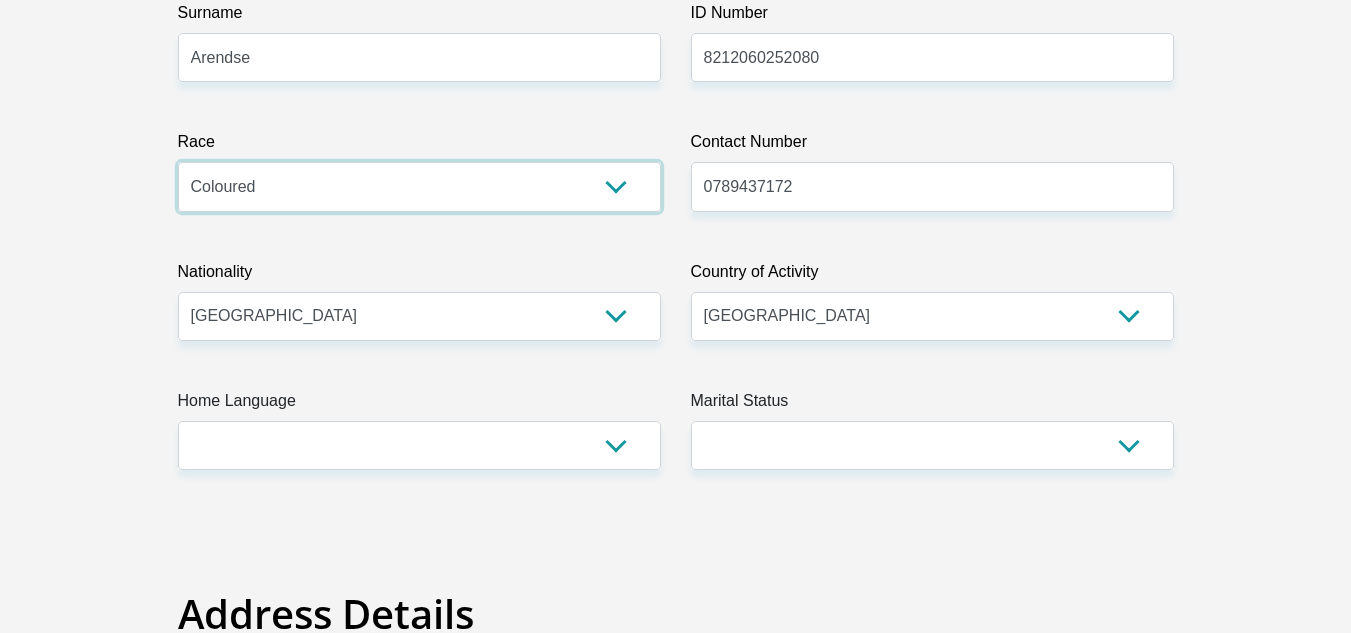 scroll, scrollTop: 443, scrollLeft: 0, axis: vertical 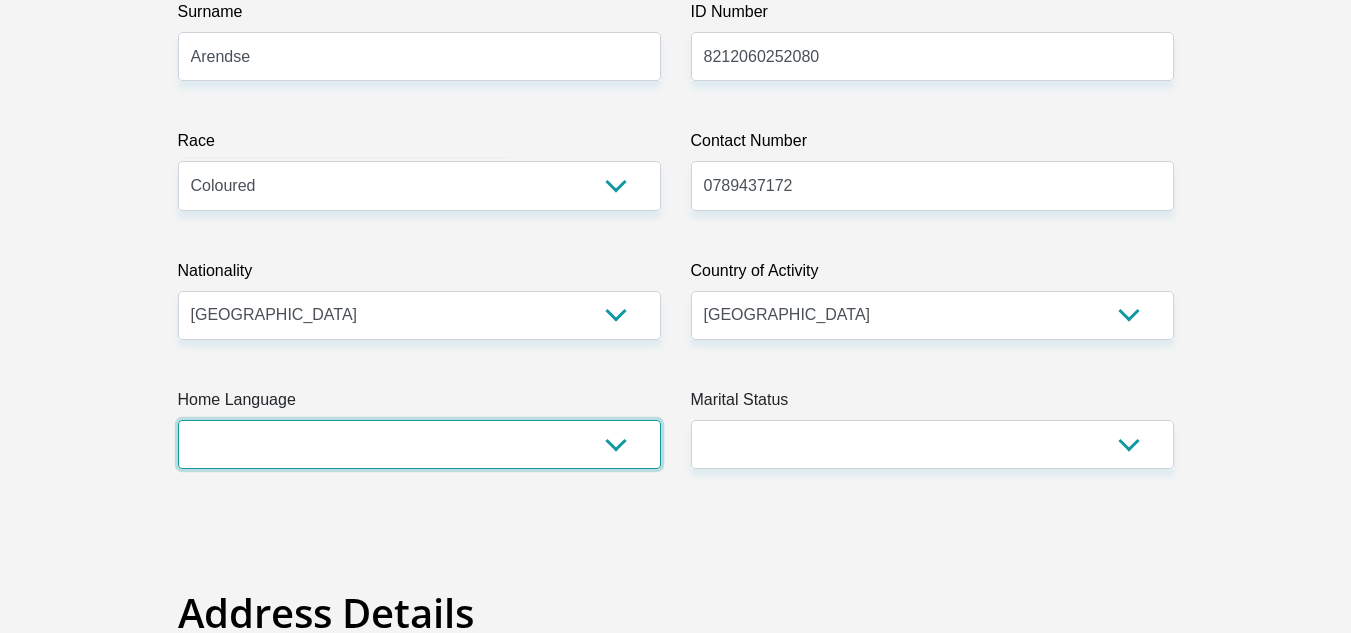 click on "Afrikaans
English
Sepedi
South Ndebele
Southern Sotho
Swati
Tsonga
Tswana
Venda
Xhosa
Zulu
Other" at bounding box center (419, 444) 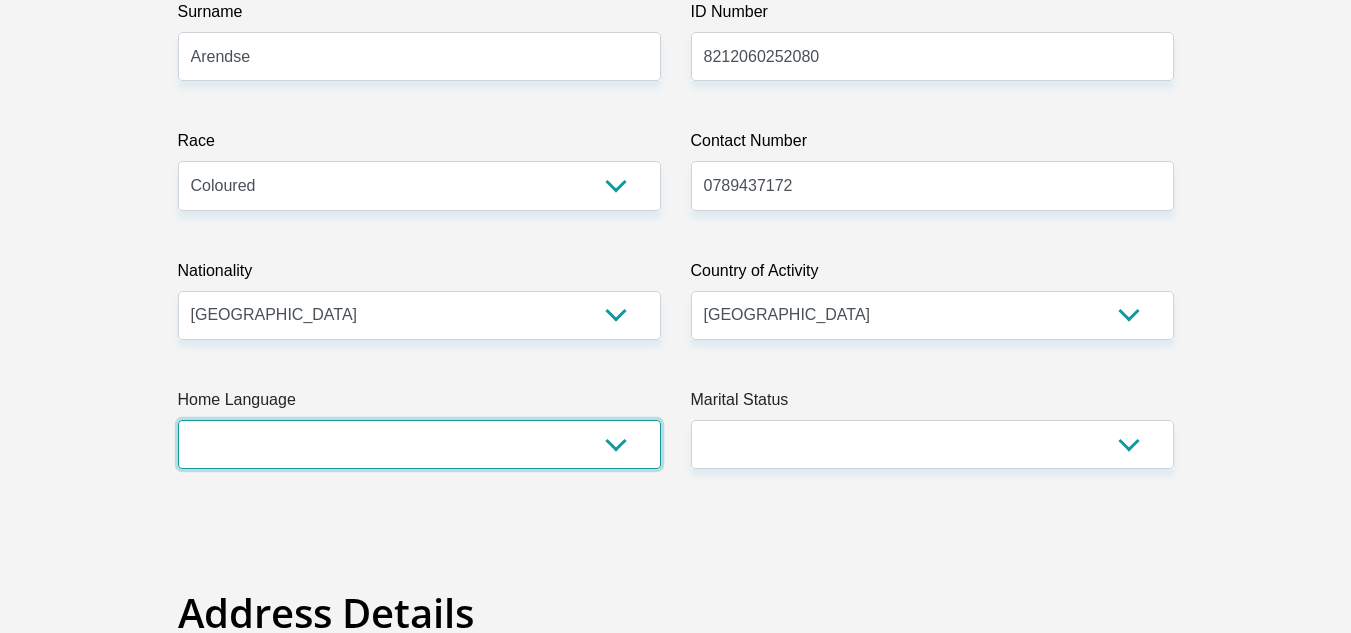 select on "eng" 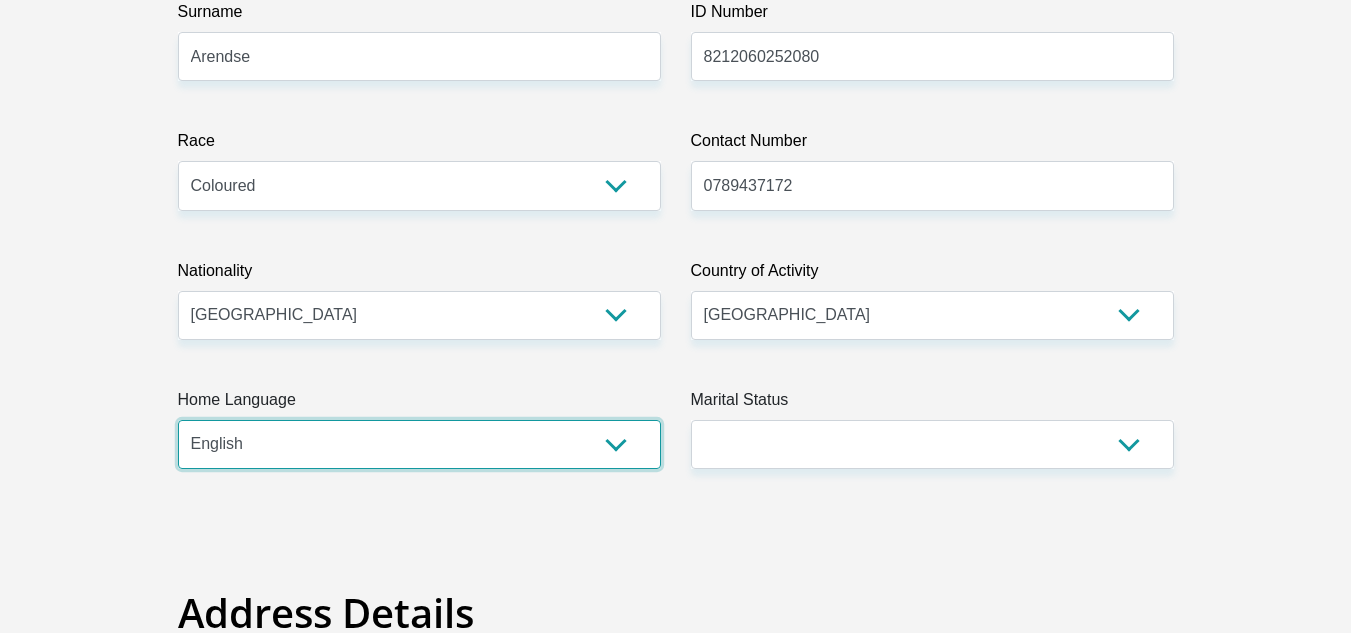 click on "Afrikaans
English
Sepedi
South Ndebele
Southern Sotho
Swati
Tsonga
Tswana
Venda
Xhosa
Zulu
Other" at bounding box center [419, 444] 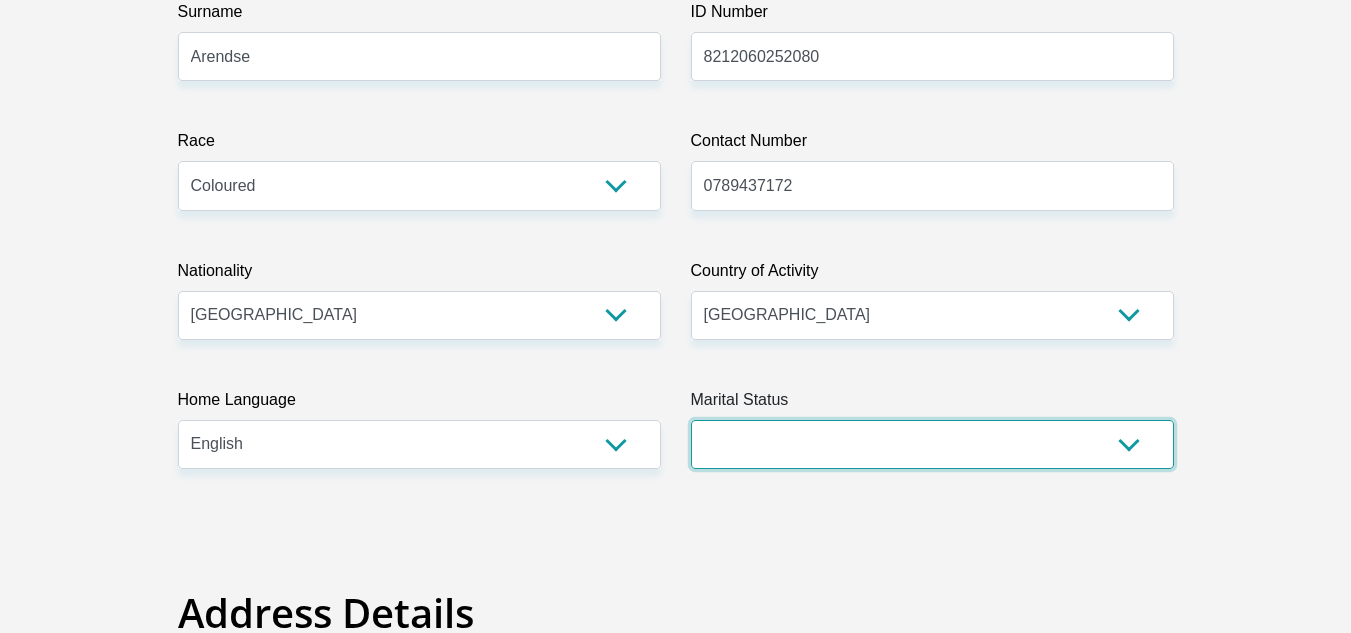 click on "Married ANC
Single
Divorced
Widowed
Married COP or Customary Law" at bounding box center (932, 444) 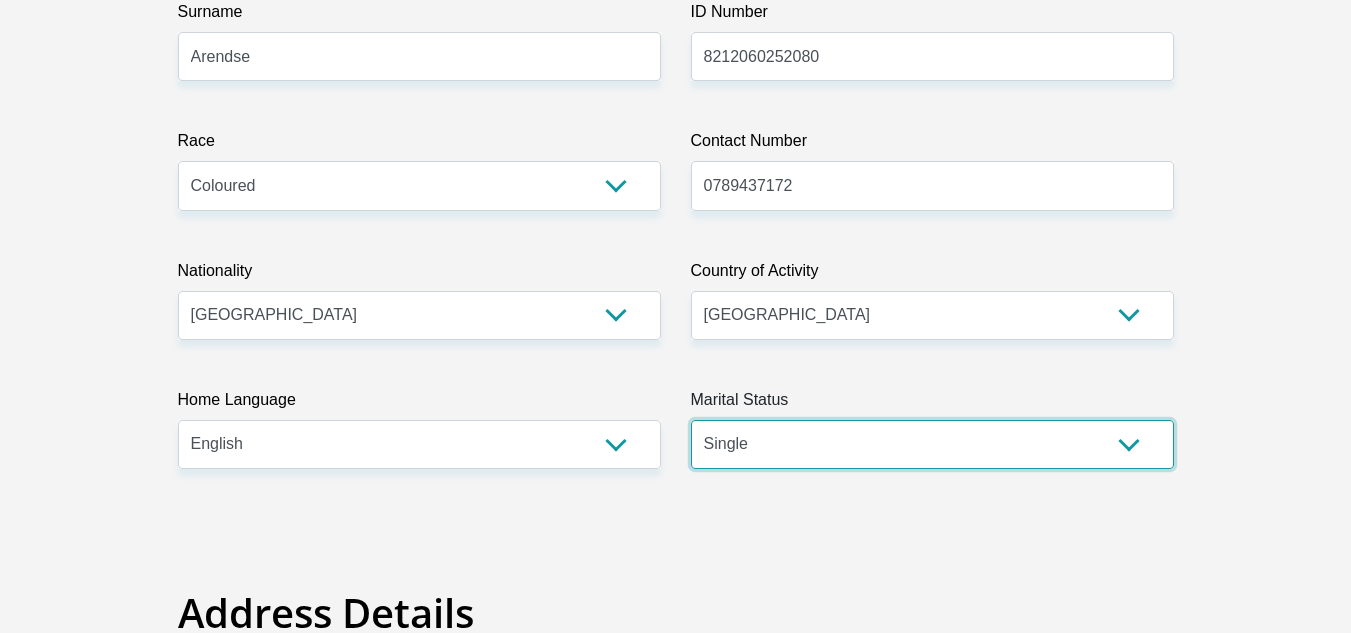 click on "Married ANC
Single
Divorced
Widowed
Married COP or Customary Law" at bounding box center (932, 444) 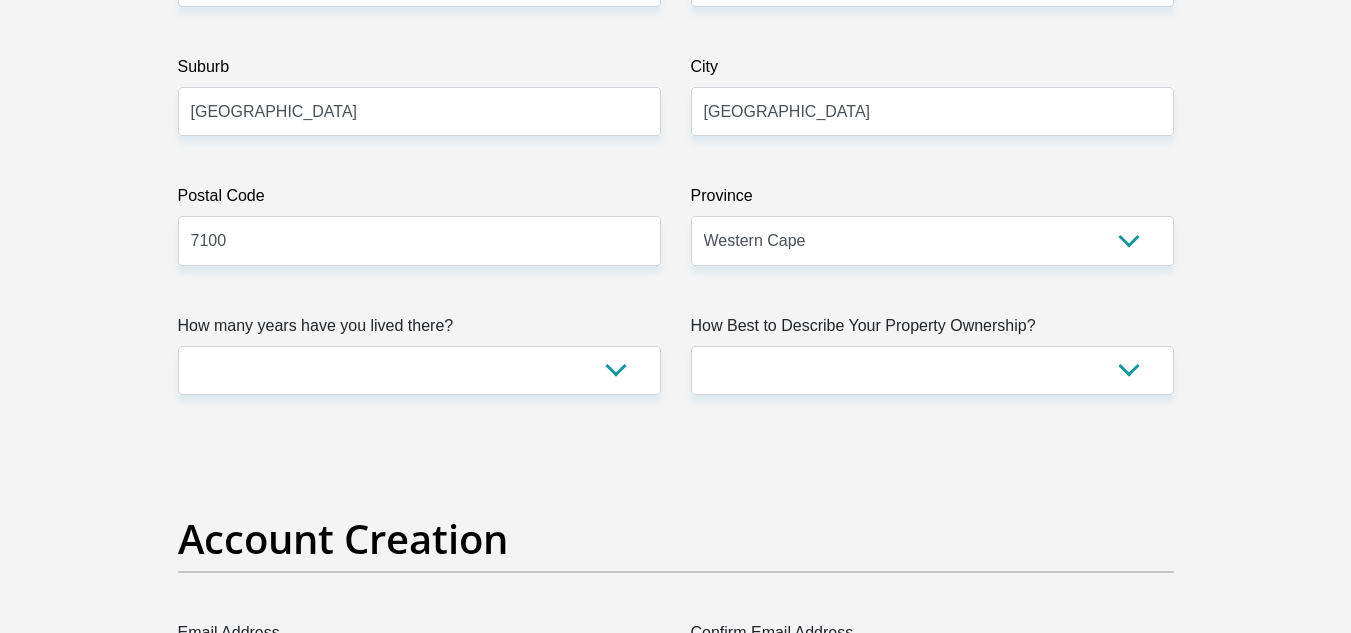 scroll, scrollTop: 1213, scrollLeft: 0, axis: vertical 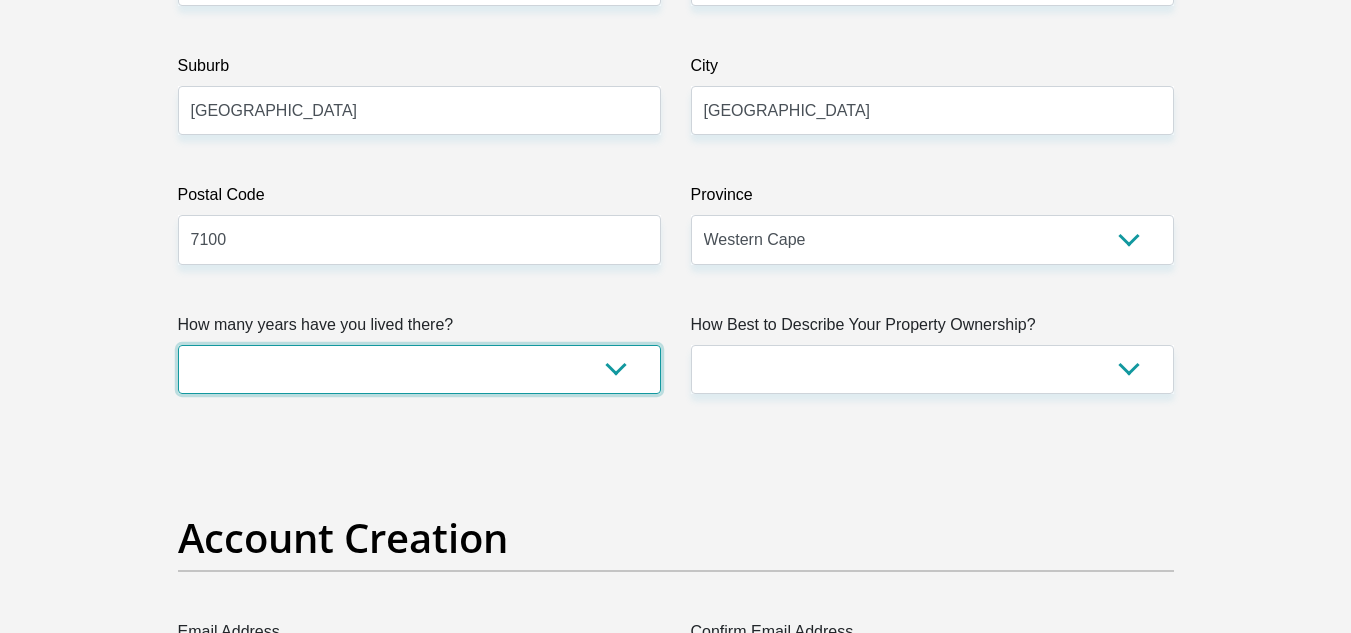 click on "less than 1 year
1-3 years
3-5 years
5+ years" at bounding box center (419, 369) 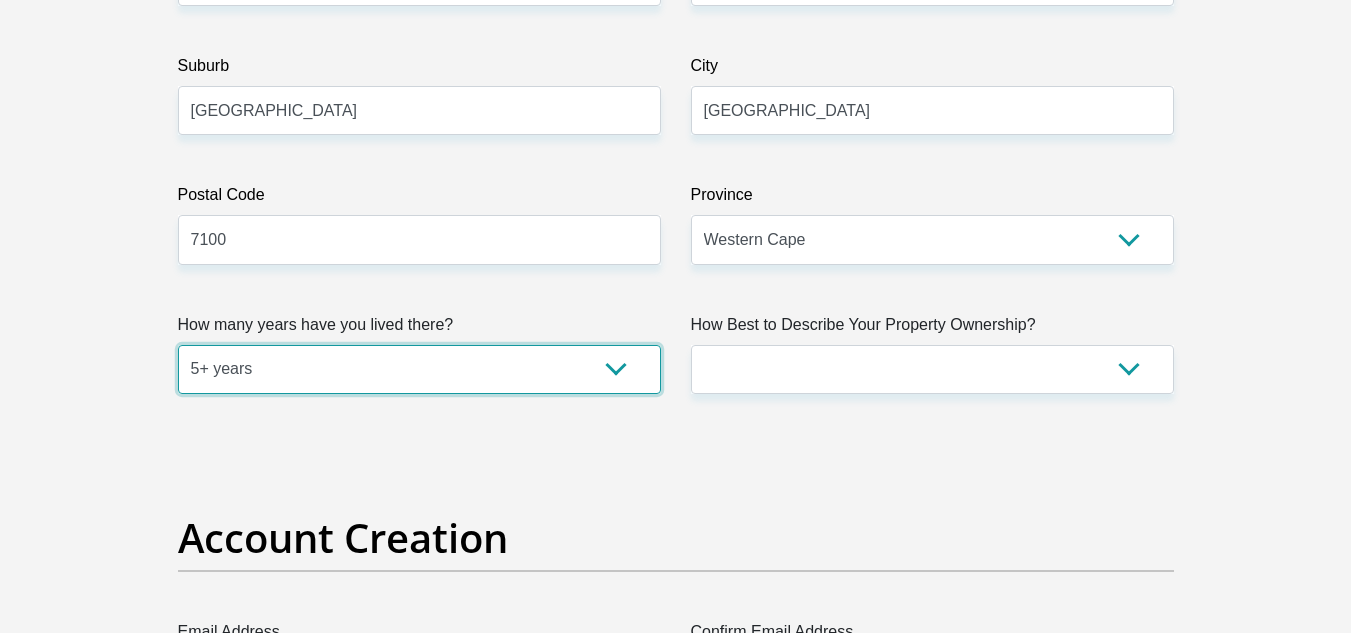click on "less than 1 year
1-3 years
3-5 years
5+ years" at bounding box center (419, 369) 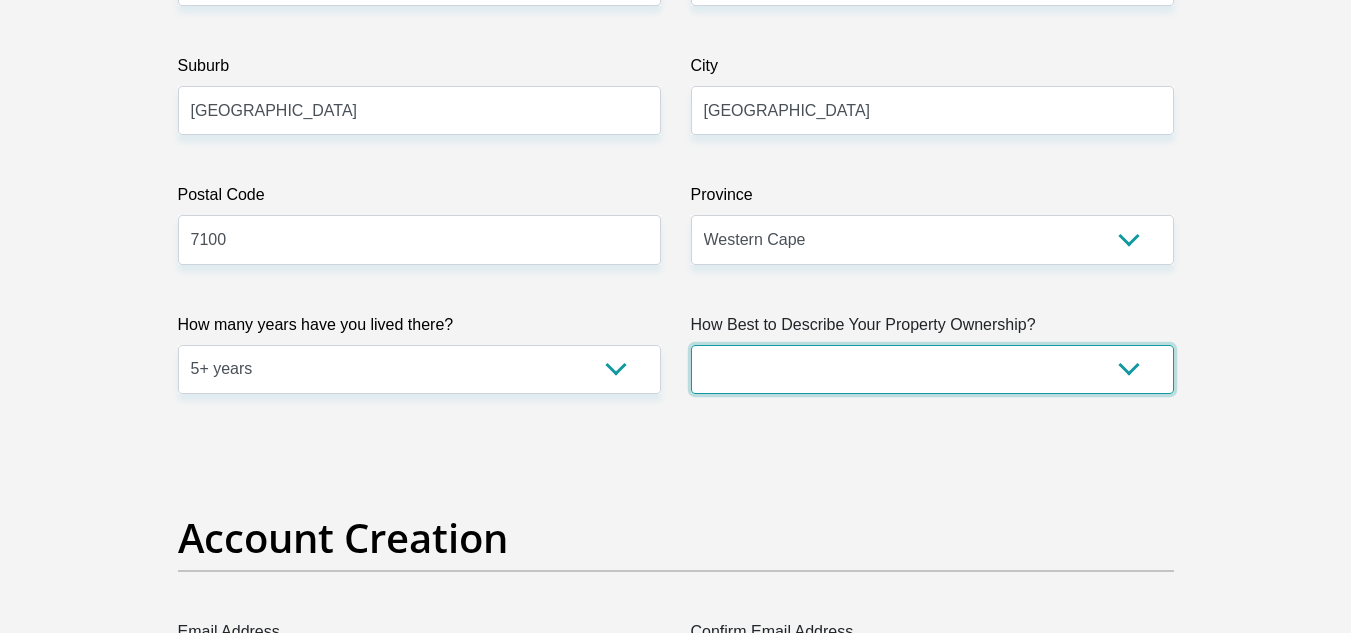 click on "Owned
Rented
Family Owned
Company Dwelling" at bounding box center [932, 369] 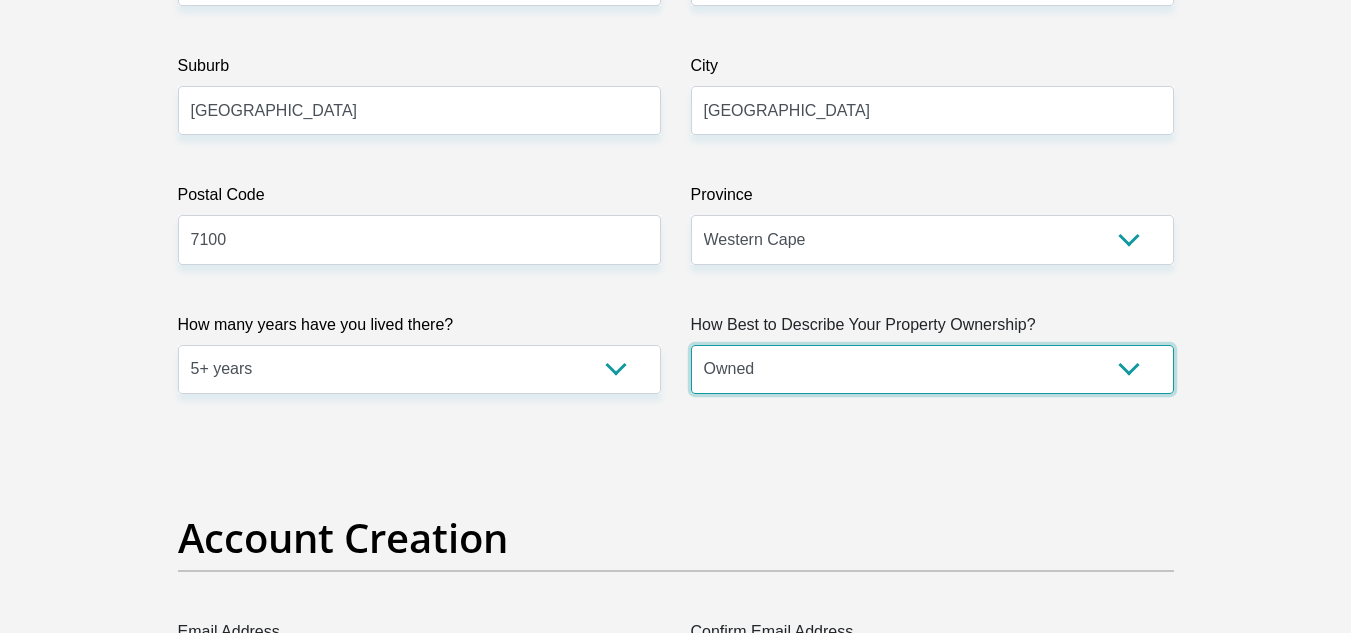 click on "Owned
Rented
Family Owned
Company Dwelling" at bounding box center (932, 369) 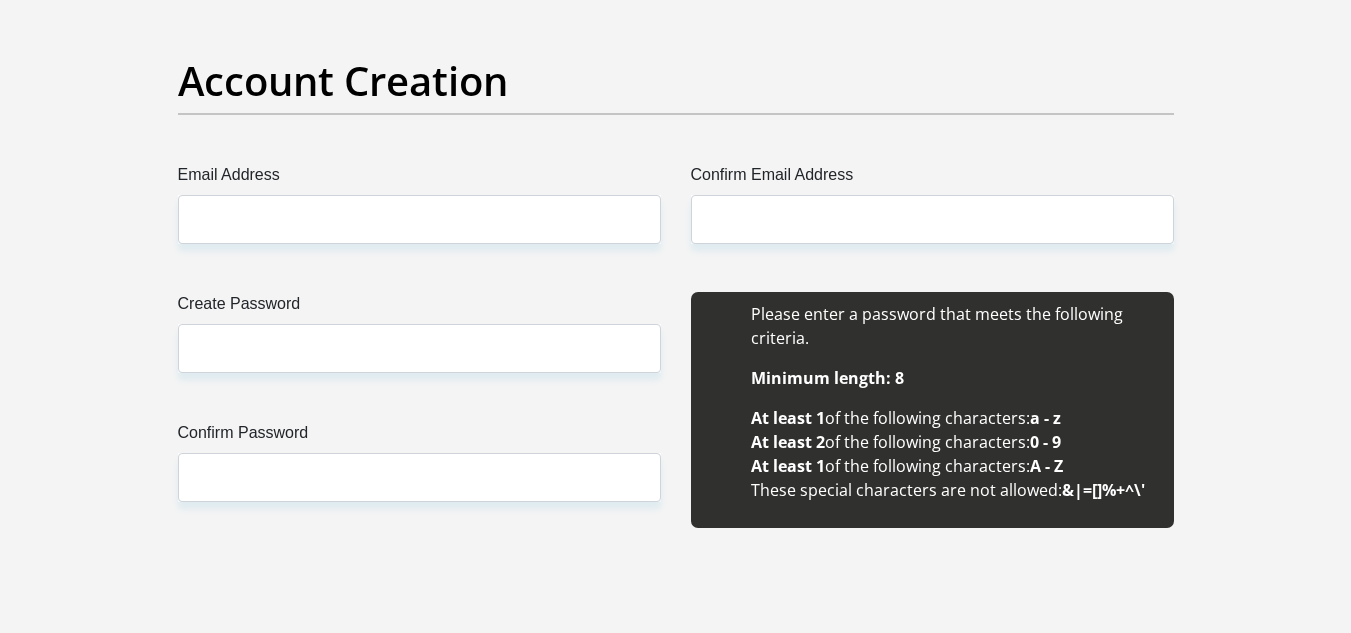 scroll, scrollTop: 1680, scrollLeft: 0, axis: vertical 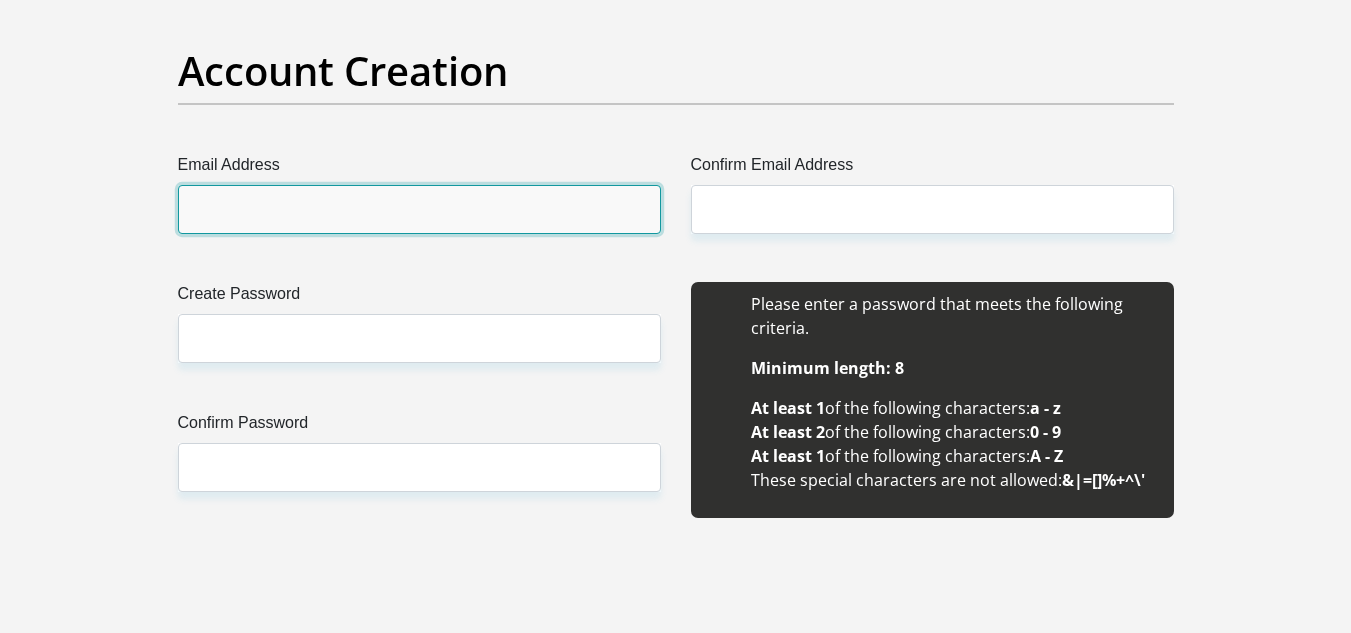 click on "Email Address" at bounding box center (419, 209) 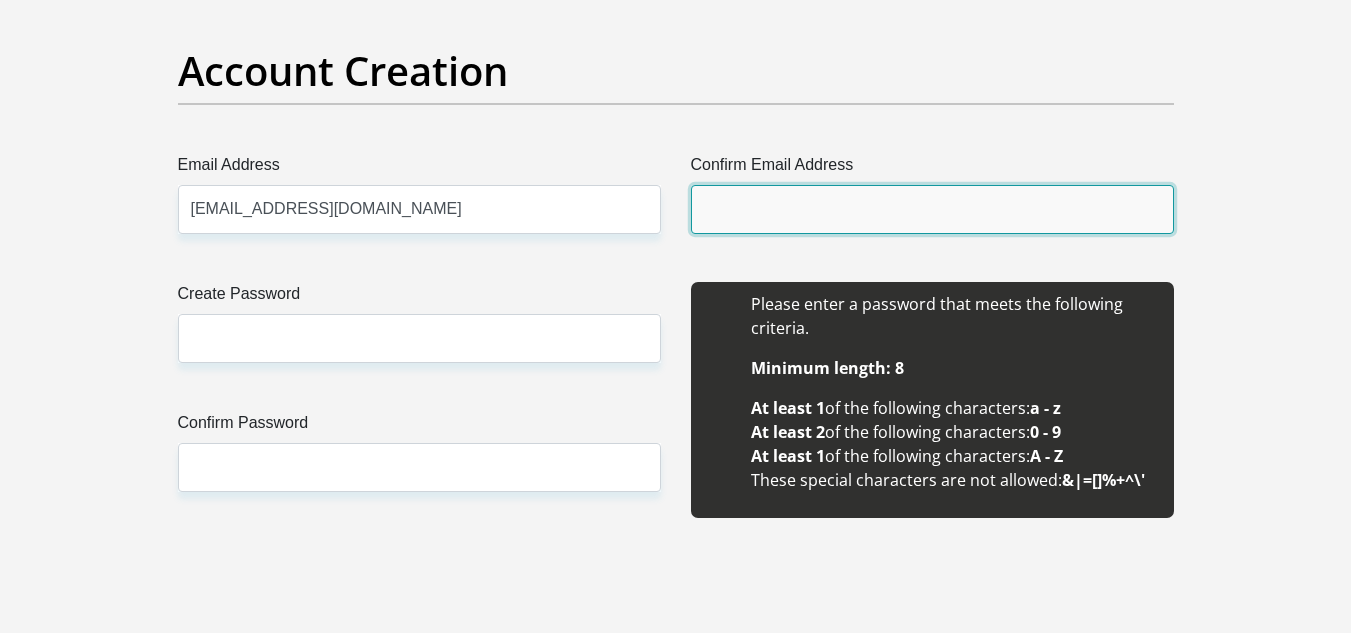 type on "[EMAIL_ADDRESS][DOMAIN_NAME]" 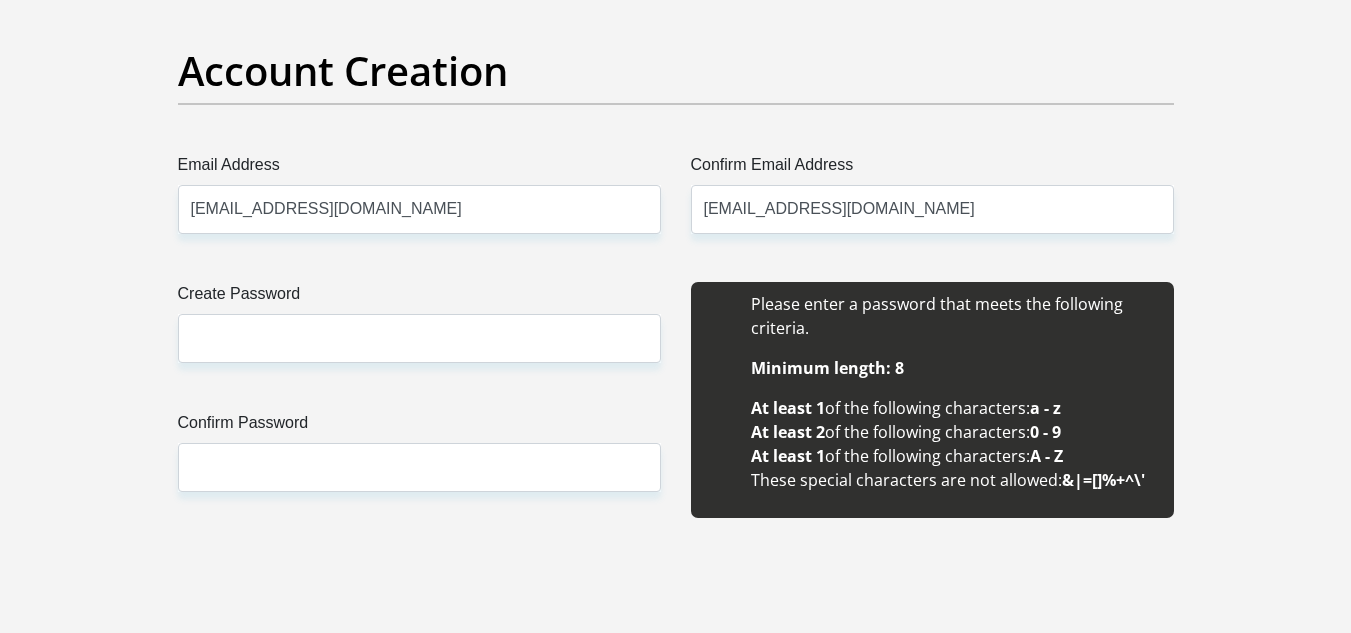 type 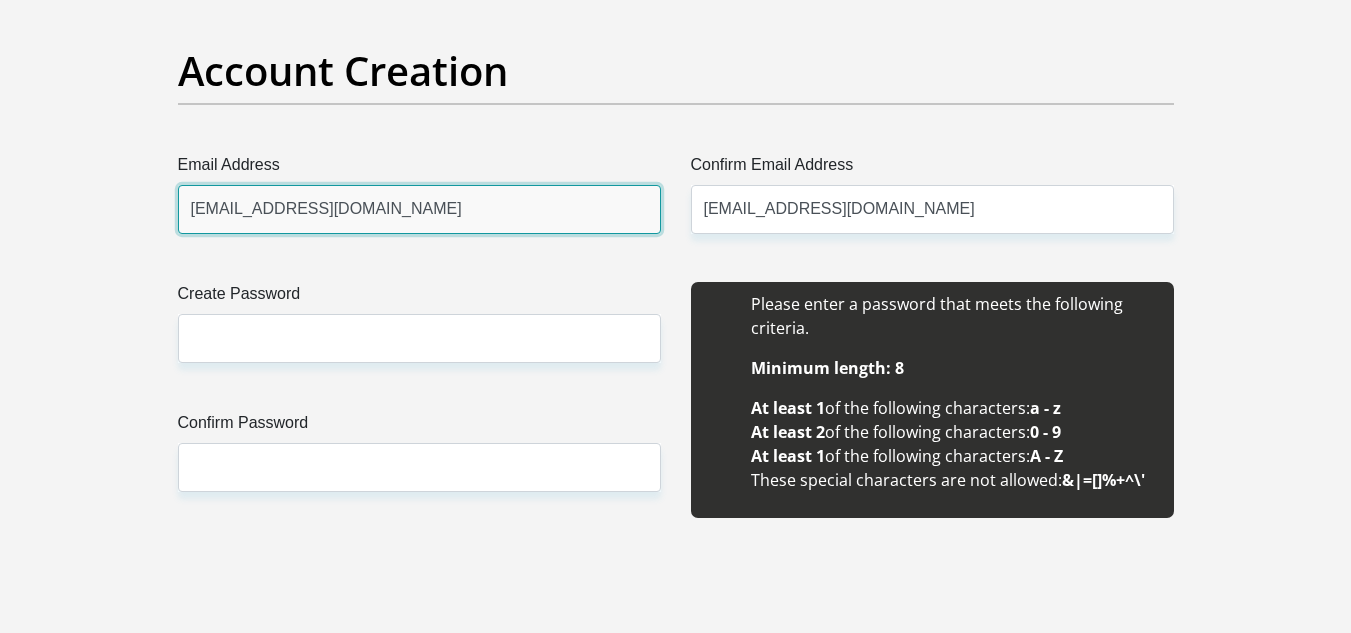 type 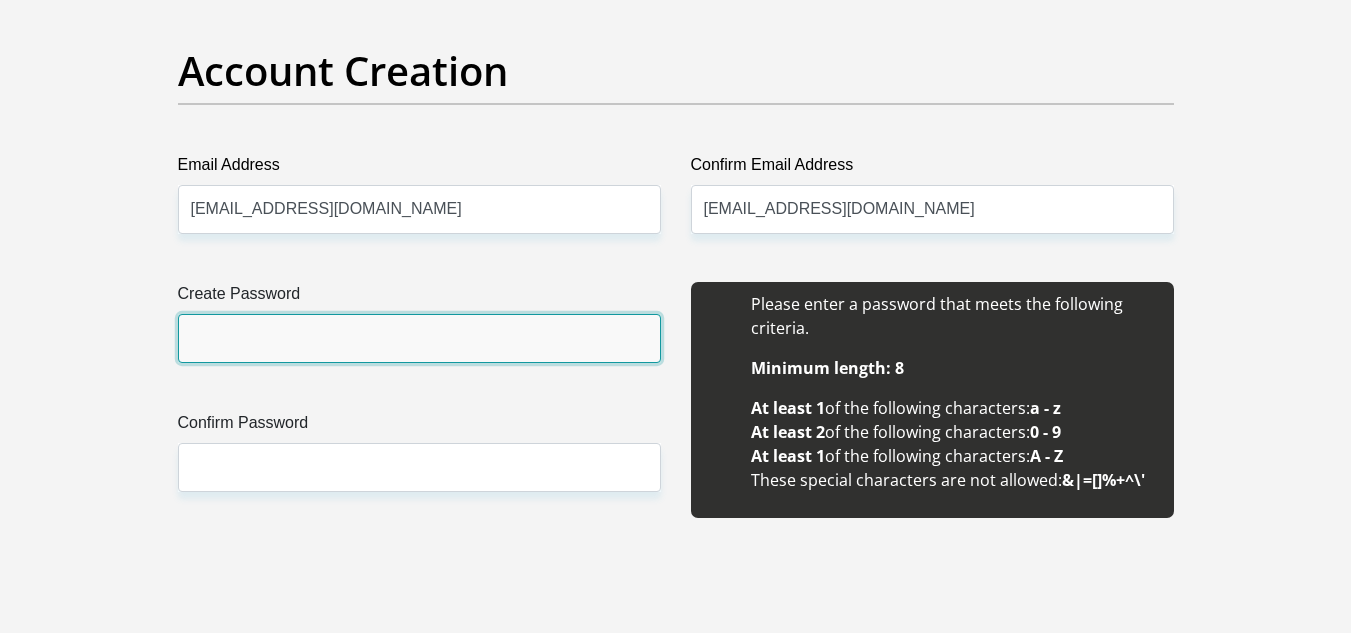 click on "Create Password" at bounding box center (419, 338) 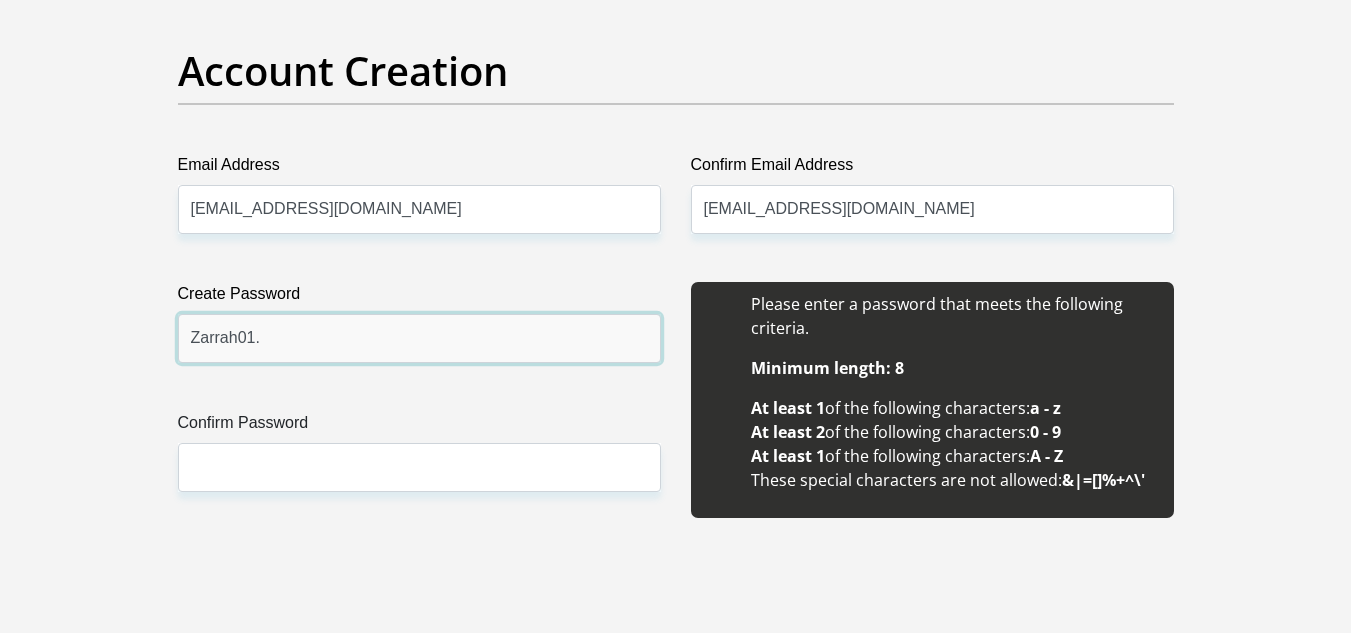 type on "Zarrah01." 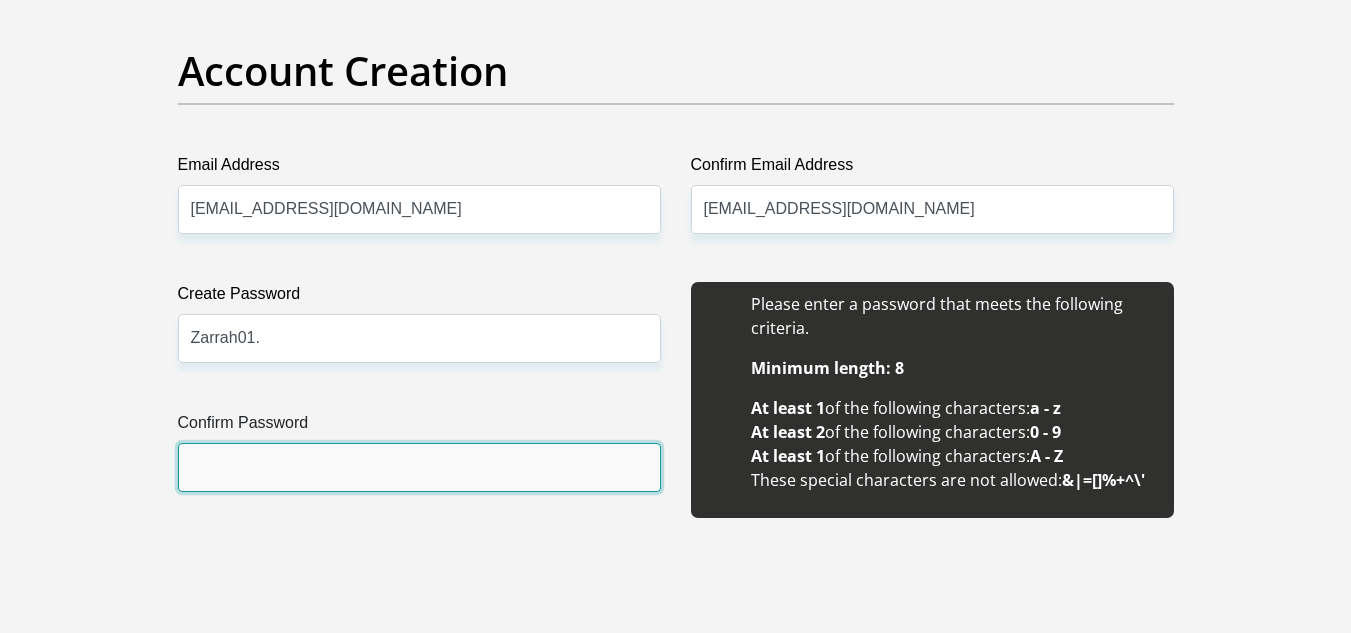 click on "Confirm Password" at bounding box center [419, 467] 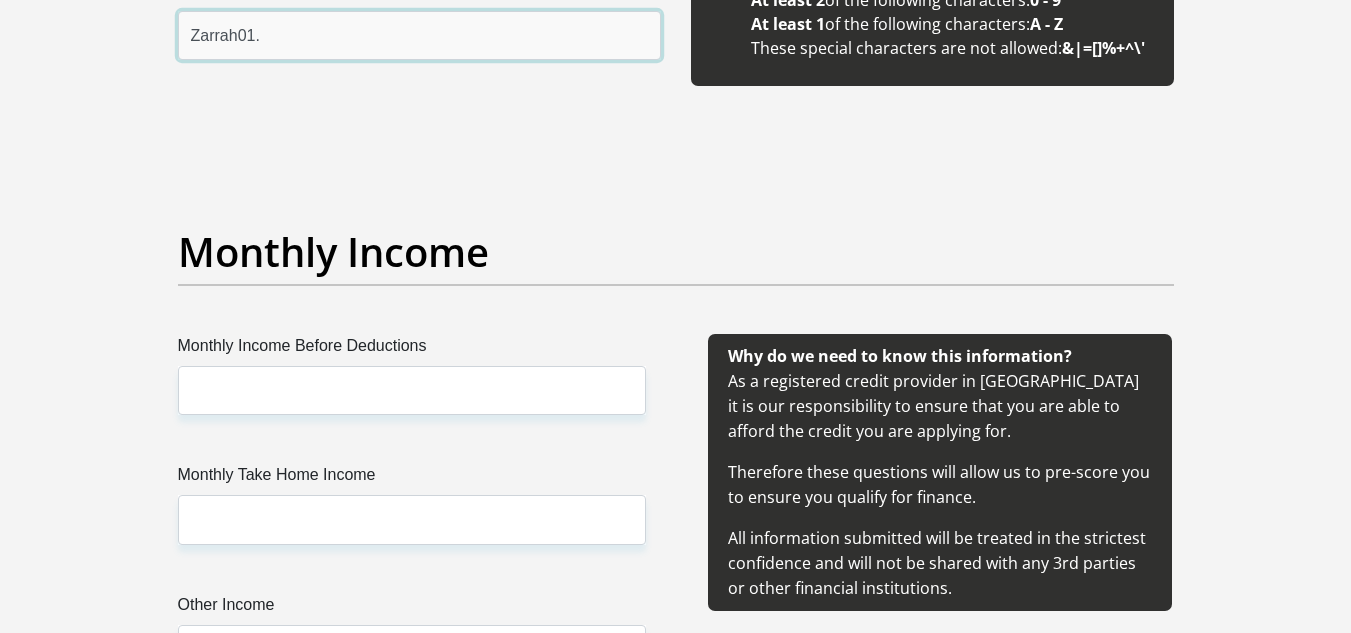 scroll, scrollTop: 2113, scrollLeft: 0, axis: vertical 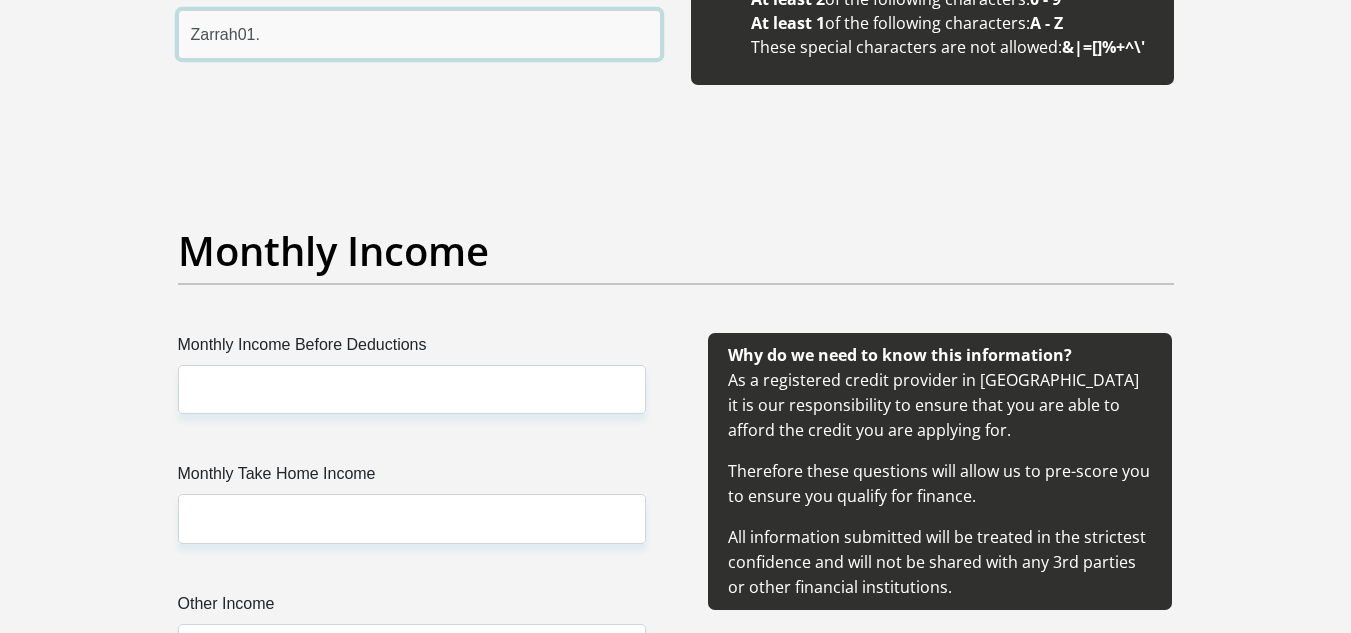 type on "Zarrah01." 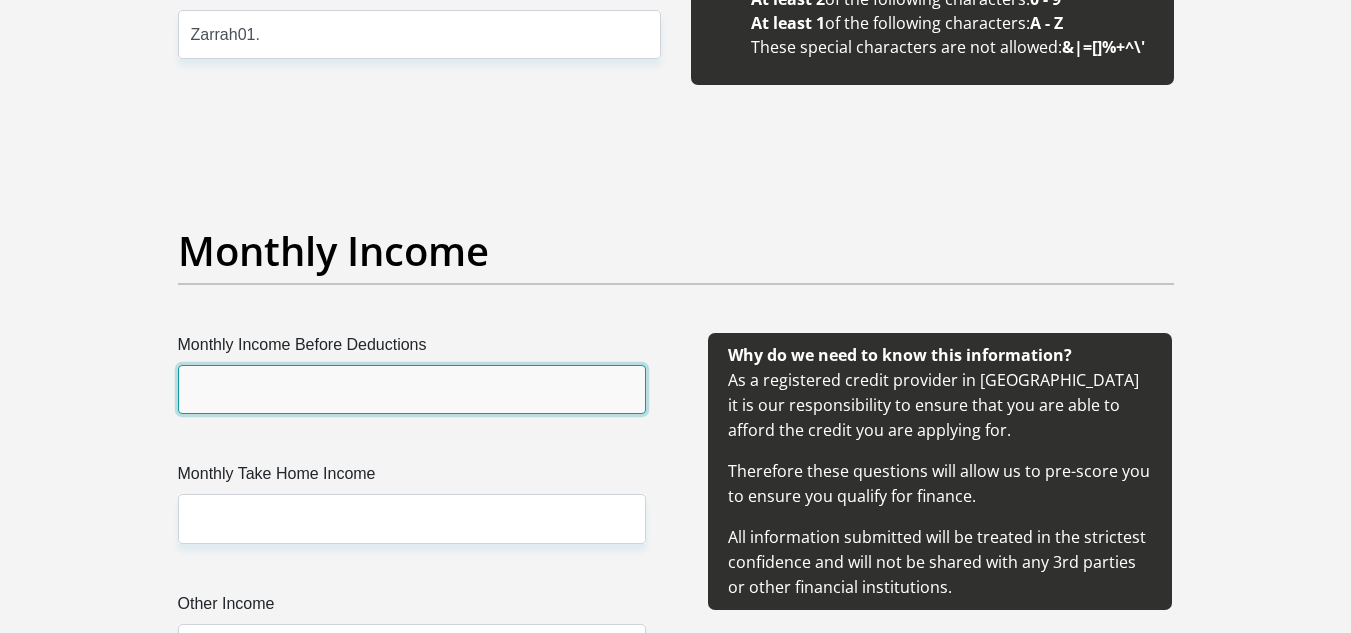 click on "Monthly Income Before Deductions" at bounding box center (412, 389) 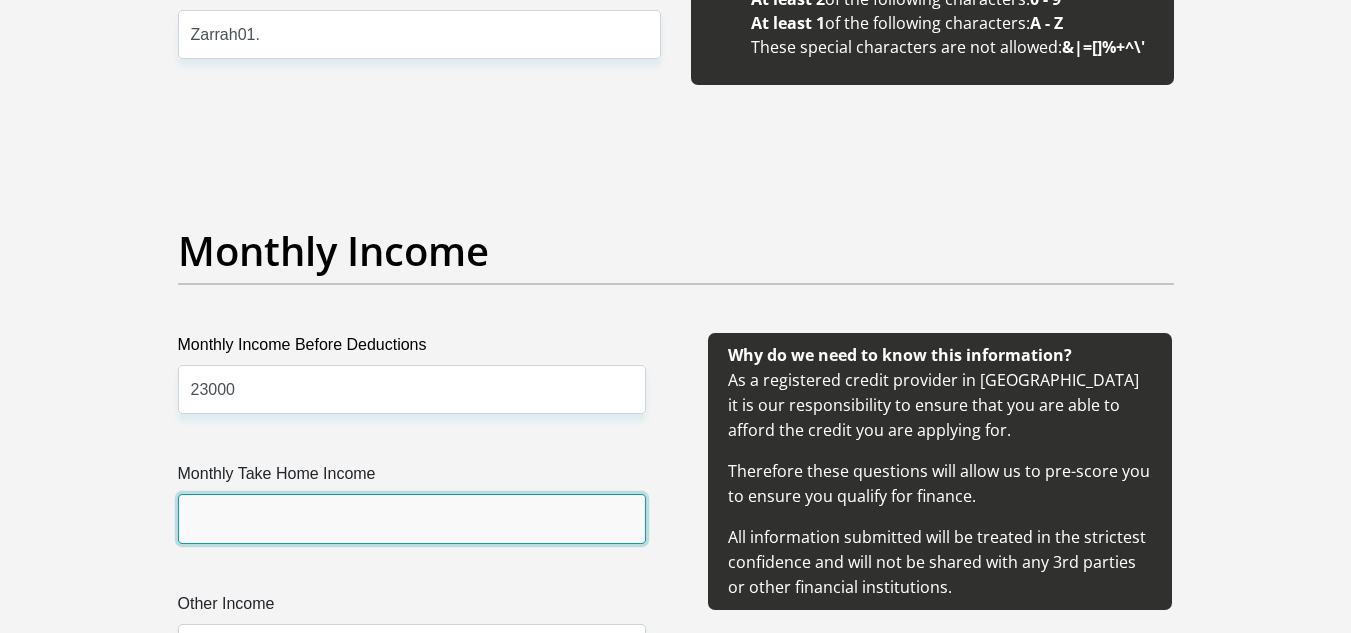 click on "Monthly Take Home Income" at bounding box center [412, 518] 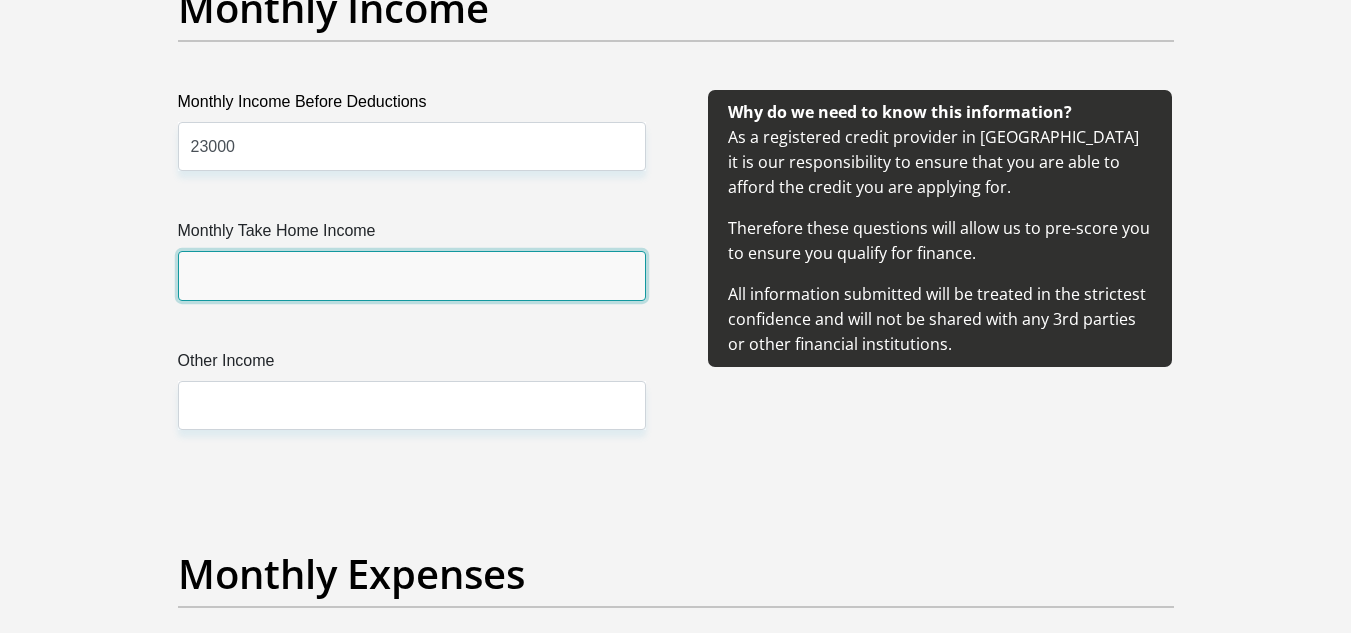 scroll, scrollTop: 2360, scrollLeft: 0, axis: vertical 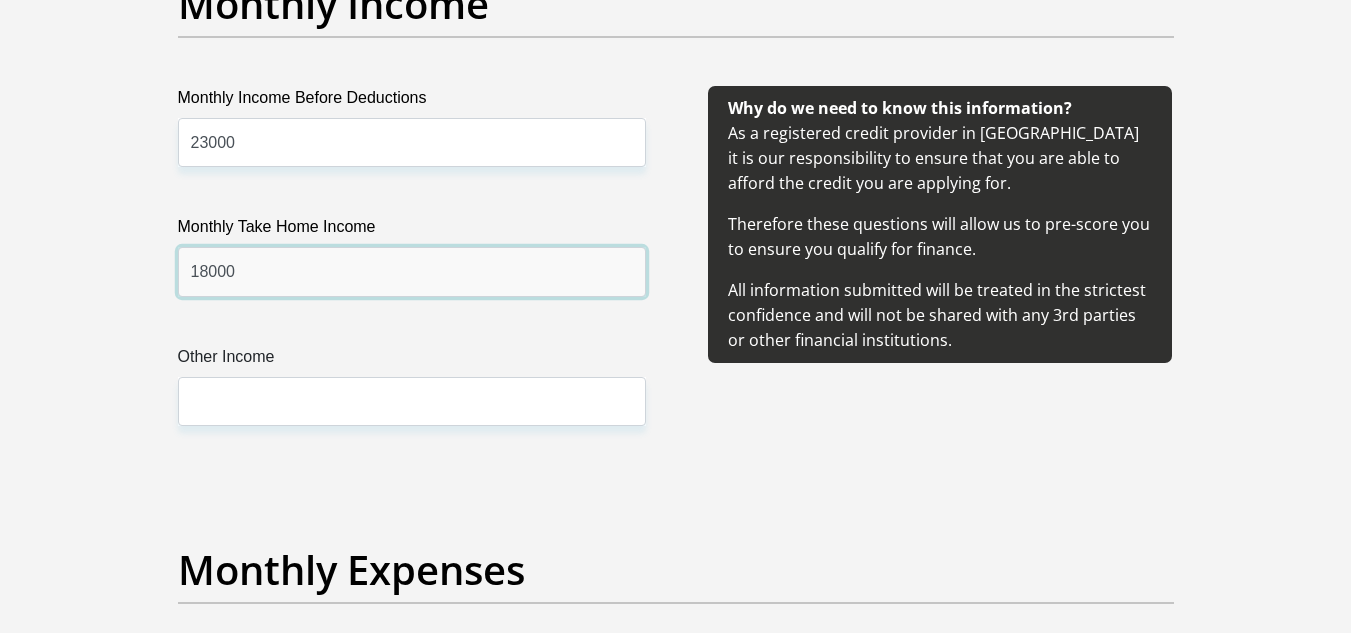 type on "18000" 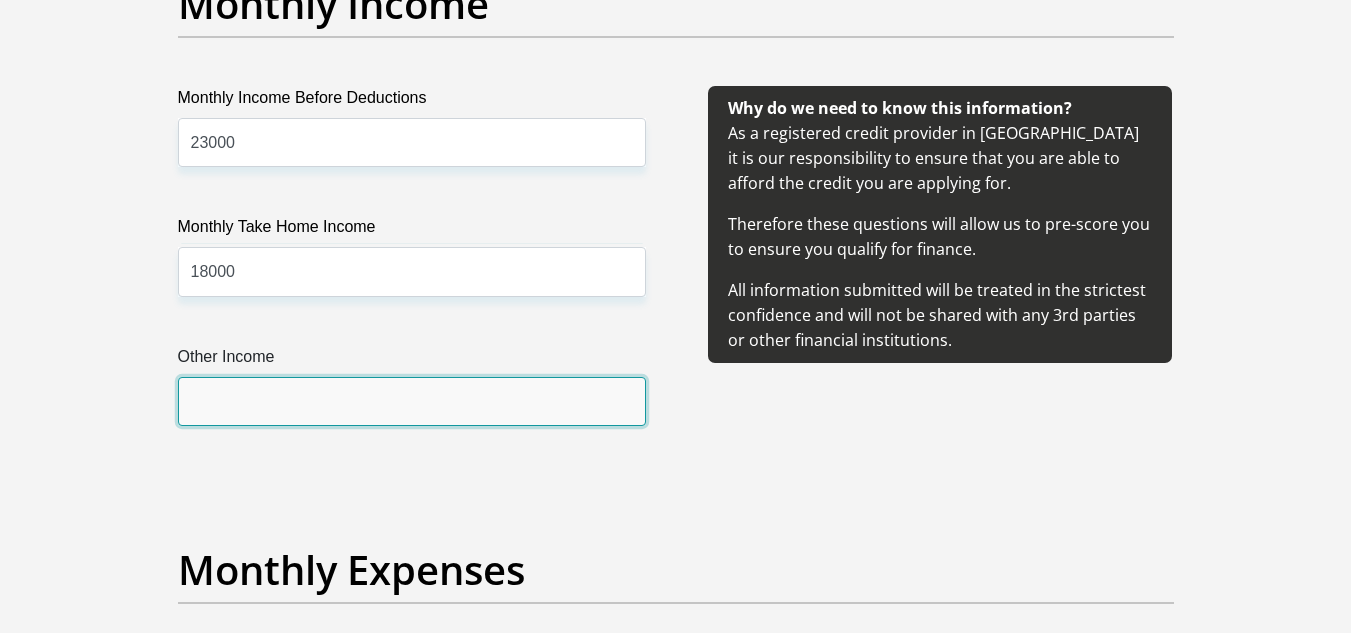 click on "Other Income" at bounding box center [412, 401] 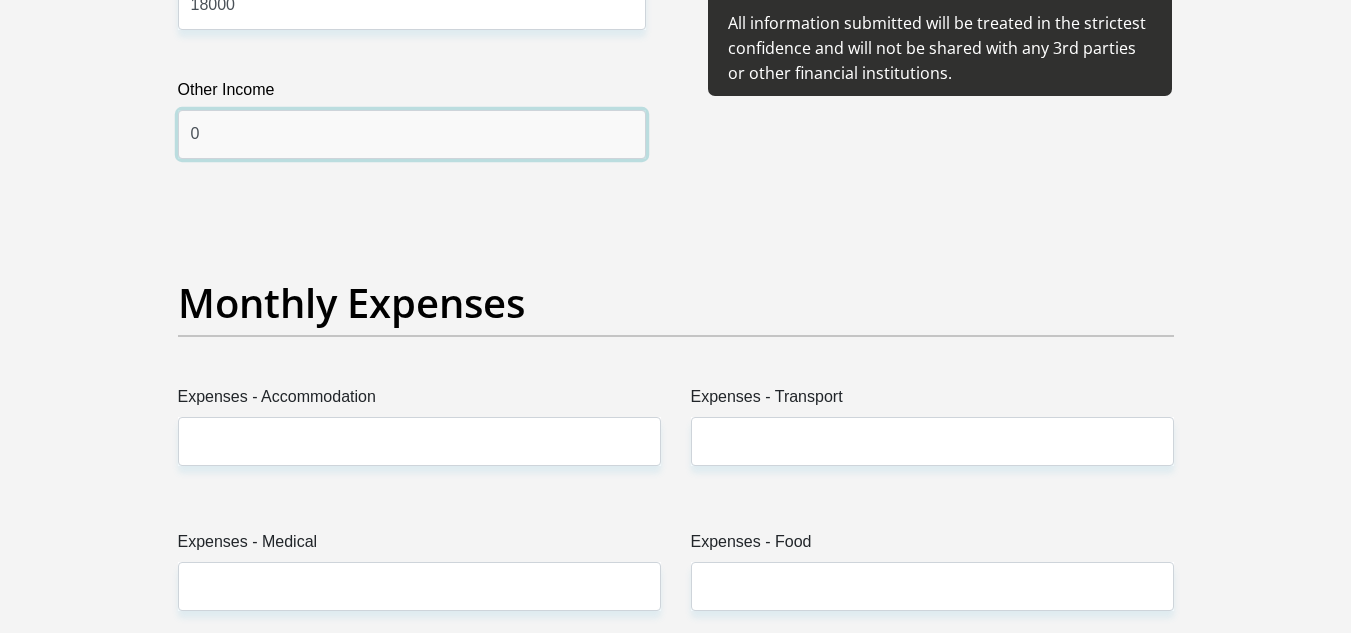 scroll, scrollTop: 2629, scrollLeft: 0, axis: vertical 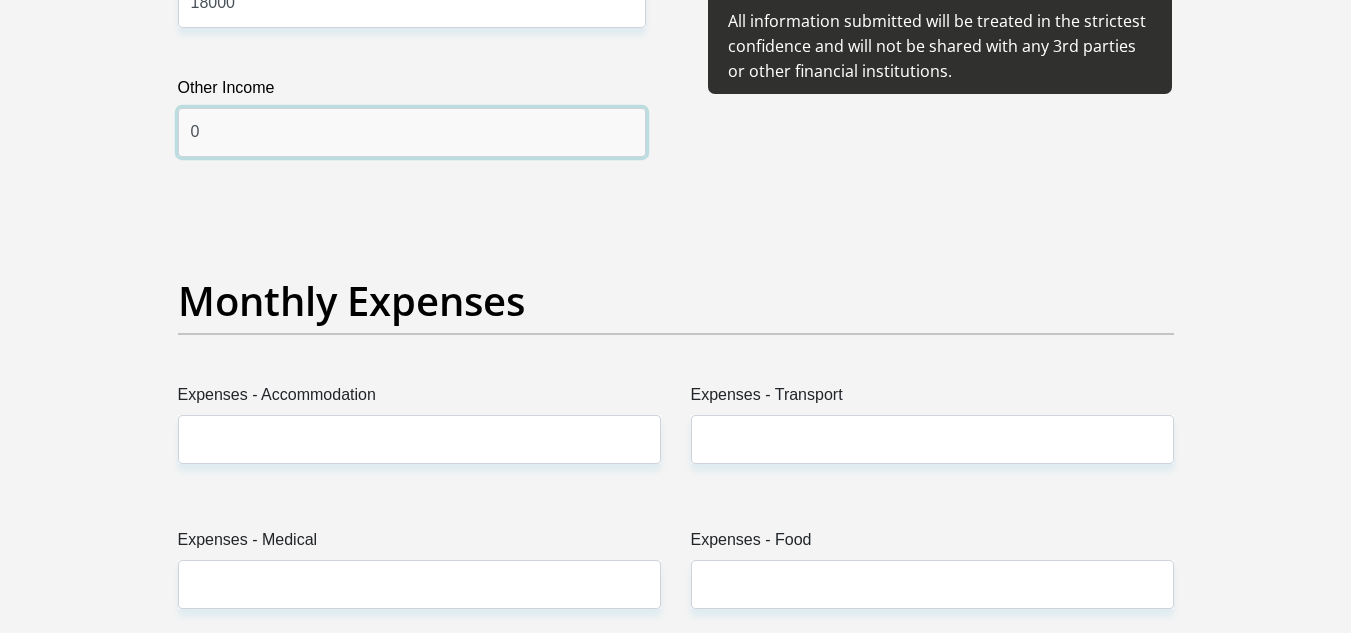 type on "0" 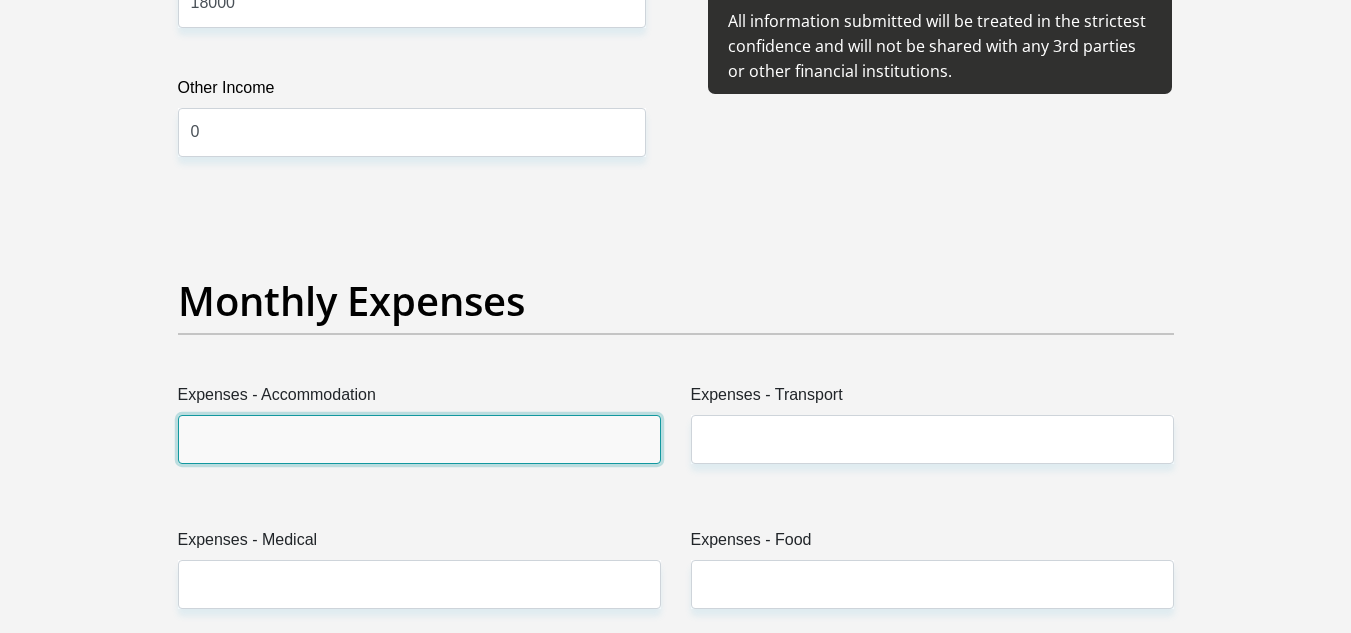 click on "Expenses - Accommodation" at bounding box center (419, 439) 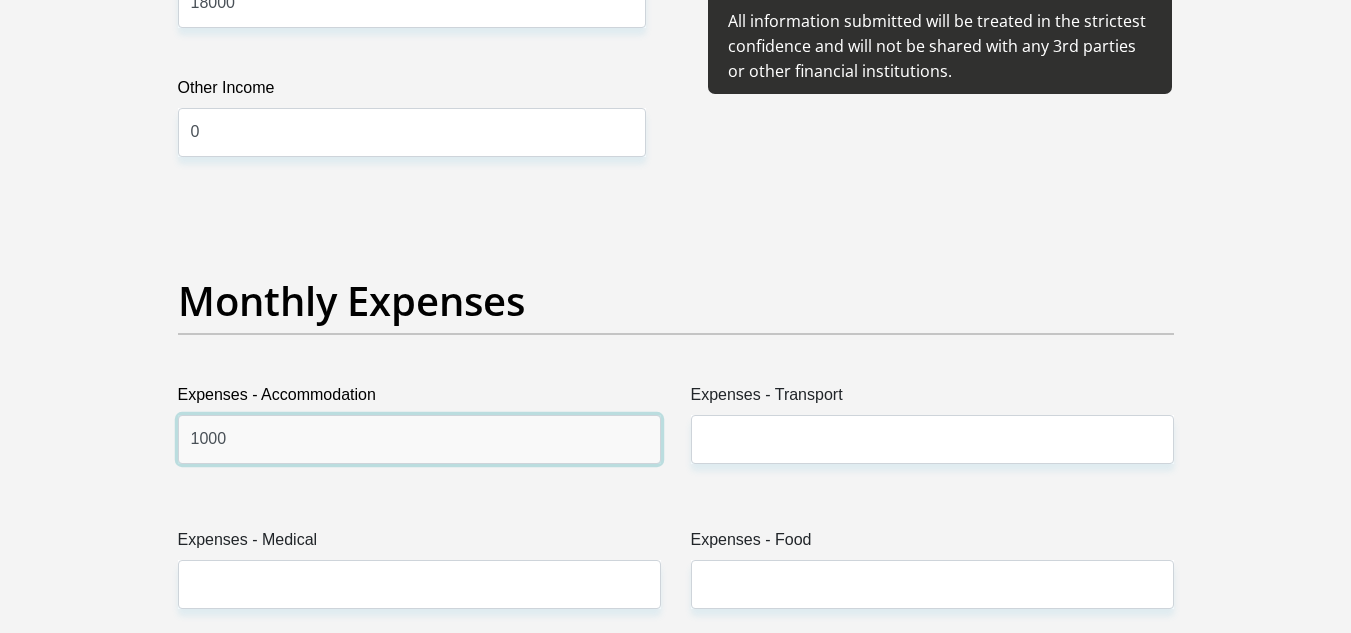 type on "1000" 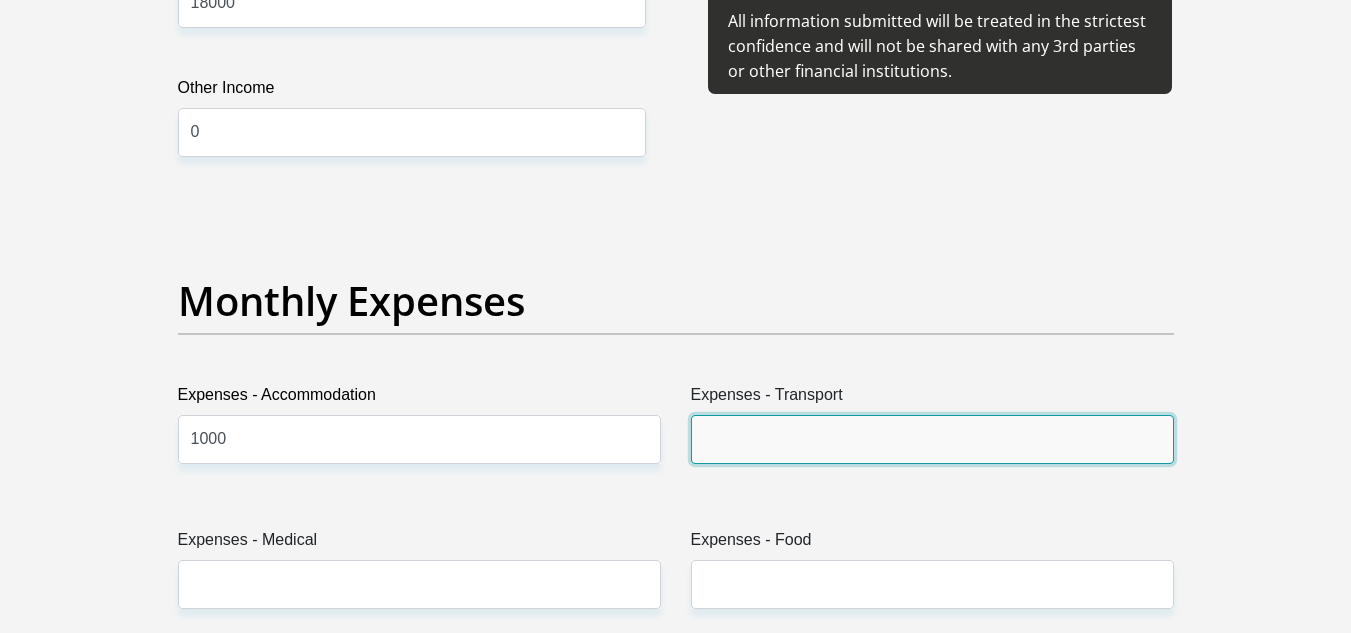 click on "Expenses - Transport" at bounding box center (932, 439) 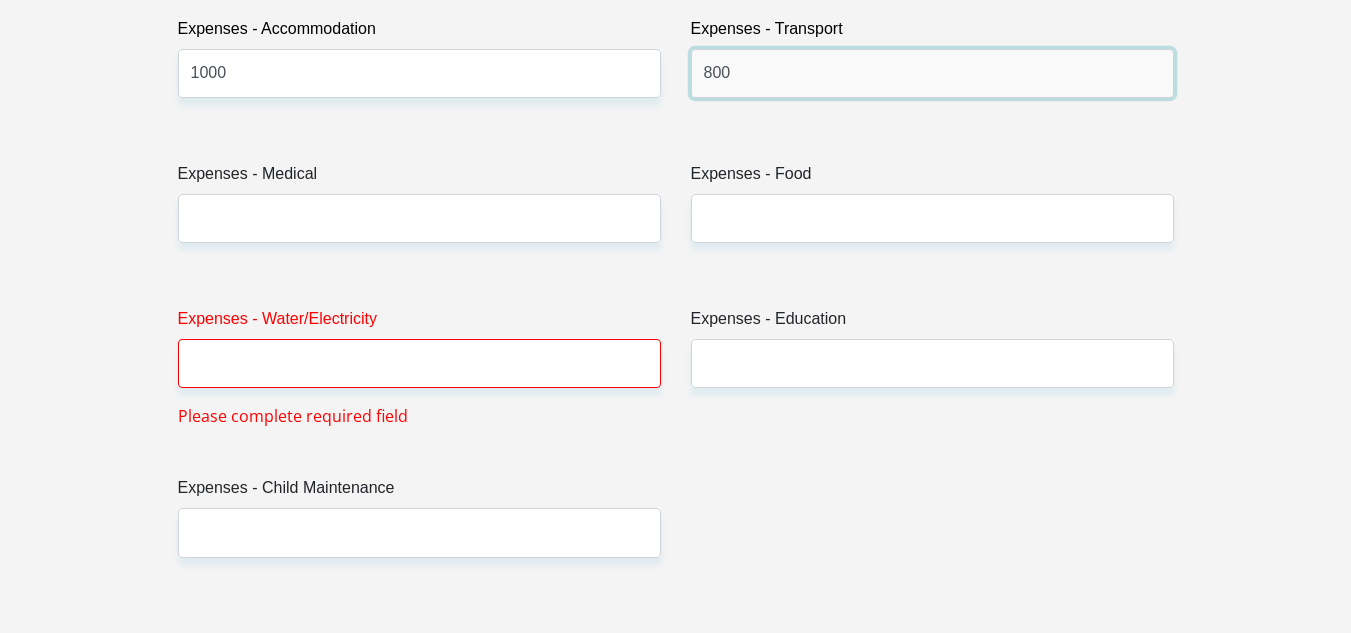 scroll, scrollTop: 3004, scrollLeft: 0, axis: vertical 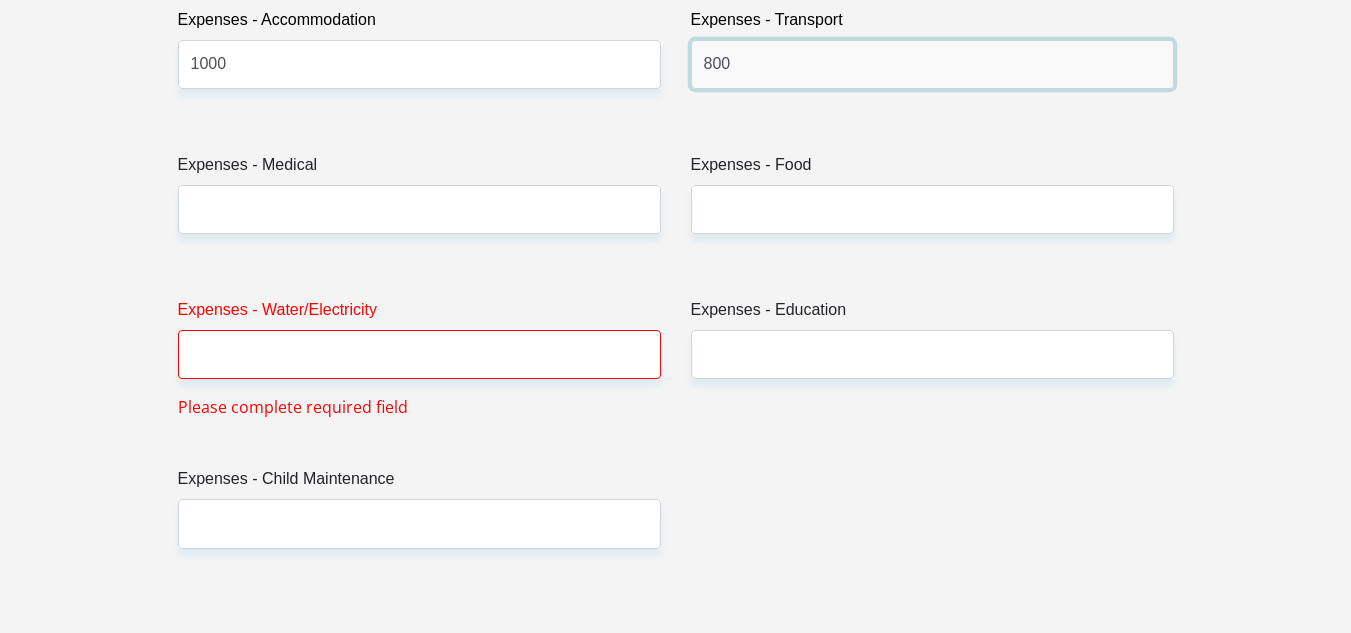type on "800" 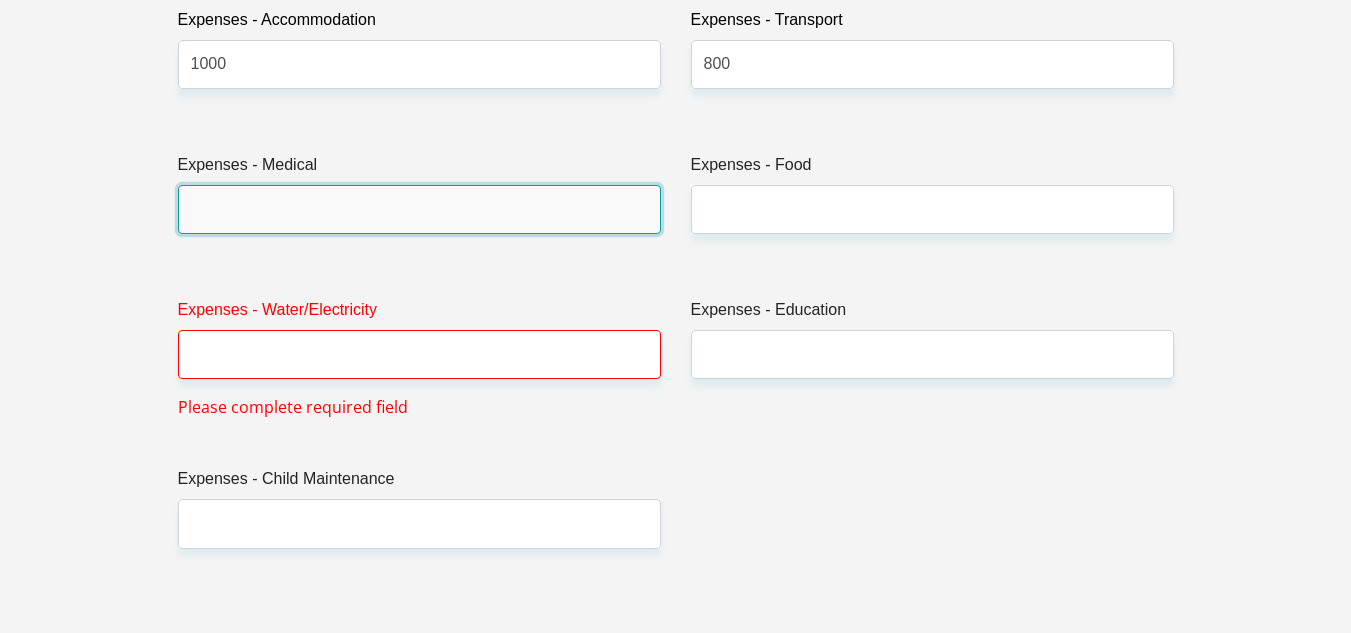 click on "Expenses - Medical" at bounding box center [419, 209] 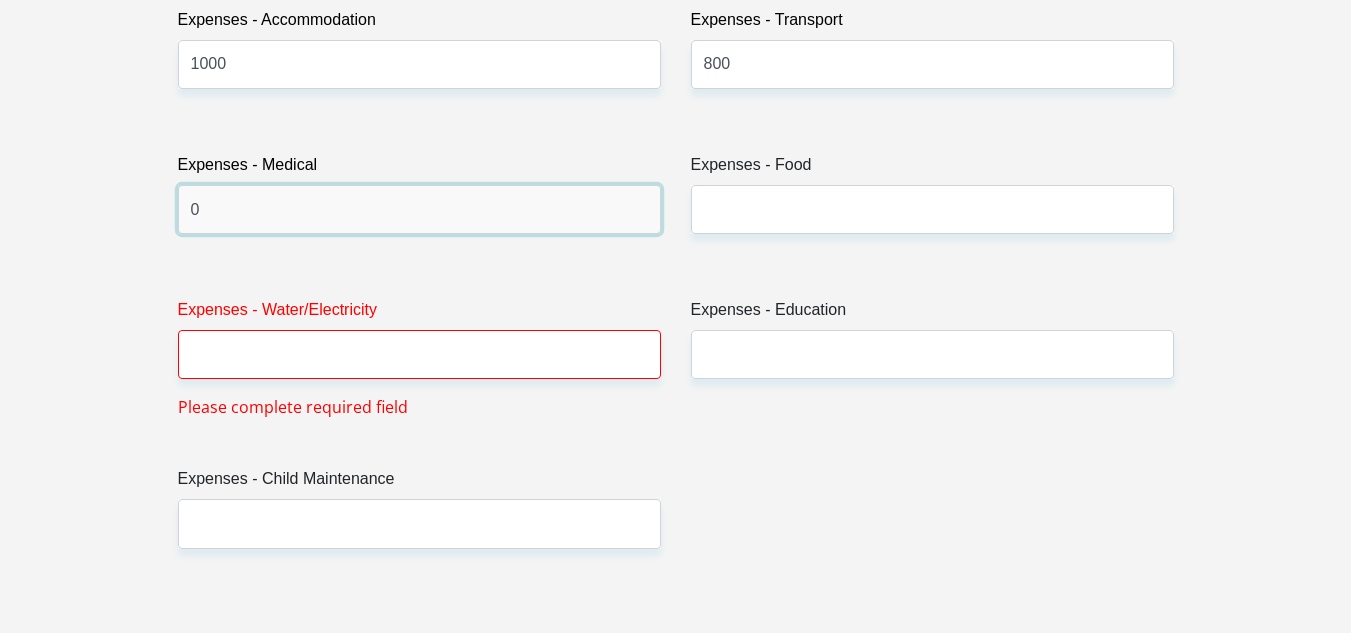 type on "0" 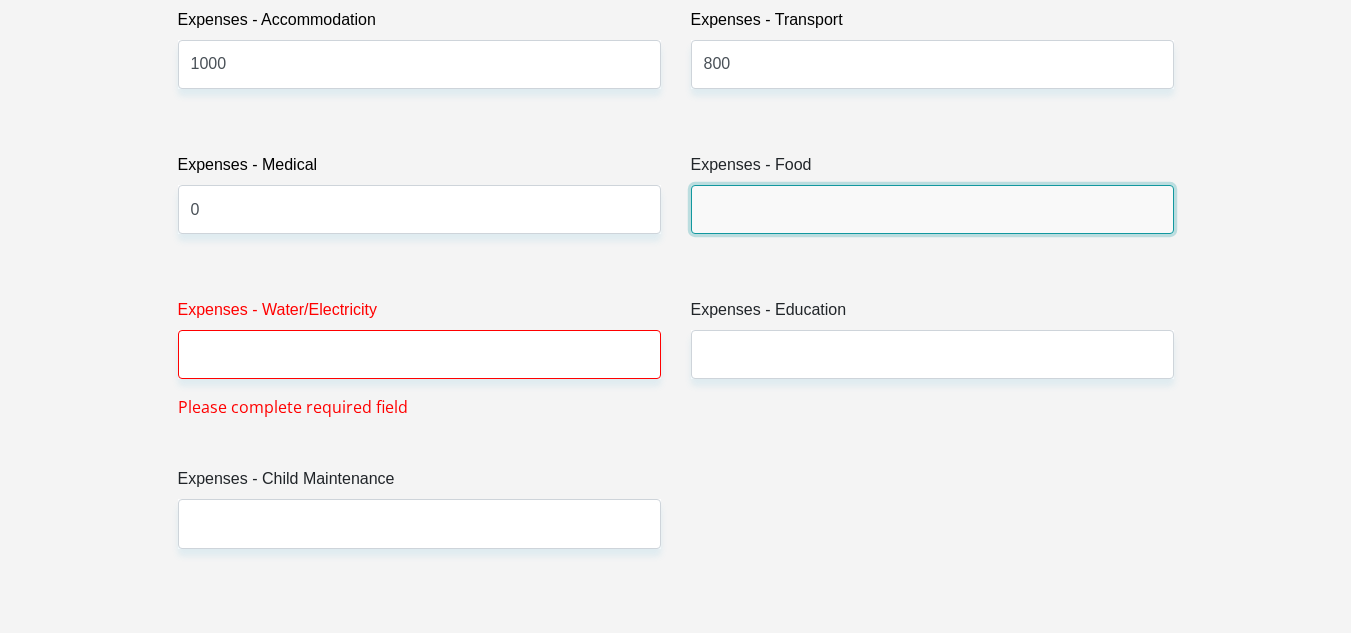 click on "Expenses - Food" at bounding box center [932, 209] 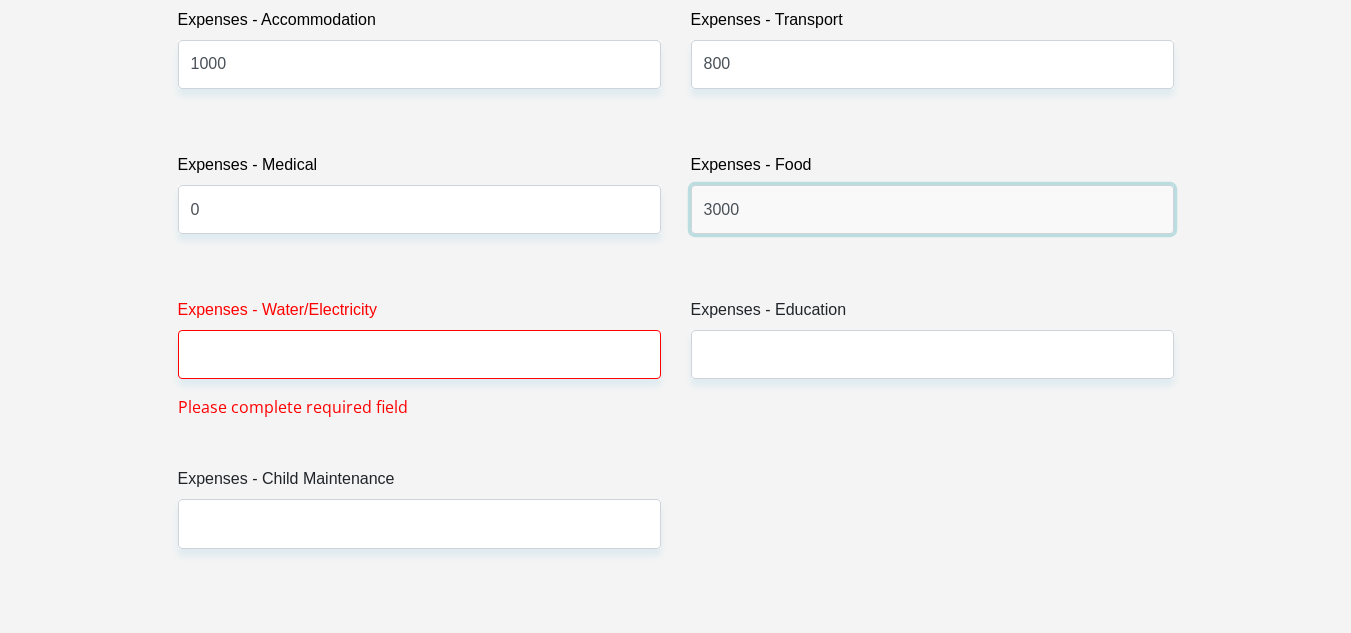 type on "3000" 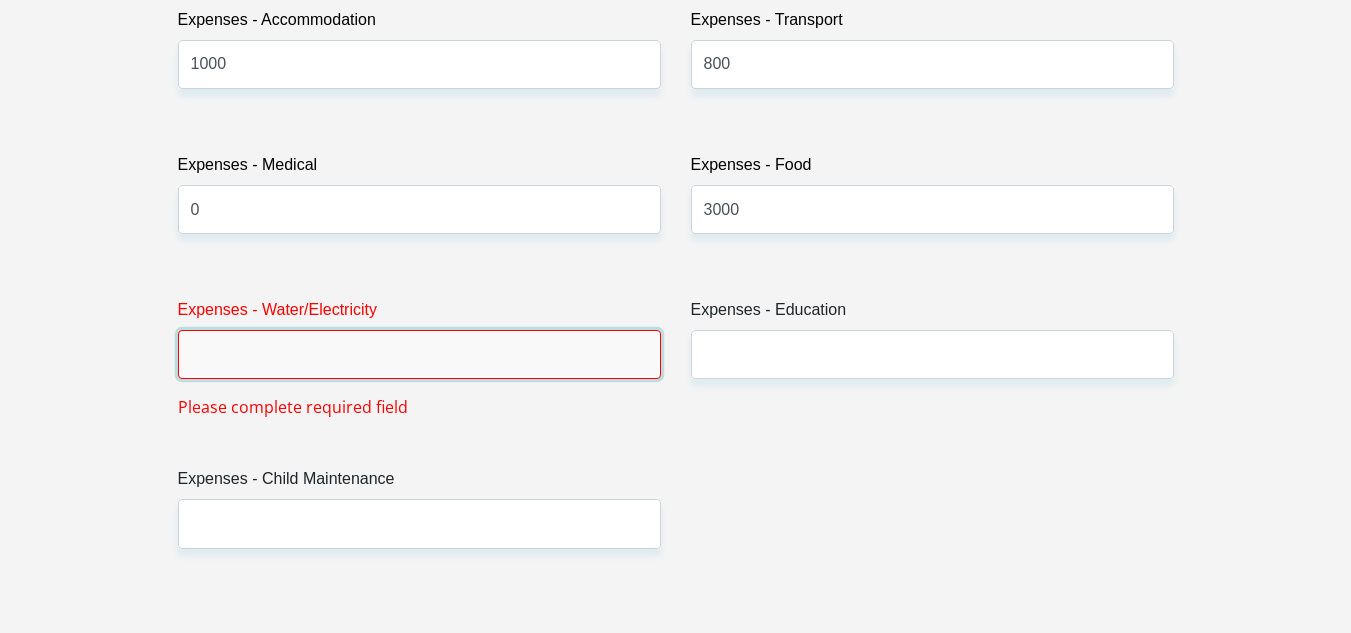 click on "Expenses - Water/Electricity" at bounding box center (419, 354) 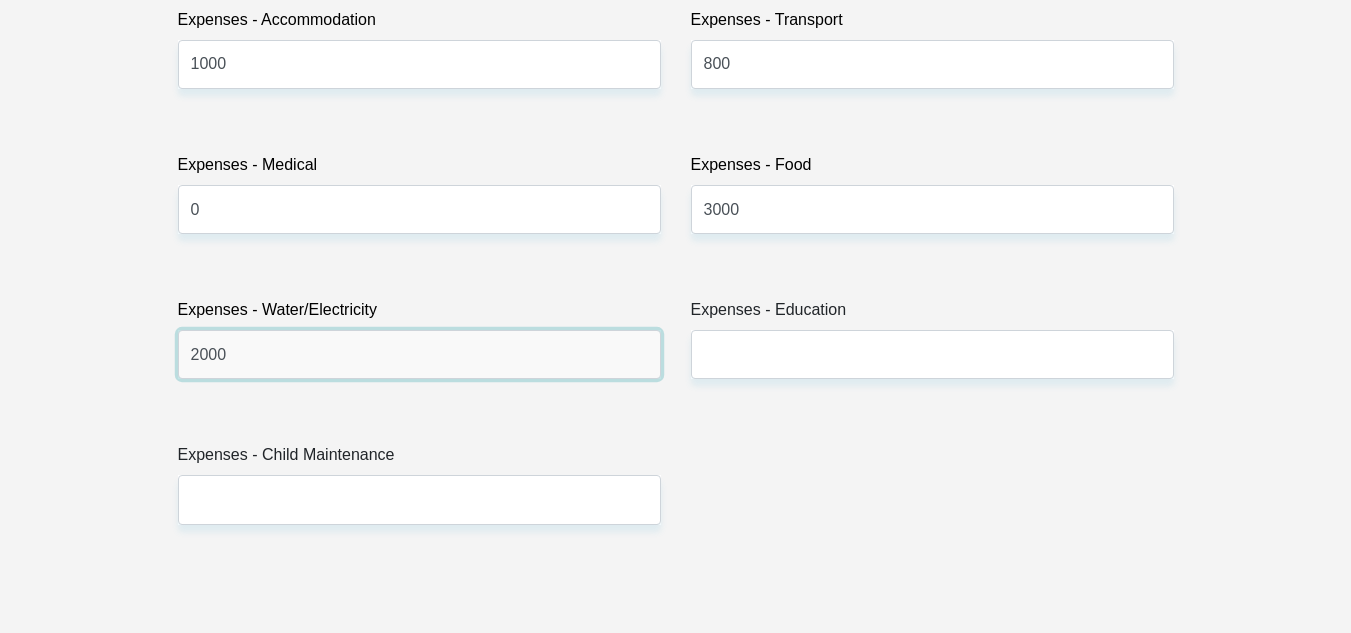 type on "2000" 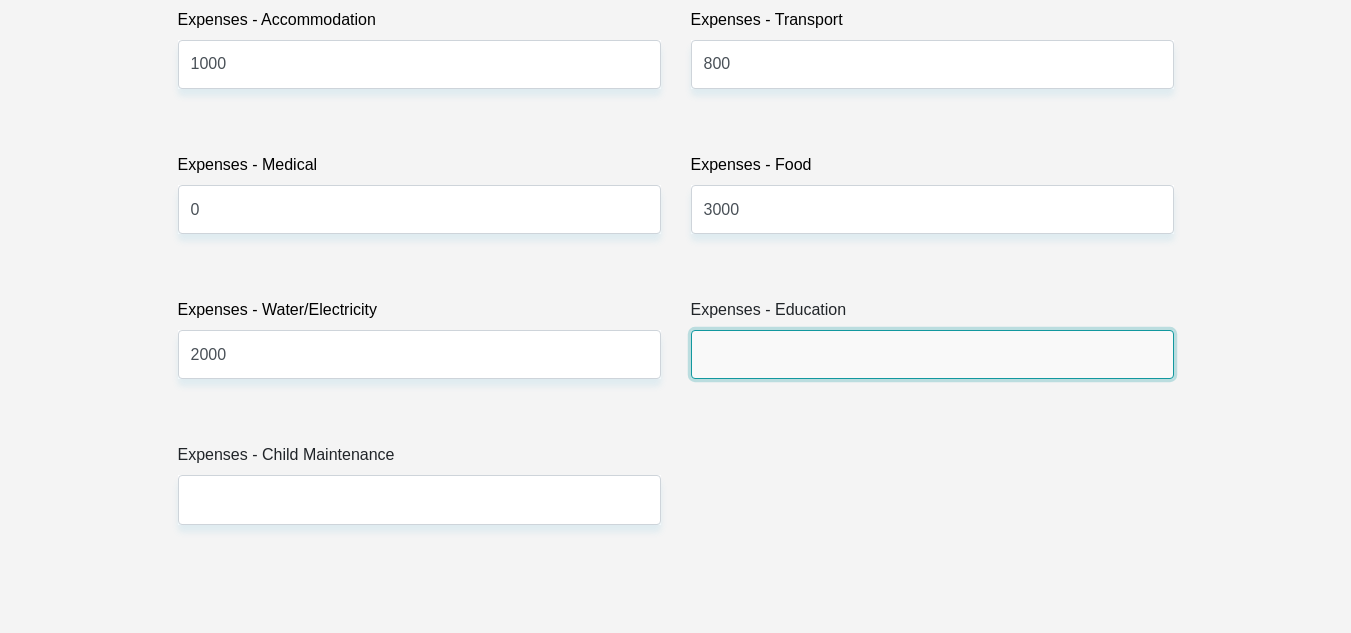 click on "Expenses - Education" at bounding box center (932, 354) 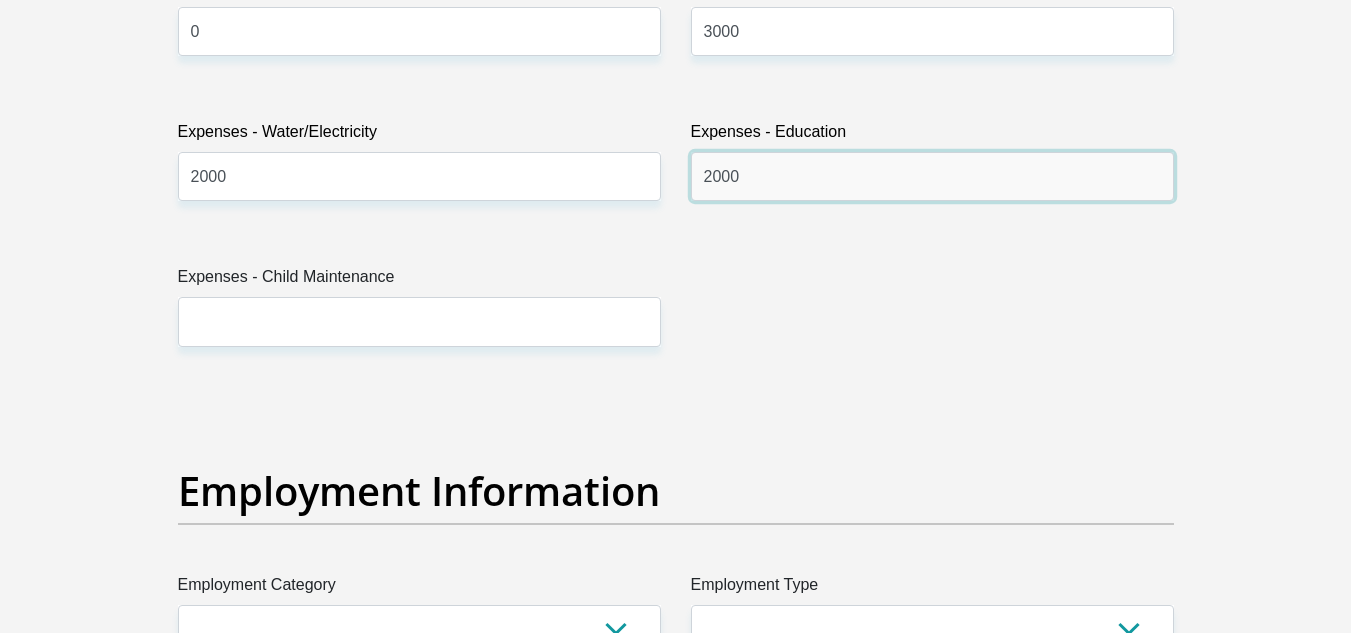 scroll, scrollTop: 3189, scrollLeft: 0, axis: vertical 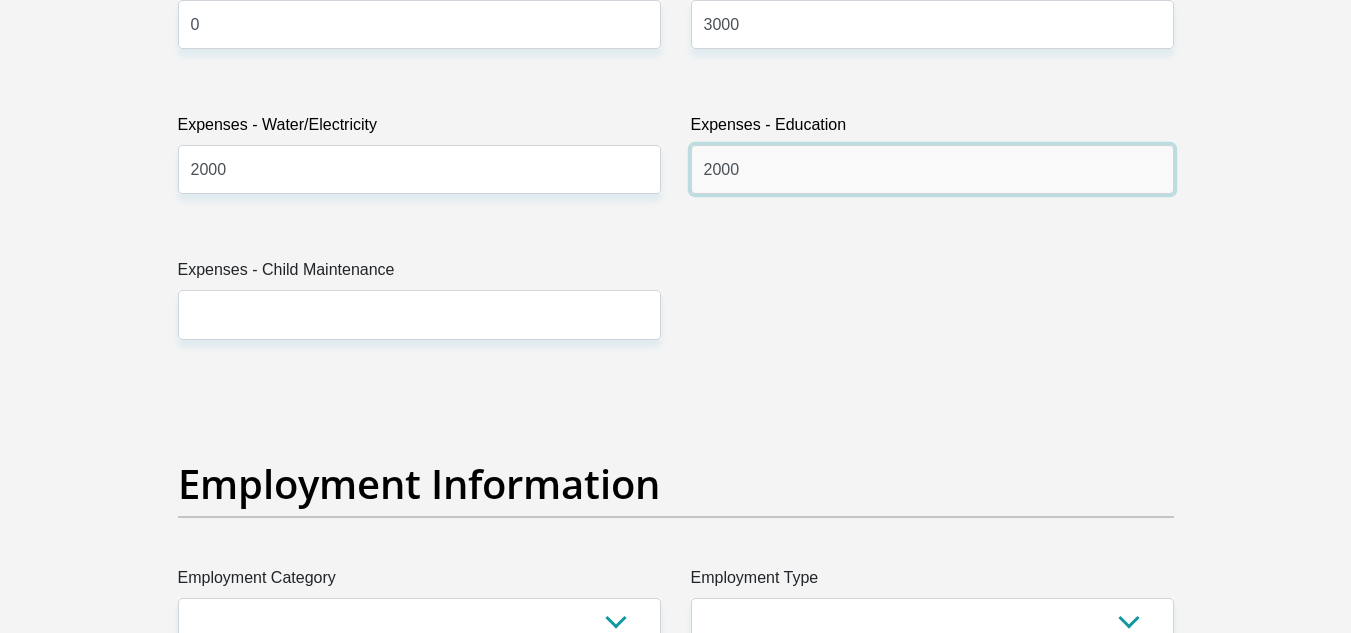 type on "2000" 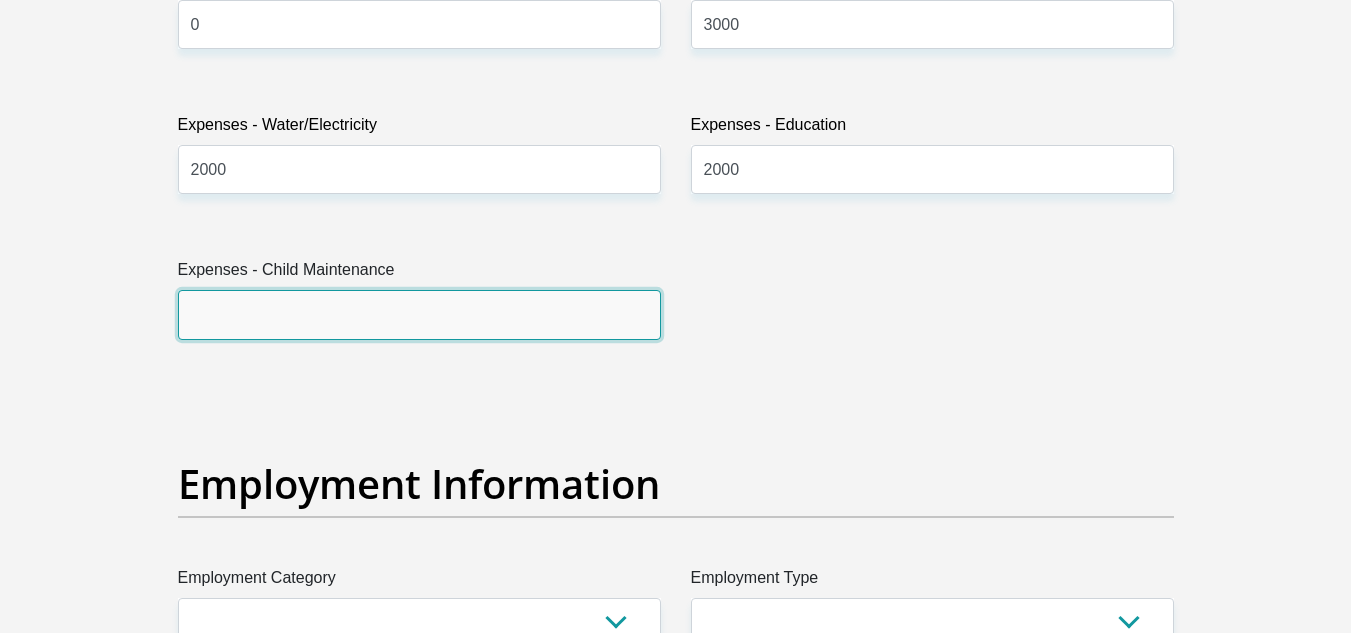 click on "Expenses - Child Maintenance" at bounding box center [419, 314] 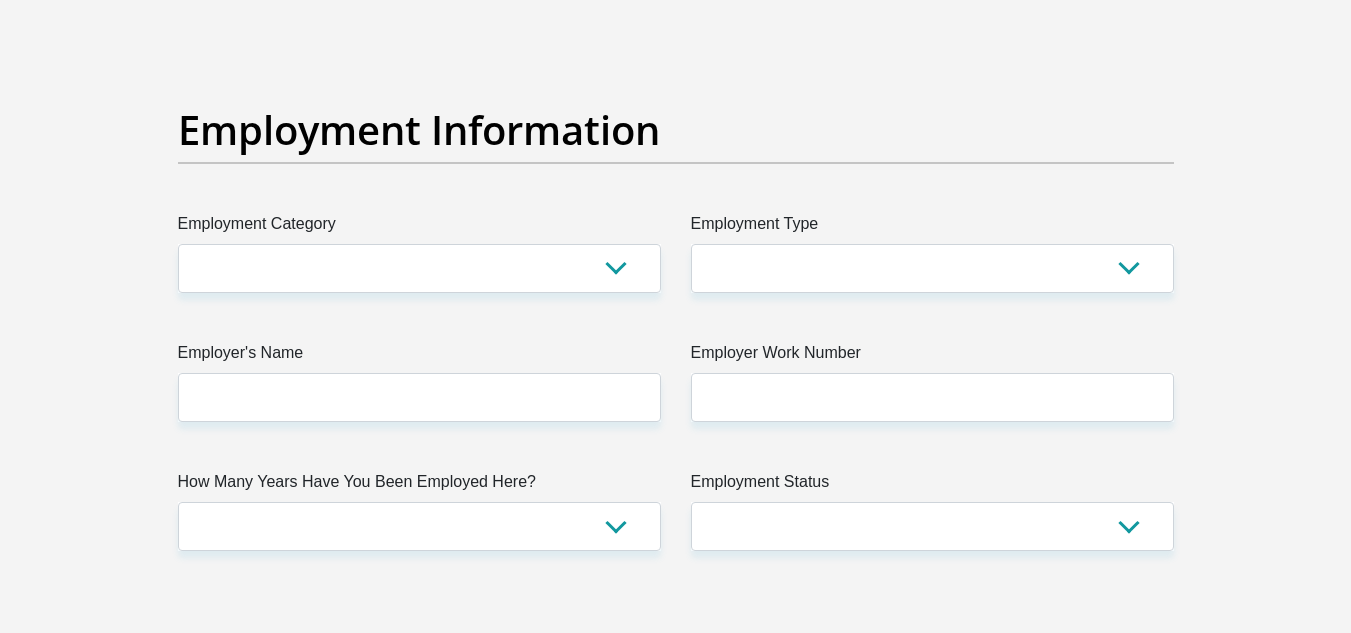 scroll, scrollTop: 3545, scrollLeft: 0, axis: vertical 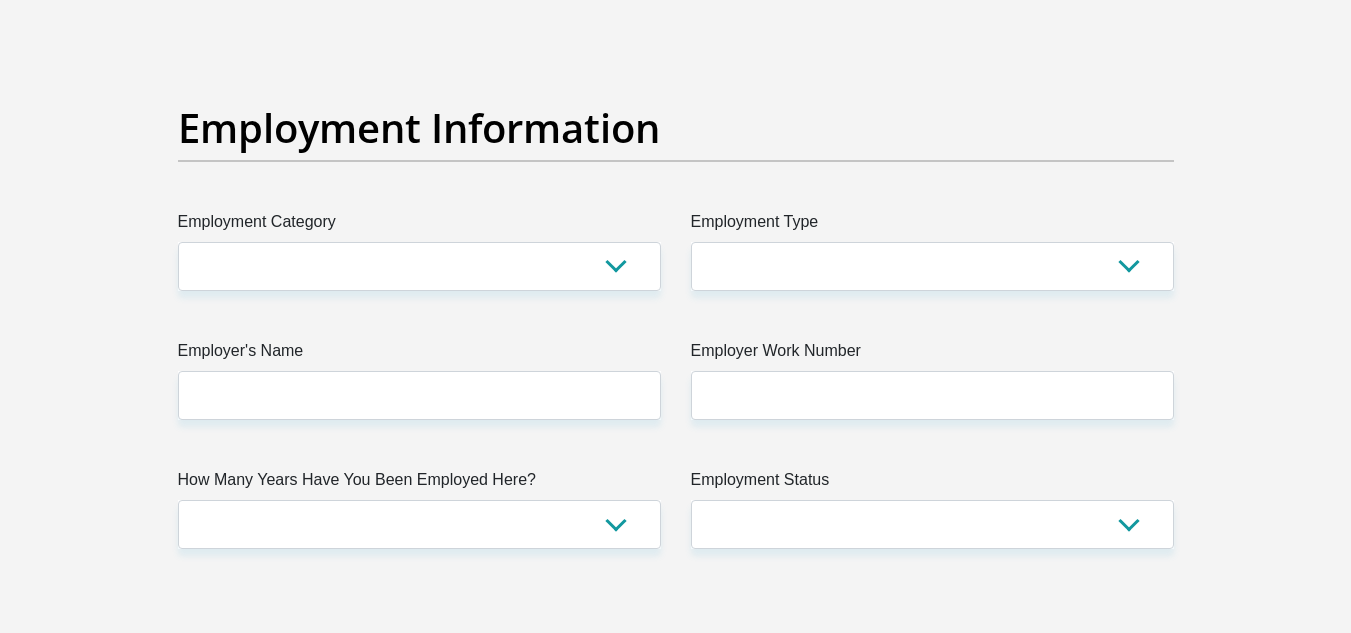 type on "0" 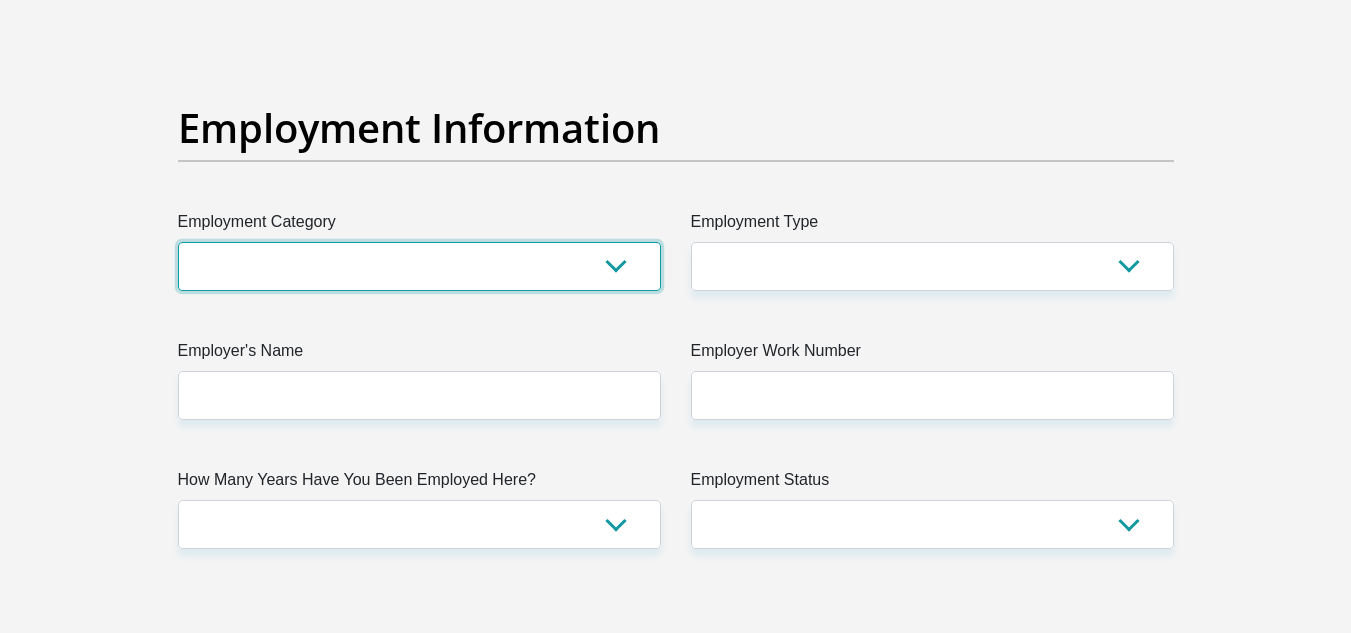 click on "AGRICULTURE
ALCOHOL & TOBACCO
CONSTRUCTION MATERIALS
METALLURGY
EQUIPMENT FOR RENEWABLE ENERGY
SPECIALIZED CONTRACTORS
CAR
GAMING (INCL. INTERNET
OTHER WHOLESALE
UNLICENSED PHARMACEUTICALS
CURRENCY EXCHANGE HOUSES
OTHER FINANCIAL INSTITUTIONS & INSURANCE
REAL ESTATE AGENTS
OIL & GAS
OTHER MATERIALS (E.G. IRON ORE)
PRECIOUS STONES & PRECIOUS METALS
POLITICAL ORGANIZATIONS
RELIGIOUS ORGANIZATIONS(NOT SECTS)
ACTI. HAVING BUSINESS DEAL WITH PUBLIC ADMINISTRATION
LAUNDROMATS" at bounding box center (419, 266) 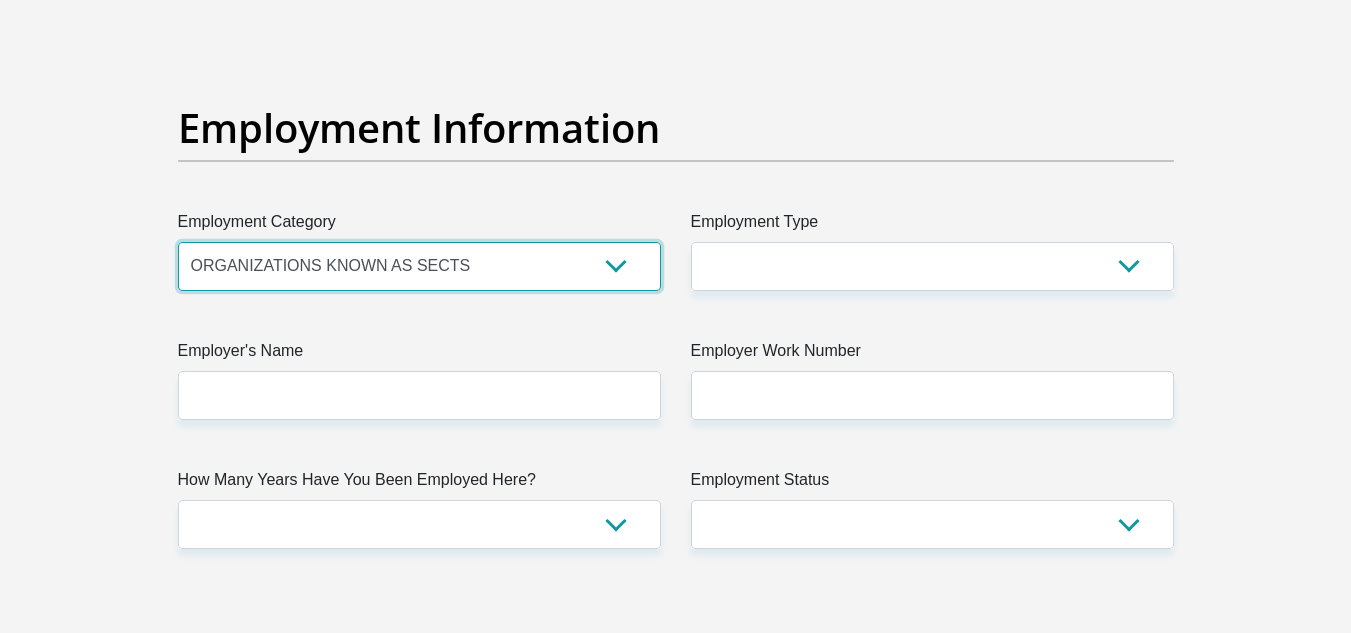 click on "AGRICULTURE
ALCOHOL & TOBACCO
CONSTRUCTION MATERIALS
METALLURGY
EQUIPMENT FOR RENEWABLE ENERGY
SPECIALIZED CONTRACTORS
CAR
GAMING (INCL. INTERNET
OTHER WHOLESALE
UNLICENSED PHARMACEUTICALS
CURRENCY EXCHANGE HOUSES
OTHER FINANCIAL INSTITUTIONS & INSURANCE
REAL ESTATE AGENTS
OIL & GAS
OTHER MATERIALS (E.G. IRON ORE)
PRECIOUS STONES & PRECIOUS METALS
POLITICAL ORGANIZATIONS
RELIGIOUS ORGANIZATIONS(NOT SECTS)
ACTI. HAVING BUSINESS DEAL WITH PUBLIC ADMINISTRATION
LAUNDROMATS" at bounding box center [419, 266] 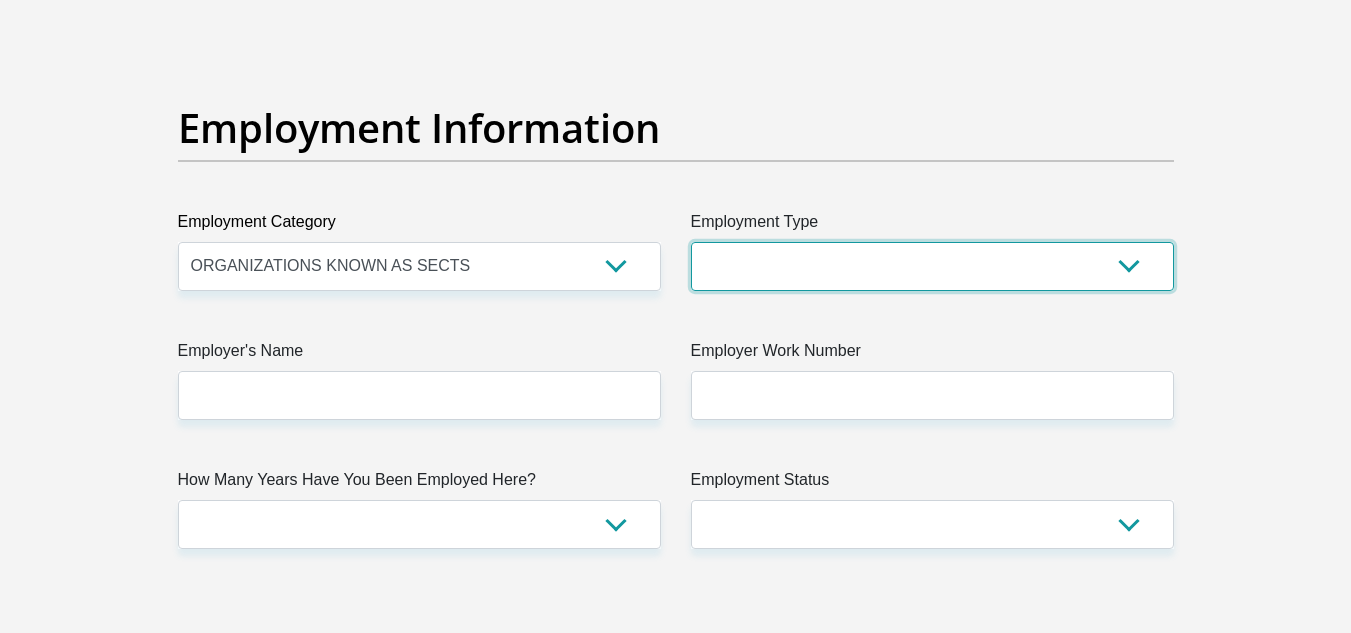 click on "College/Lecturer
Craft Seller
Creative
Driver
Executive
Farmer
Forces - Non Commissioned
Forces - Officer
Hawker
Housewife
Labourer
Licenced Professional
Manager
Miner
Non Licenced Professional
Office Staff/Clerk
Outside Worker
Pensioner
Permanent Teacher
Production/Manufacturing
Sales
Self-Employed
Semi-Professional Worker
Service Industry  Social Worker  Student" at bounding box center (932, 266) 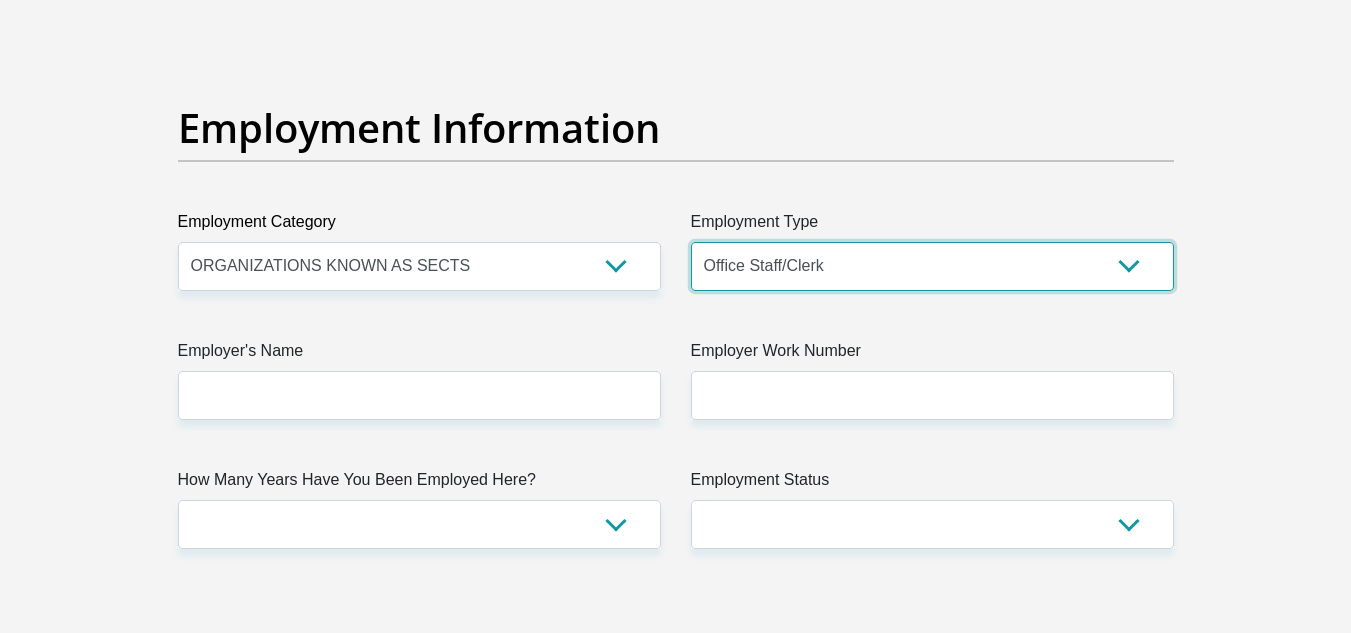 click on "College/Lecturer
Craft Seller
Creative
Driver
Executive
Farmer
Forces - Non Commissioned
Forces - Officer
Hawker
Housewife
Labourer
Licenced Professional
Manager
Miner
Non Licenced Professional
Office Staff/Clerk
Outside Worker
Pensioner
Permanent Teacher
Production/Manufacturing
Sales
Self-Employed
Semi-Professional Worker
Service Industry  Social Worker  Student" at bounding box center (932, 266) 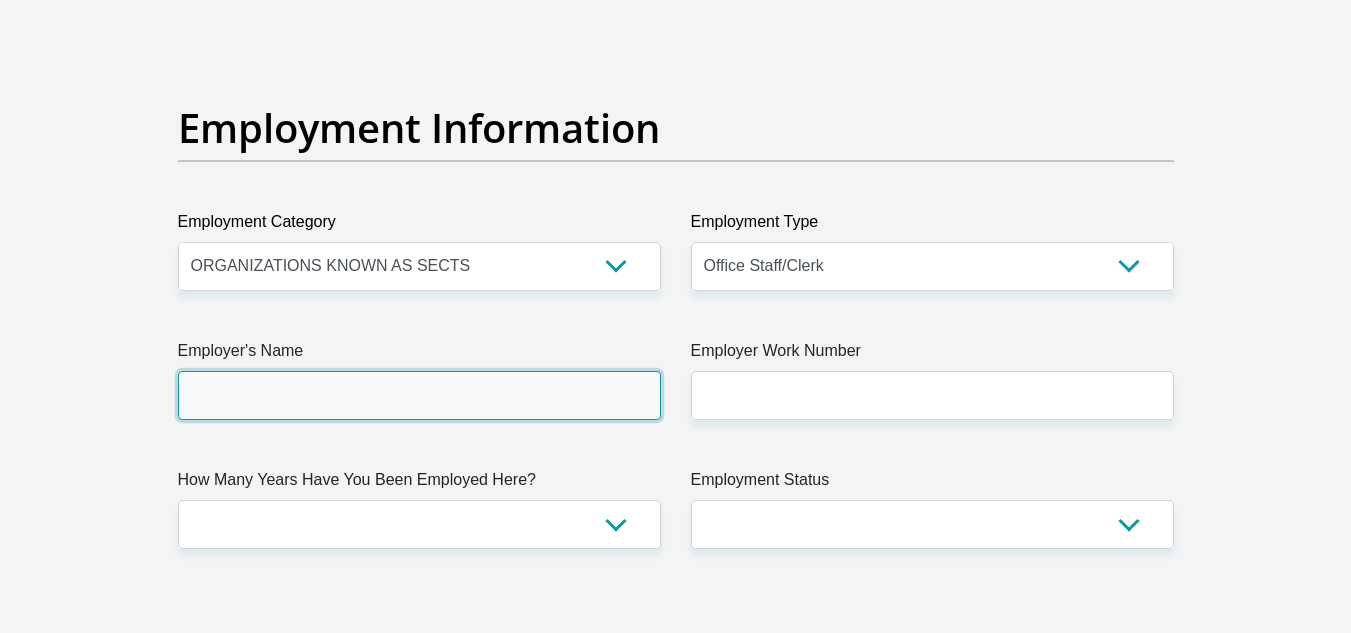 click on "Employer's Name" at bounding box center (419, 395) 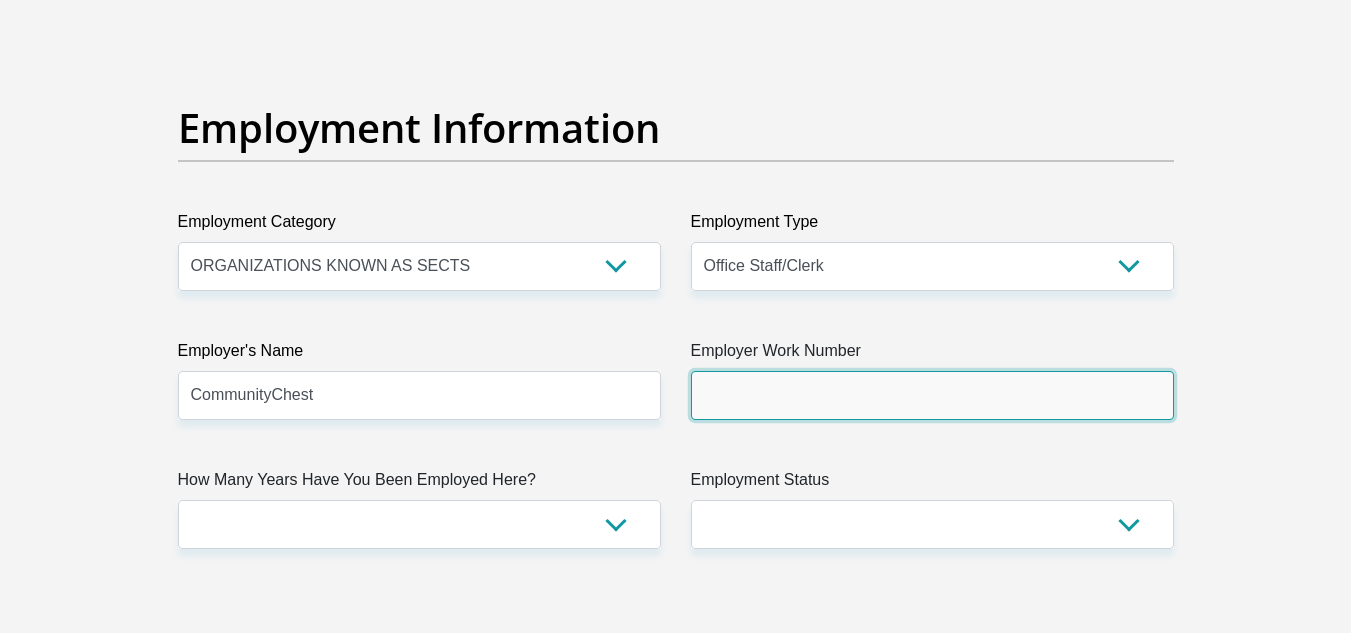 click on "Employer Work Number" at bounding box center (932, 395) 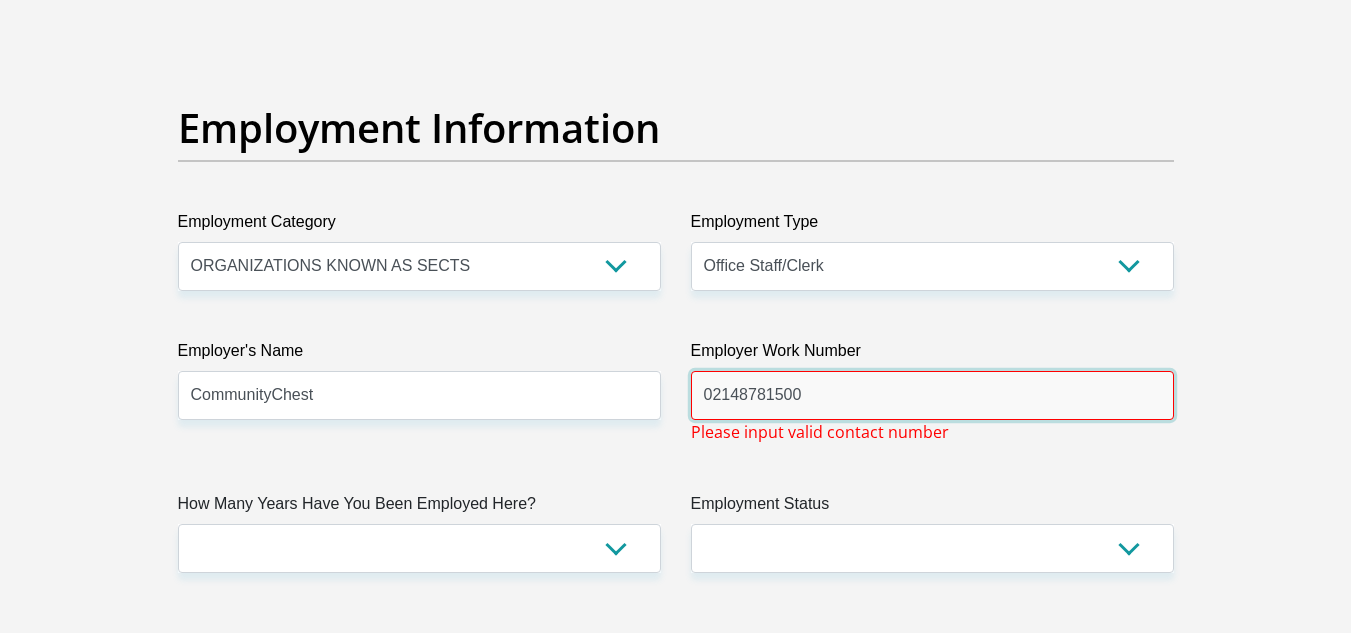 click on "02148781500" at bounding box center [932, 395] 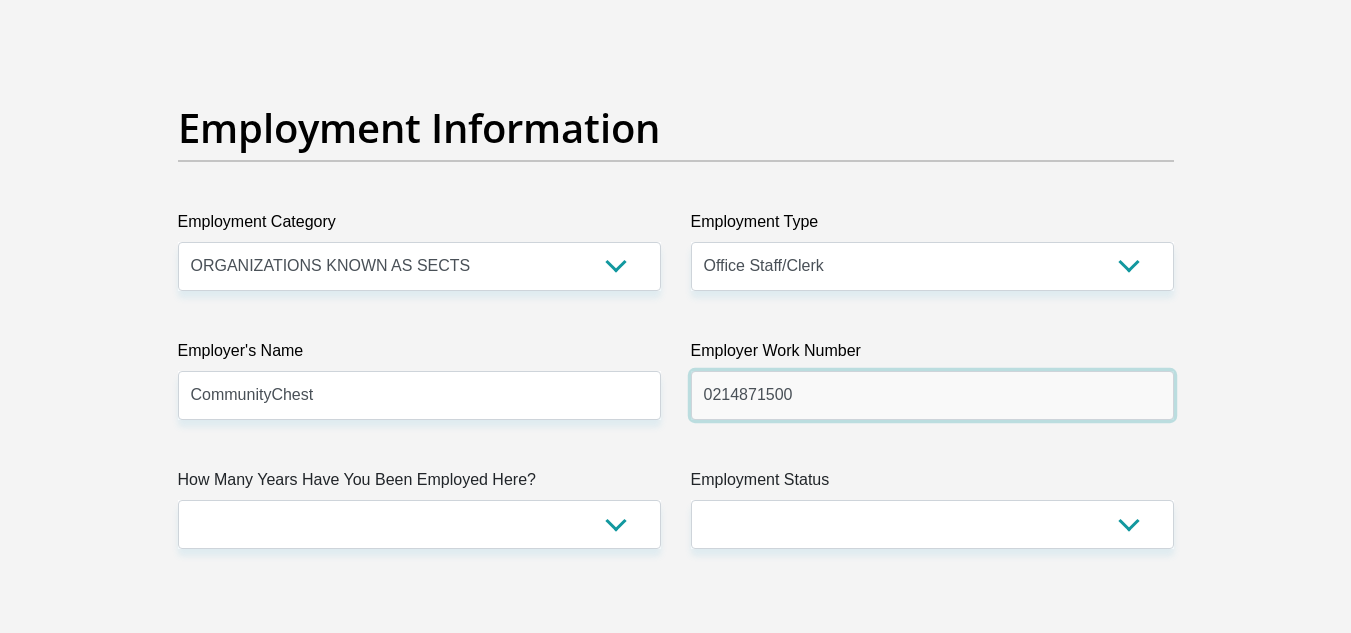 type on "0214871500" 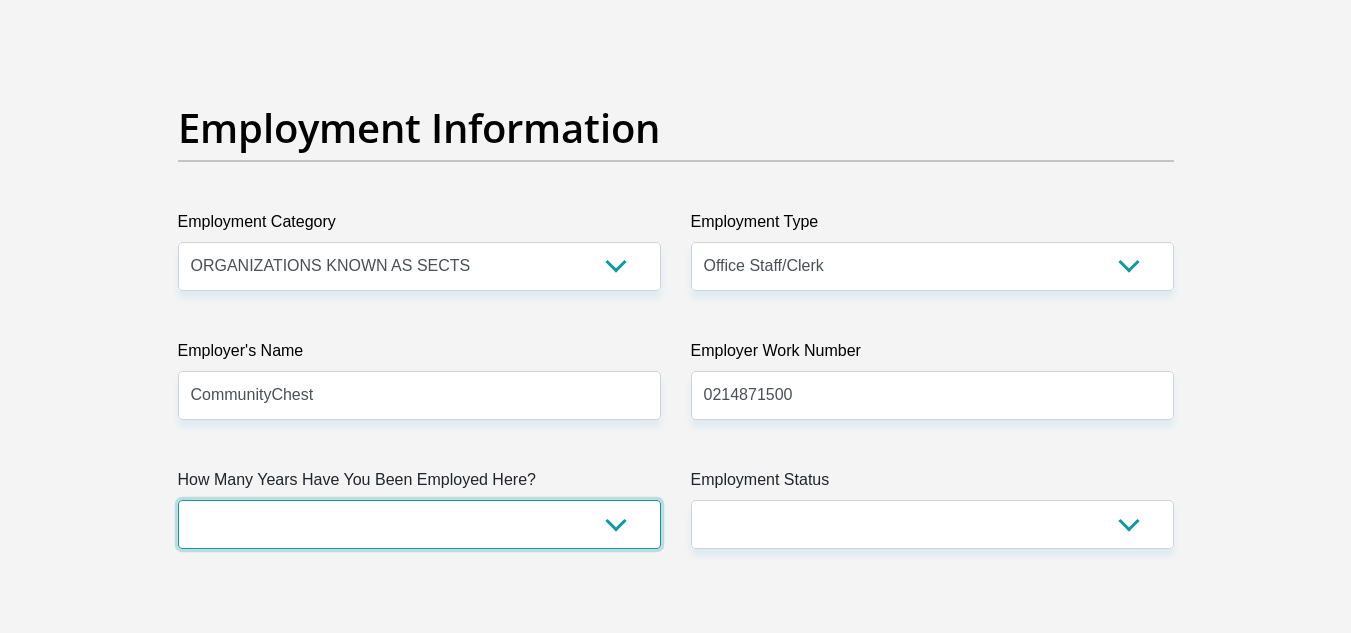 click on "less than 1 year
1-3 years
3-5 years
5+ years" at bounding box center [419, 524] 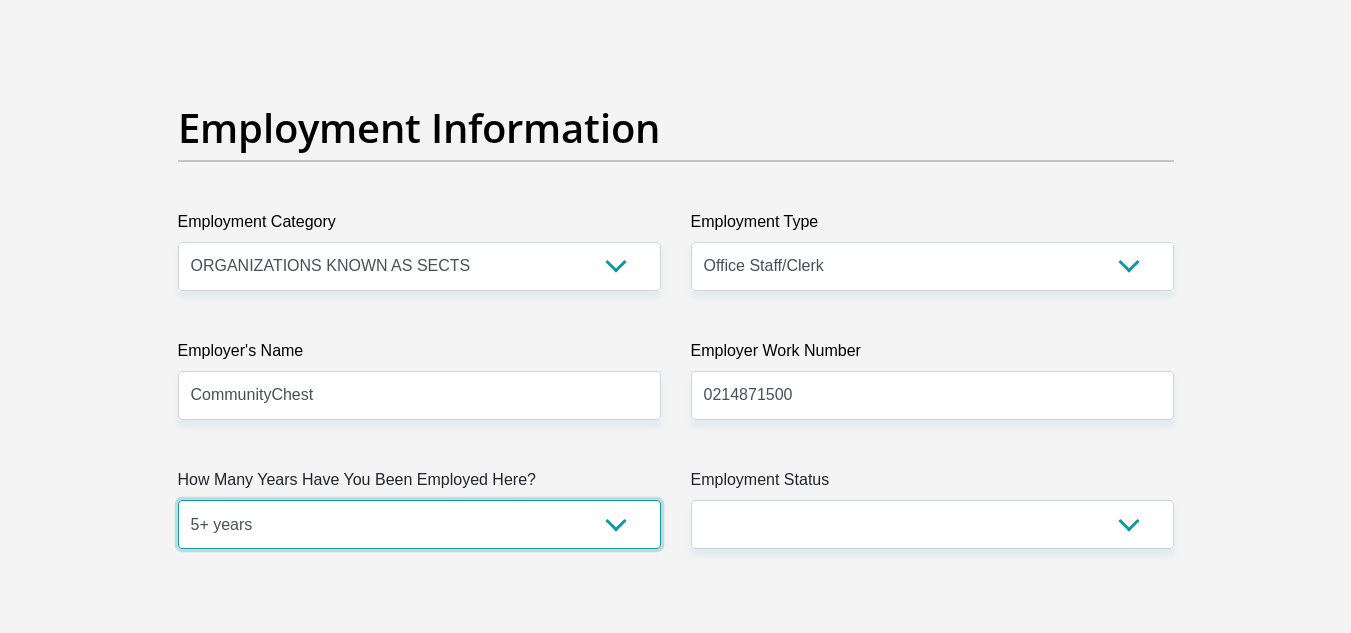 click on "less than 1 year
1-3 years
3-5 years
5+ years" at bounding box center (419, 524) 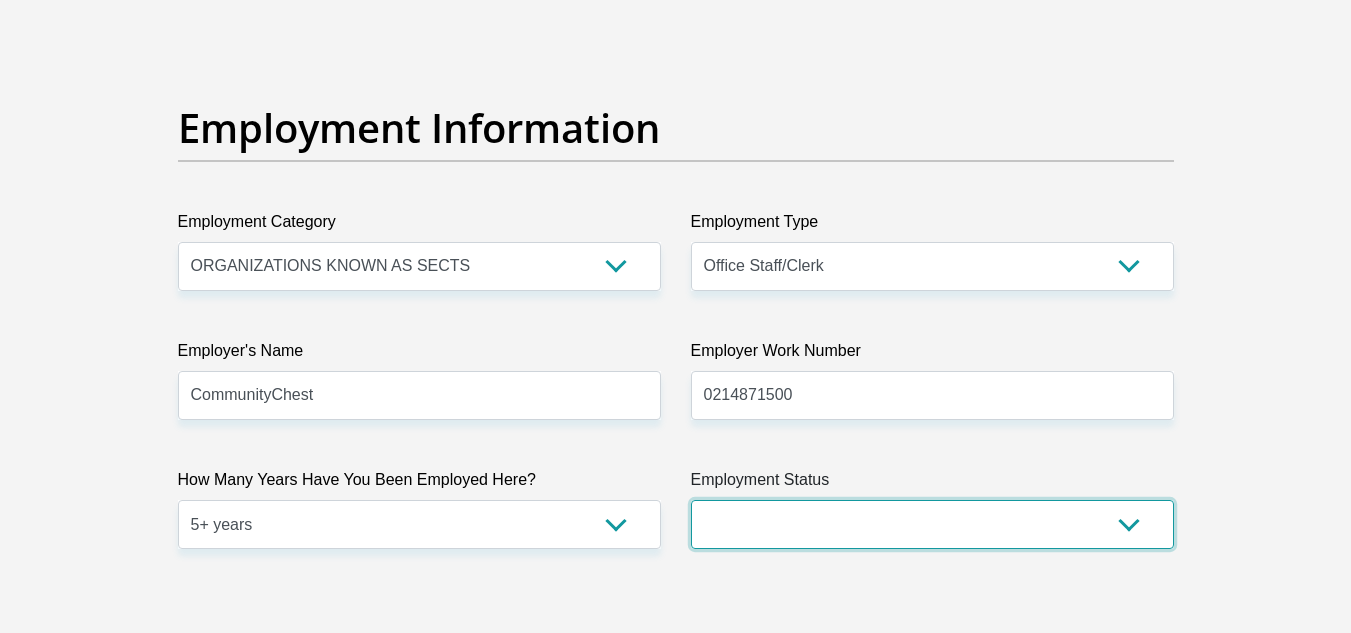 click on "Permanent/Full-time
Part-time/Casual
Contract Worker
Self-Employed
Housewife
Retired
Student
Medically Boarded
Disability
Unemployed" at bounding box center [932, 524] 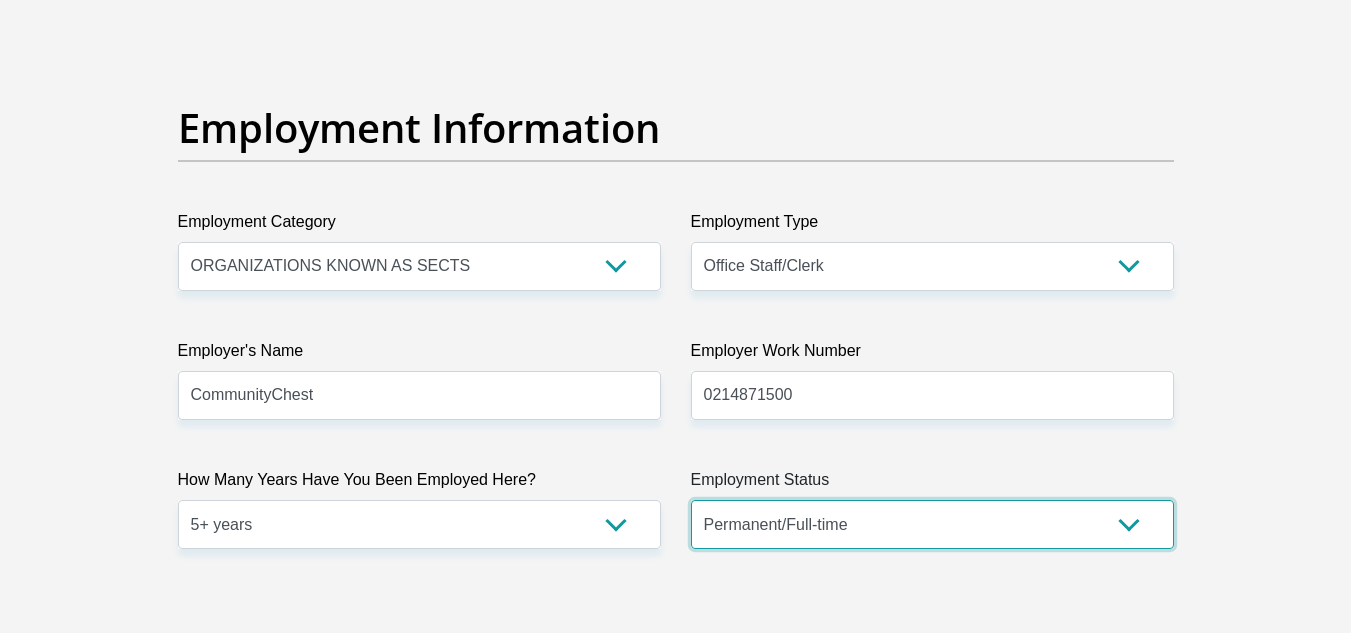 click on "Permanent/Full-time
Part-time/Casual
Contract Worker
Self-Employed
Housewife
Retired
Student
Medically Boarded
Disability
Unemployed" at bounding box center [932, 524] 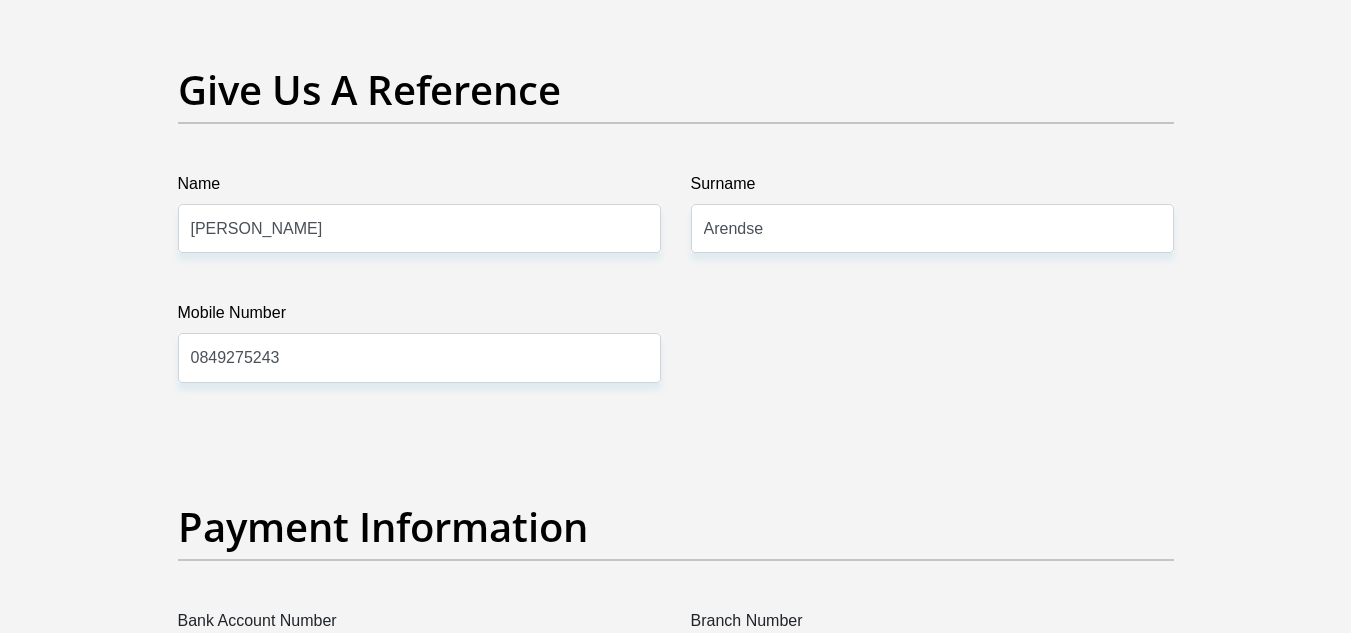 scroll, scrollTop: 4149, scrollLeft: 0, axis: vertical 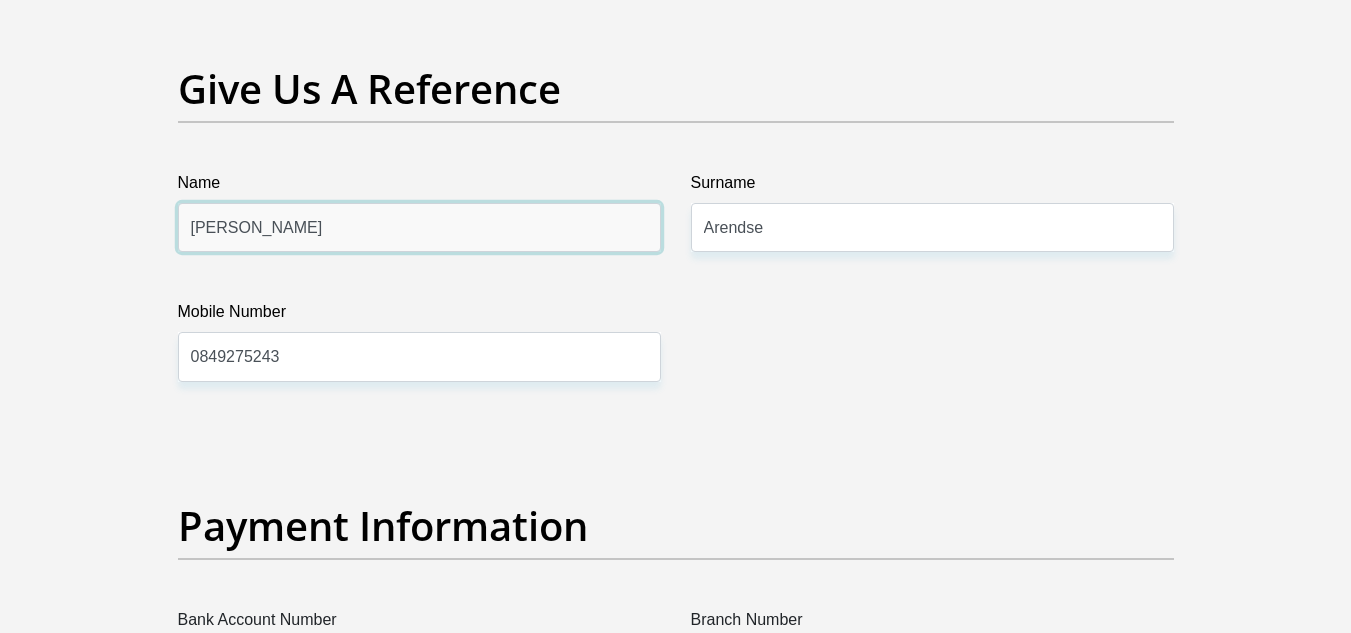click on "Ayesha" at bounding box center [419, 227] 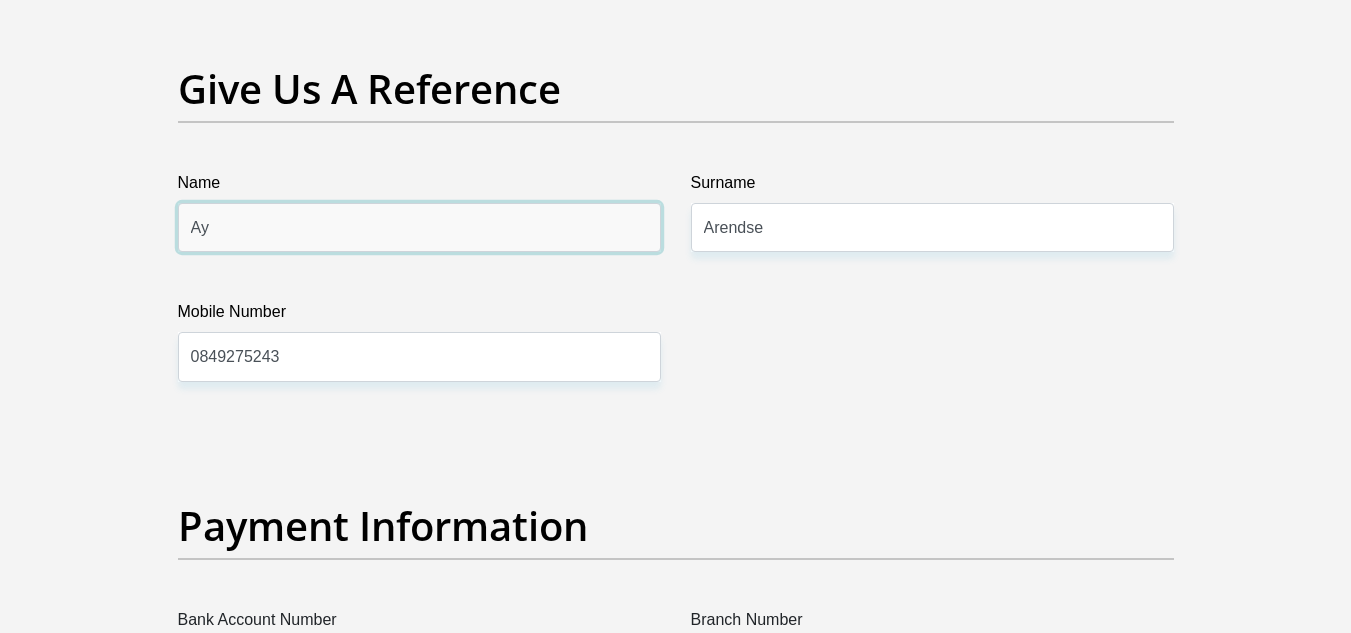 type on "A" 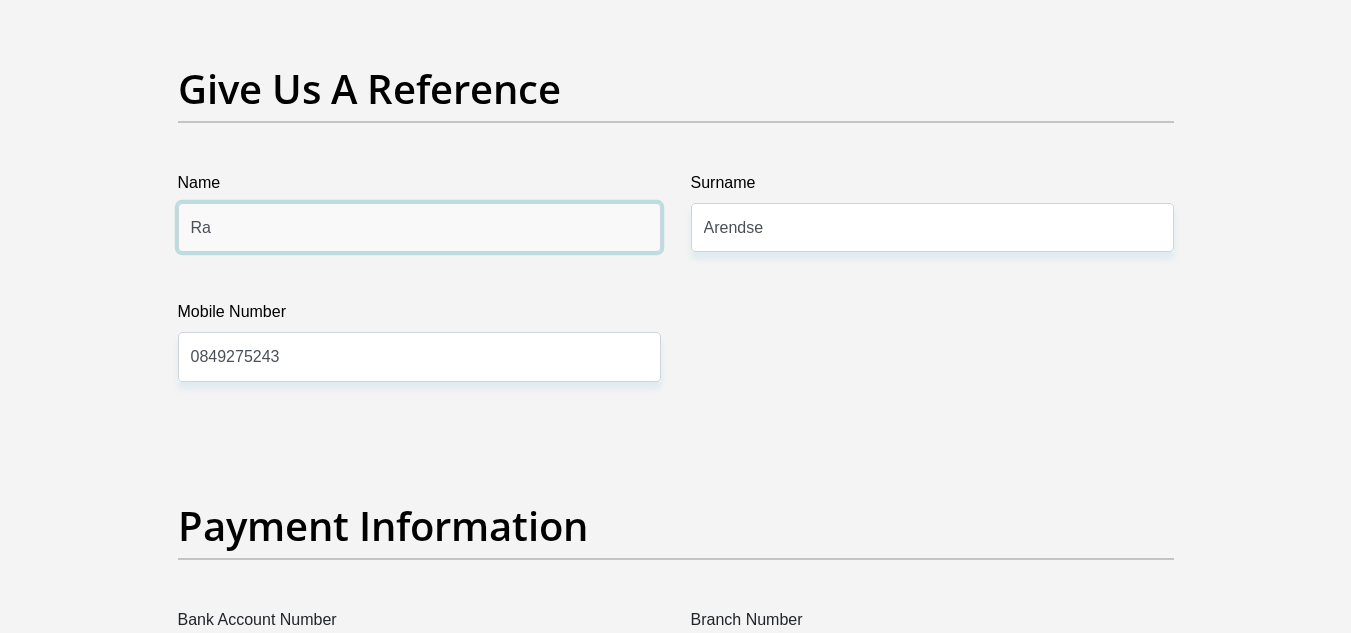 type on "R" 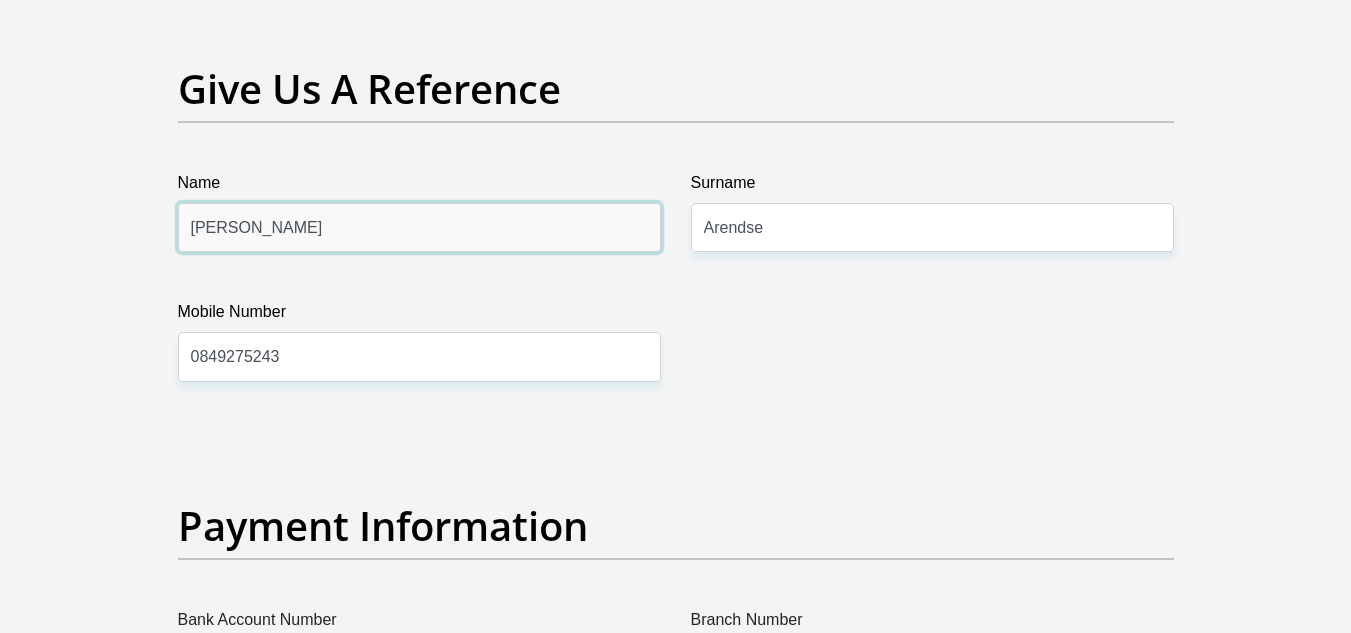 type on "Zaahirah" 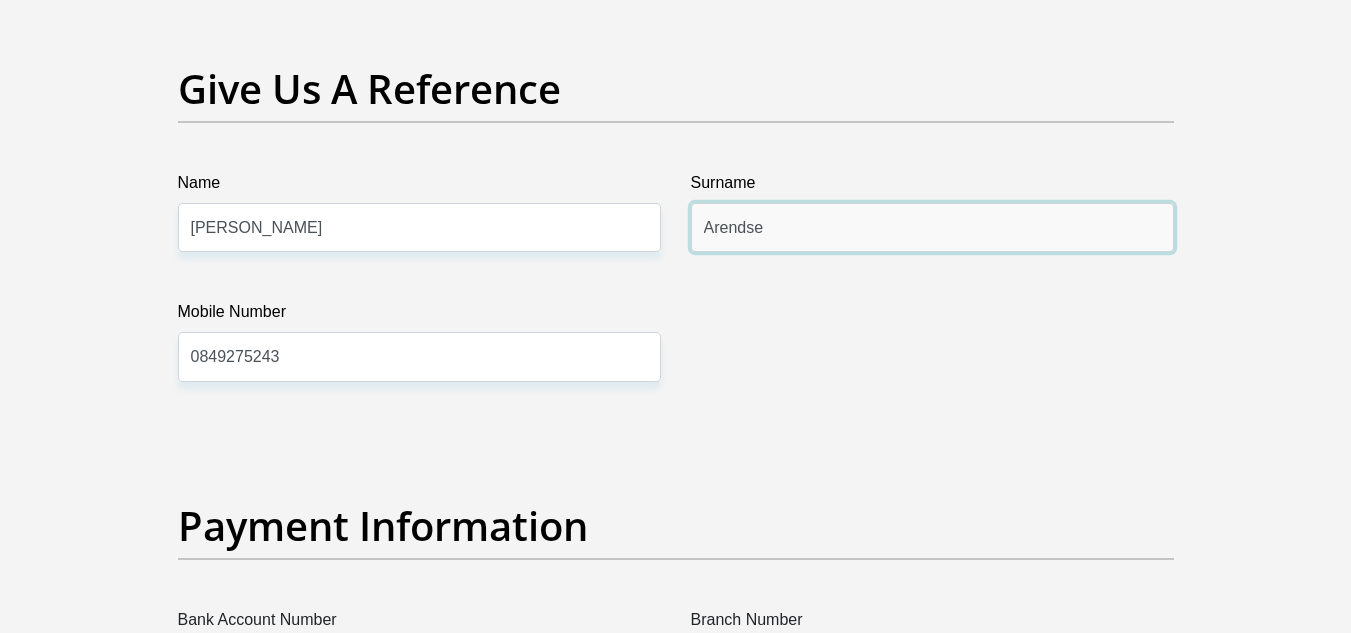 click on "Arendse" at bounding box center [932, 227] 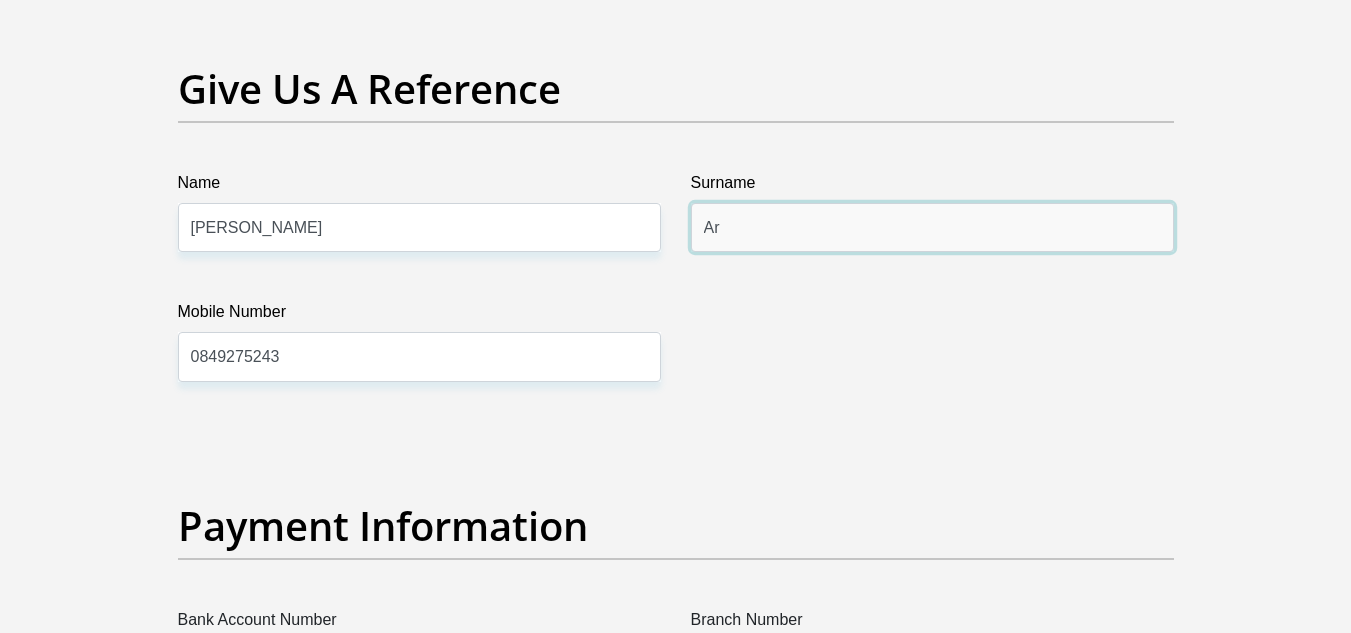 type on "A" 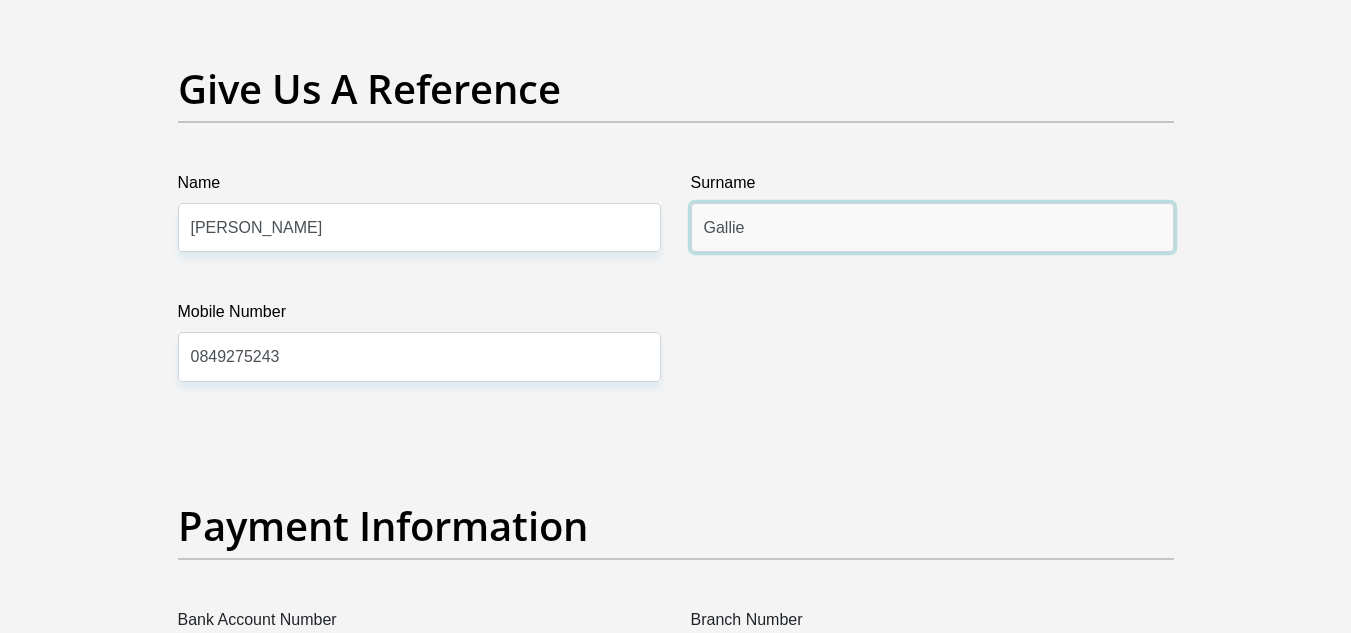 type on "Gallie" 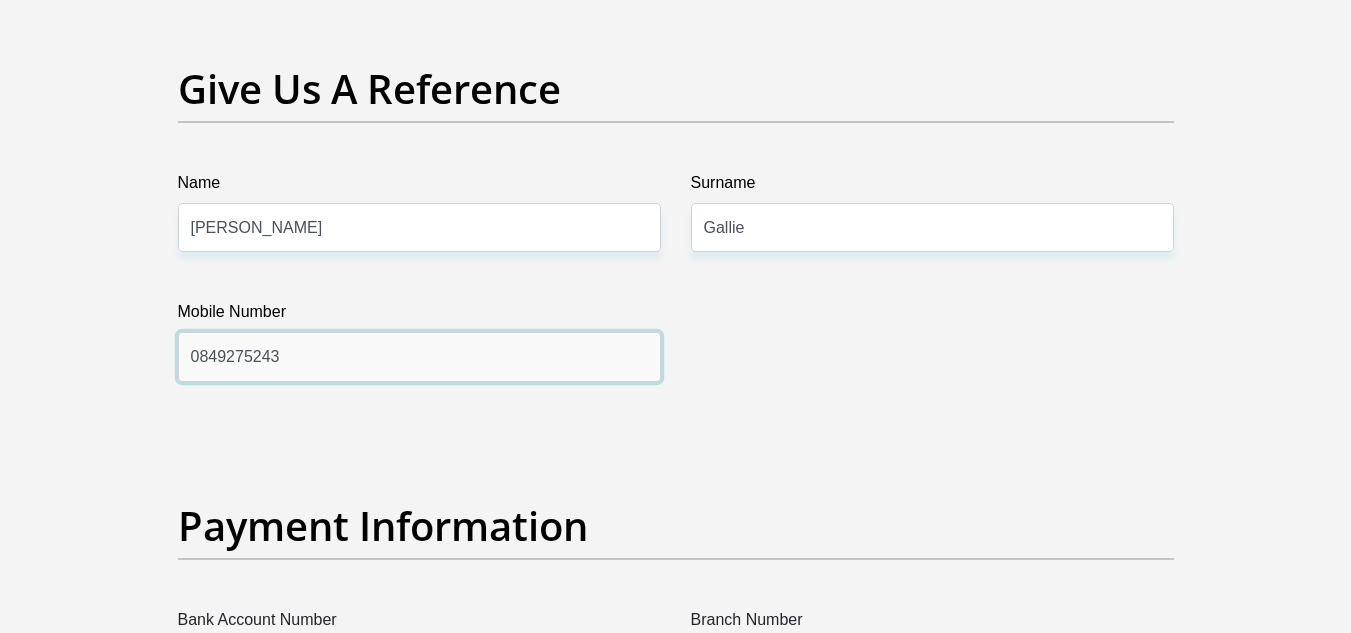 click on "0849275243" at bounding box center (419, 356) 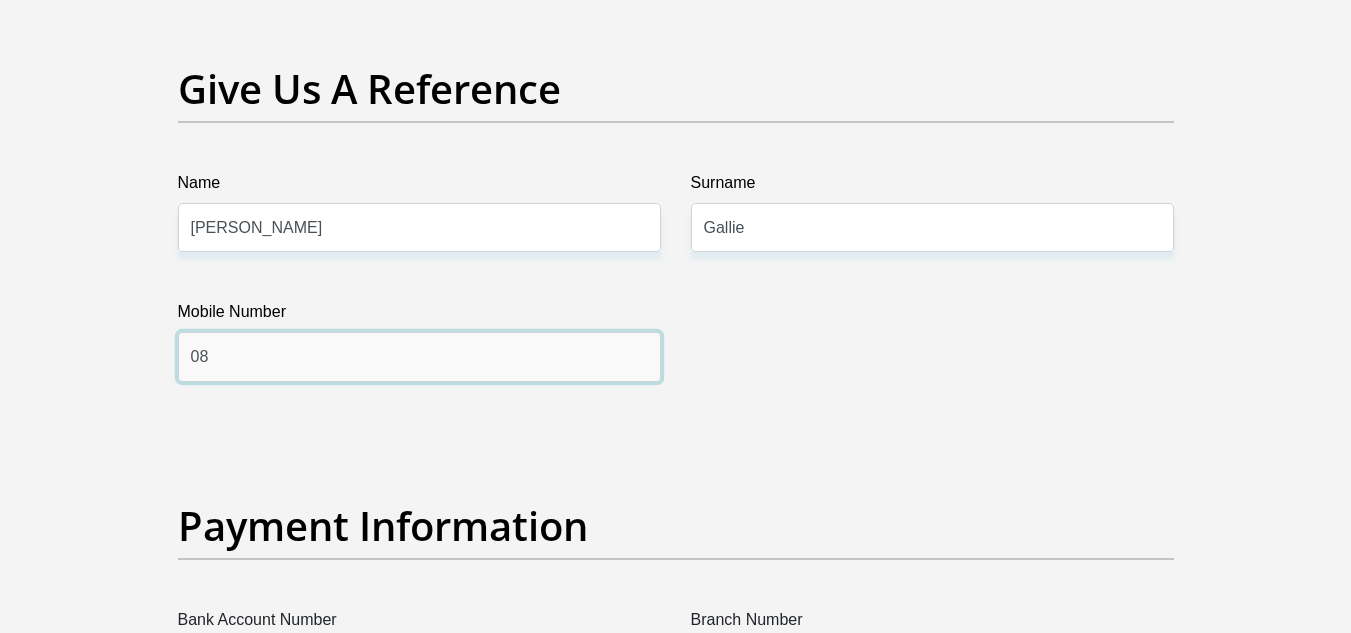 type on "0" 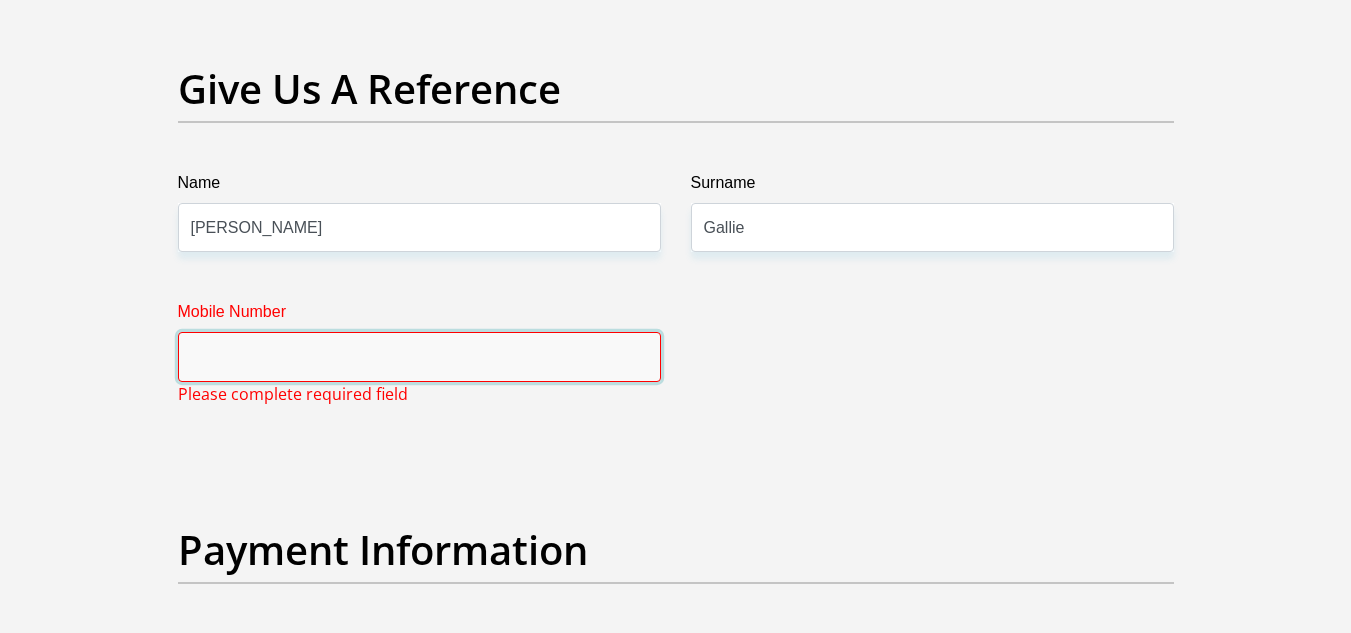 click on "Mobile Number" at bounding box center [419, 356] 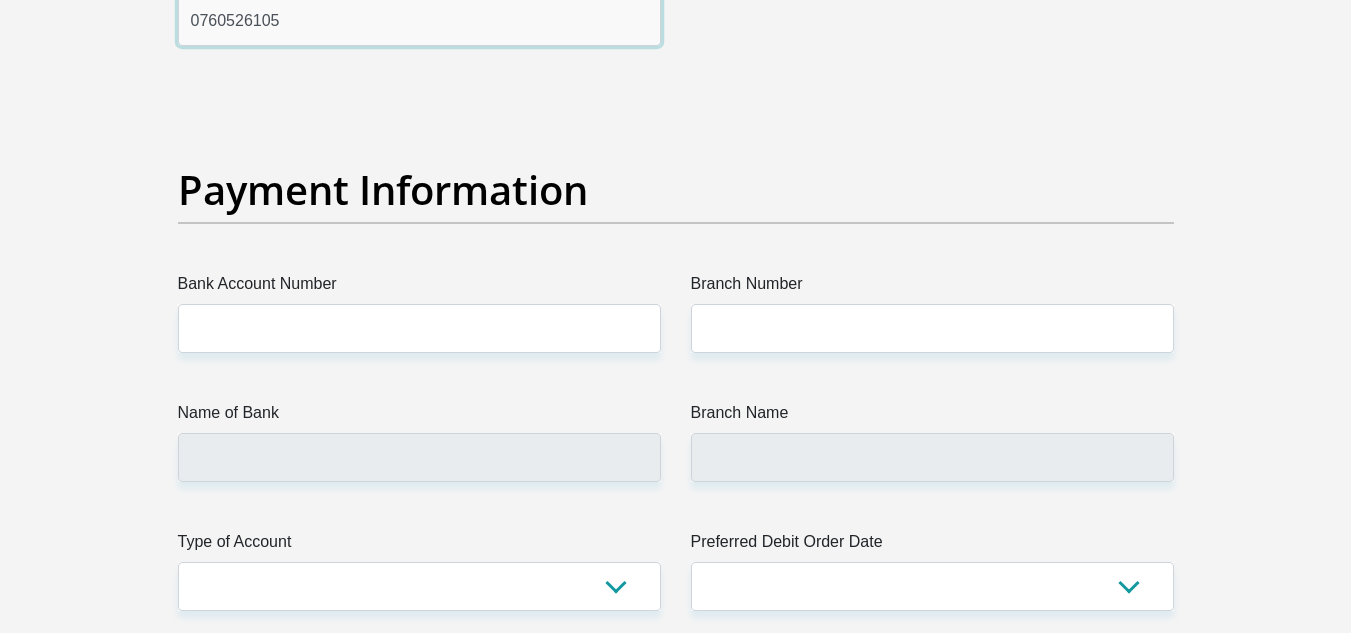 scroll, scrollTop: 4487, scrollLeft: 0, axis: vertical 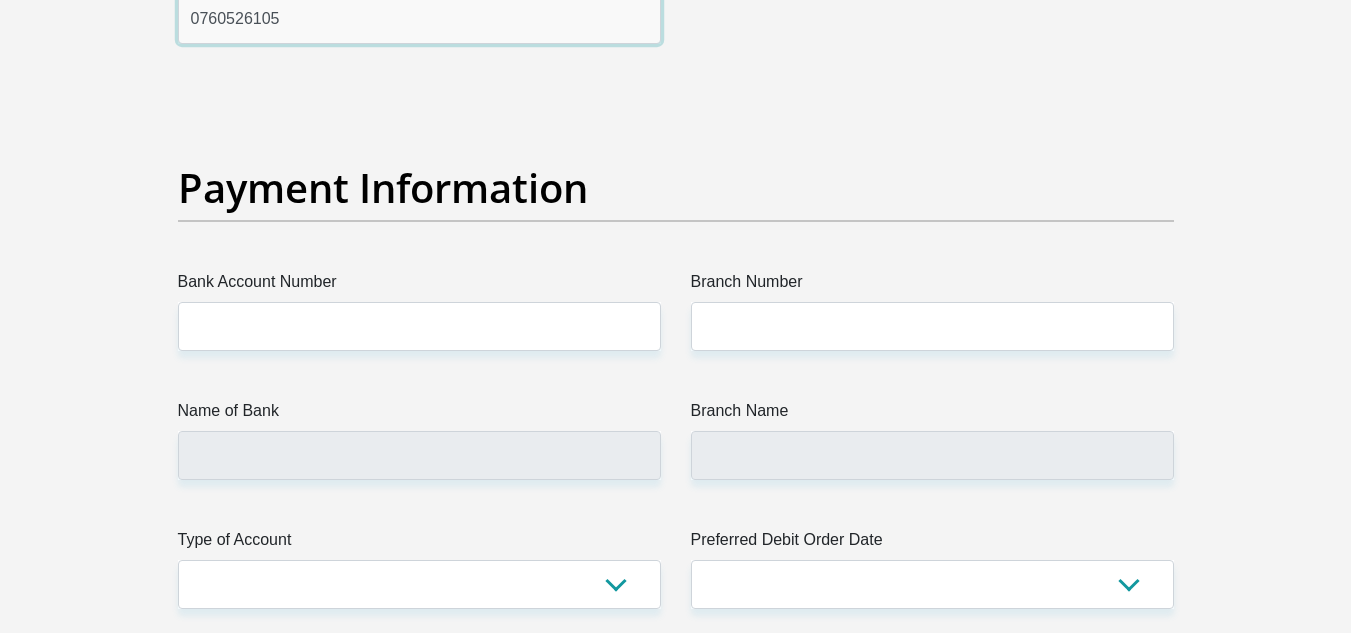 type on "0760526105" 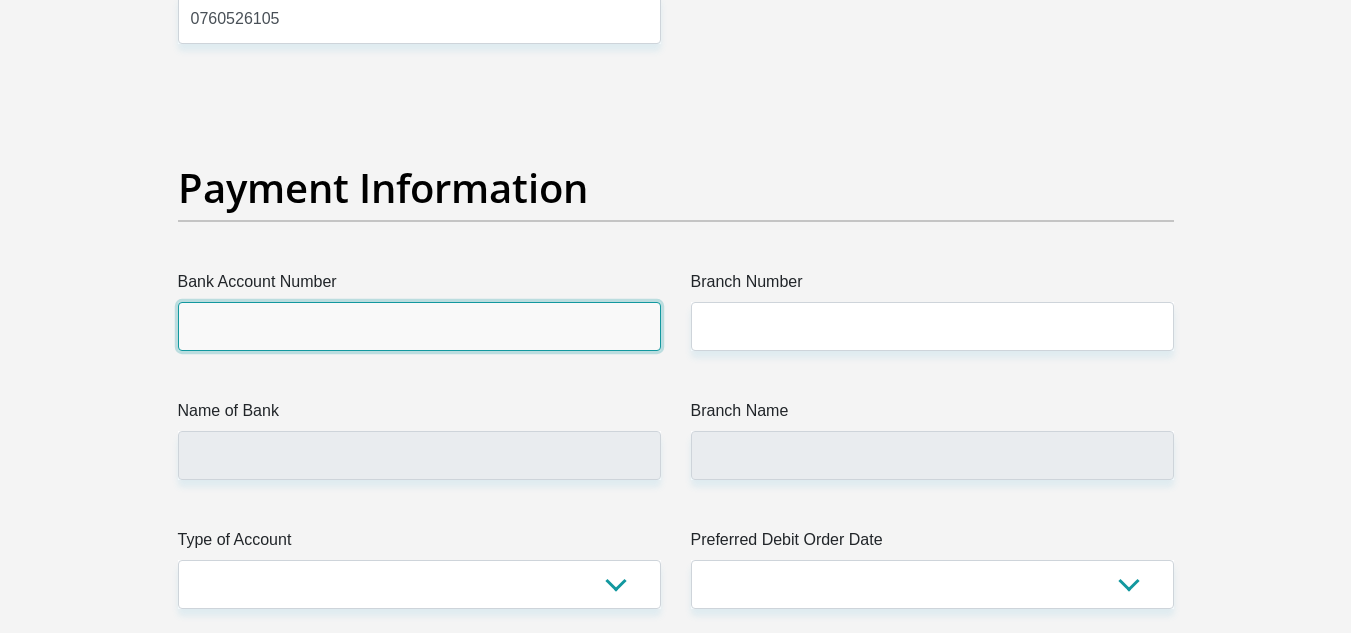 click on "Bank Account Number" at bounding box center [419, 326] 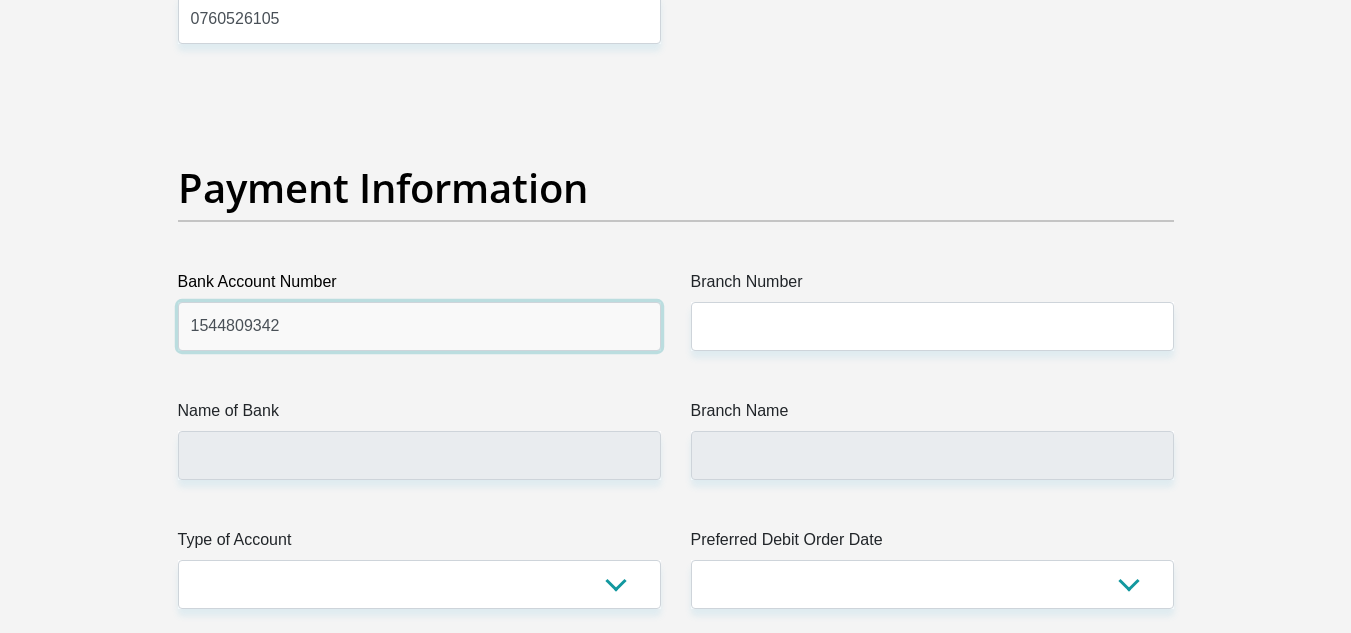 type on "1544809342" 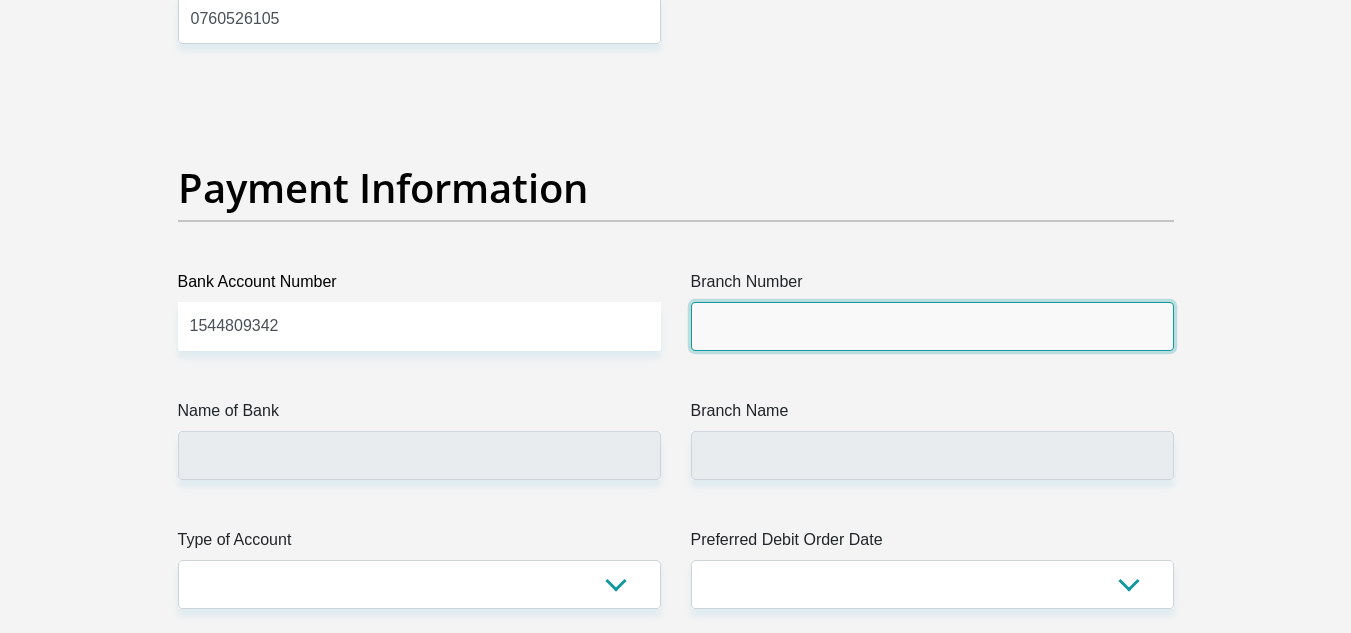 click on "Branch Number" at bounding box center [932, 326] 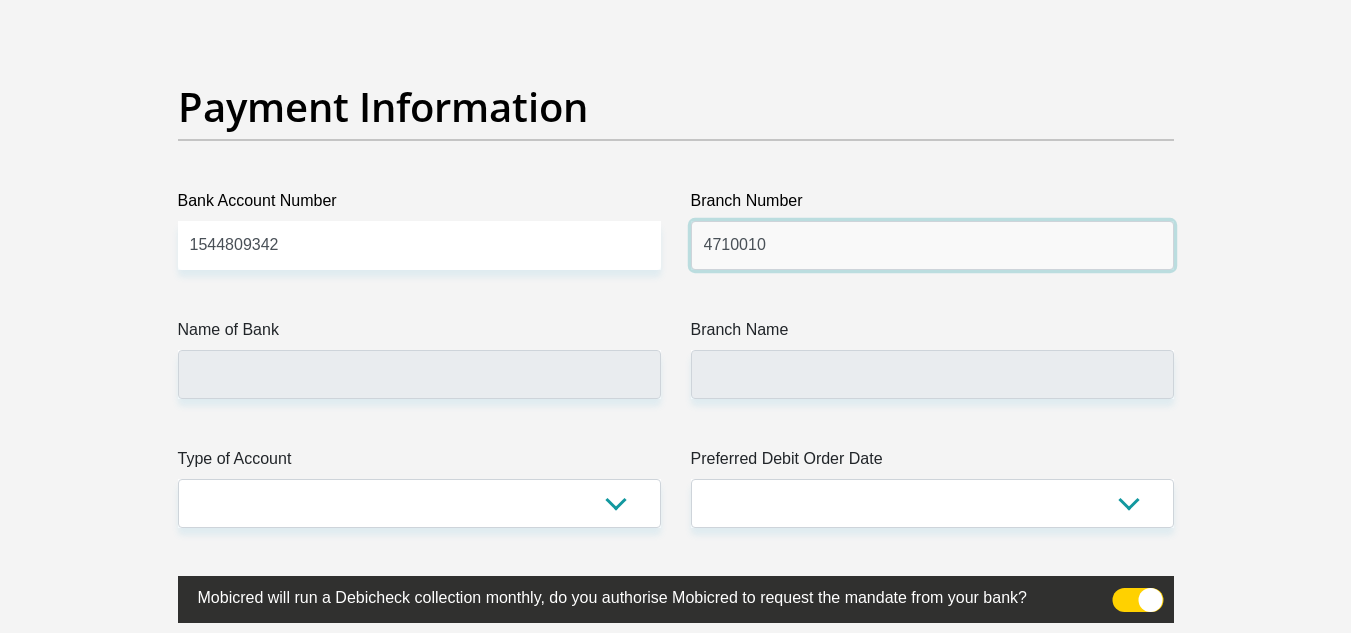 scroll, scrollTop: 4570, scrollLeft: 0, axis: vertical 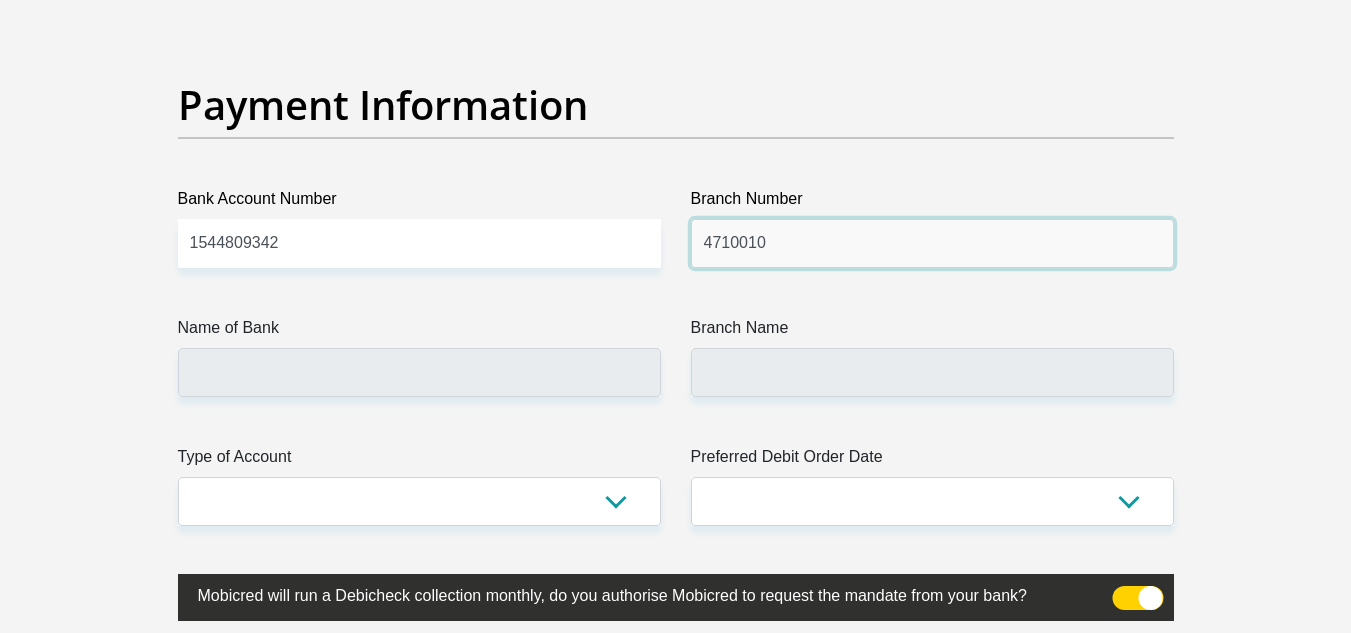 click on "4710010" at bounding box center [932, 243] 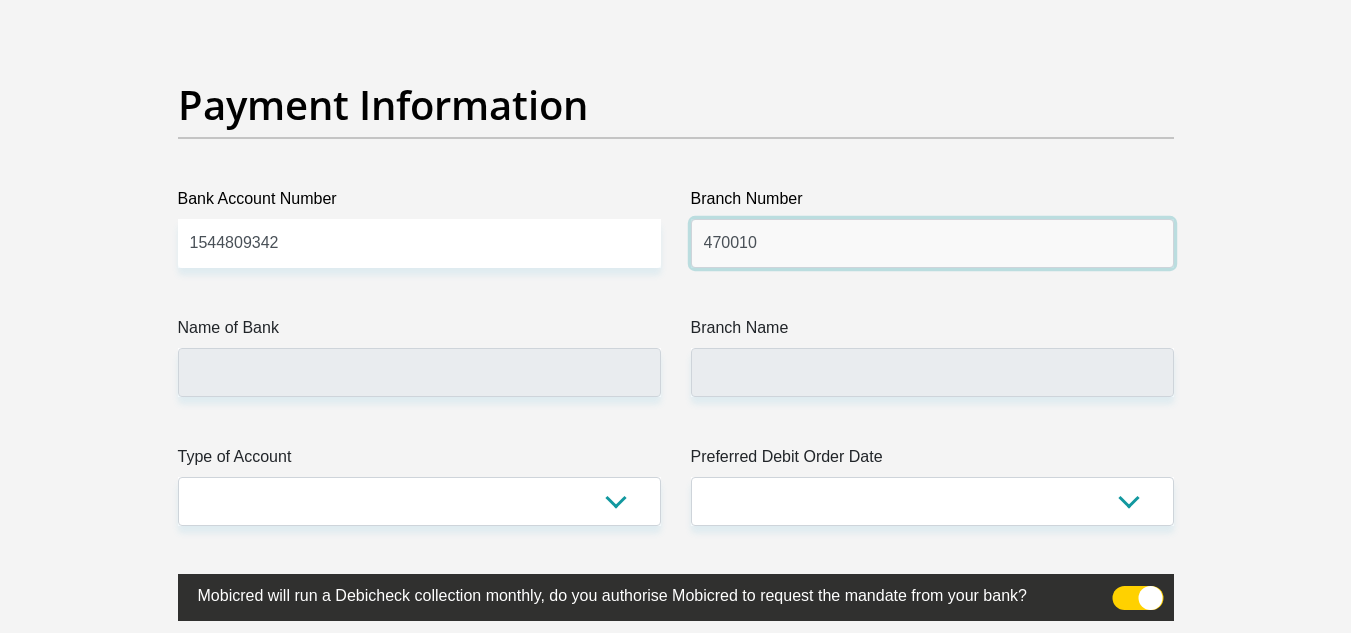 type on "470010" 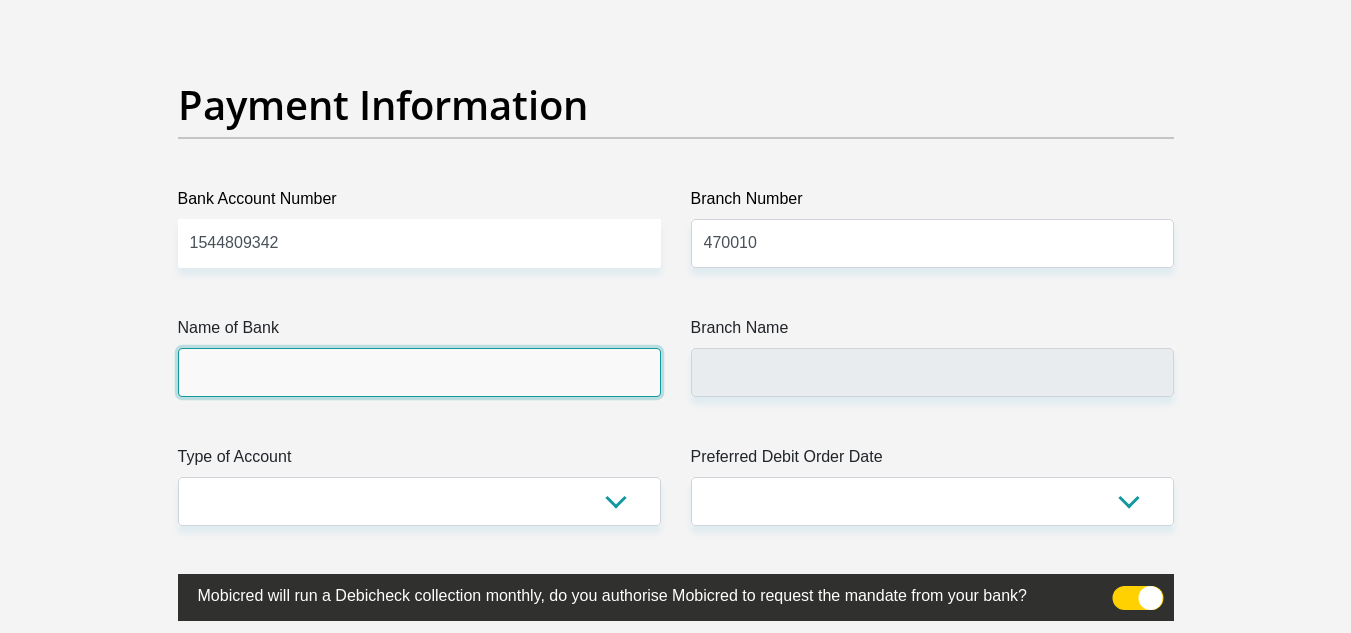 click on "Name of Bank" at bounding box center (419, 372) 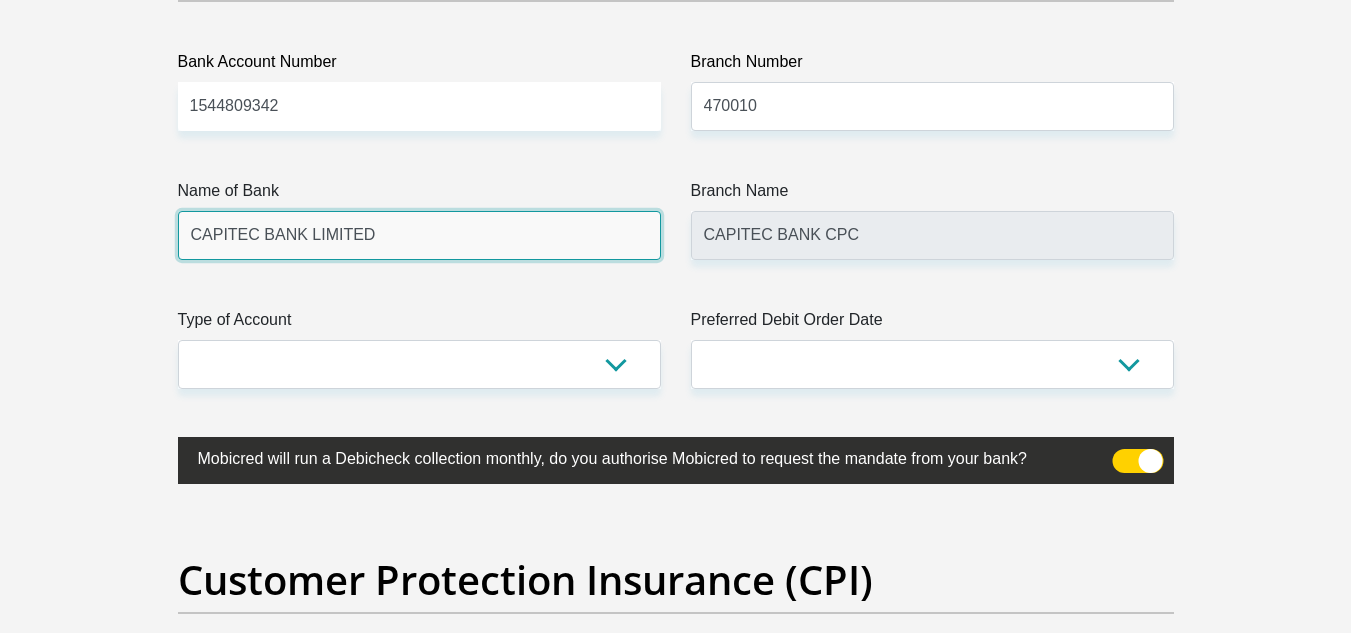 scroll, scrollTop: 4711, scrollLeft: 0, axis: vertical 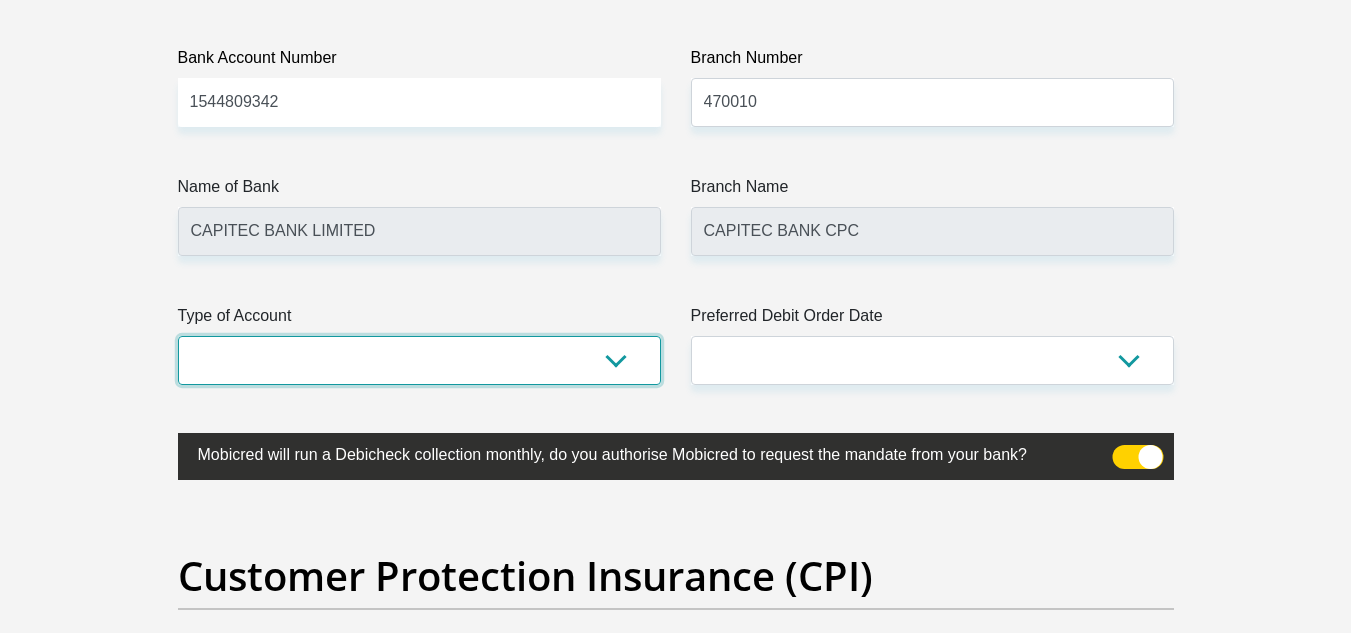 click on "Cheque
Savings" at bounding box center [419, 360] 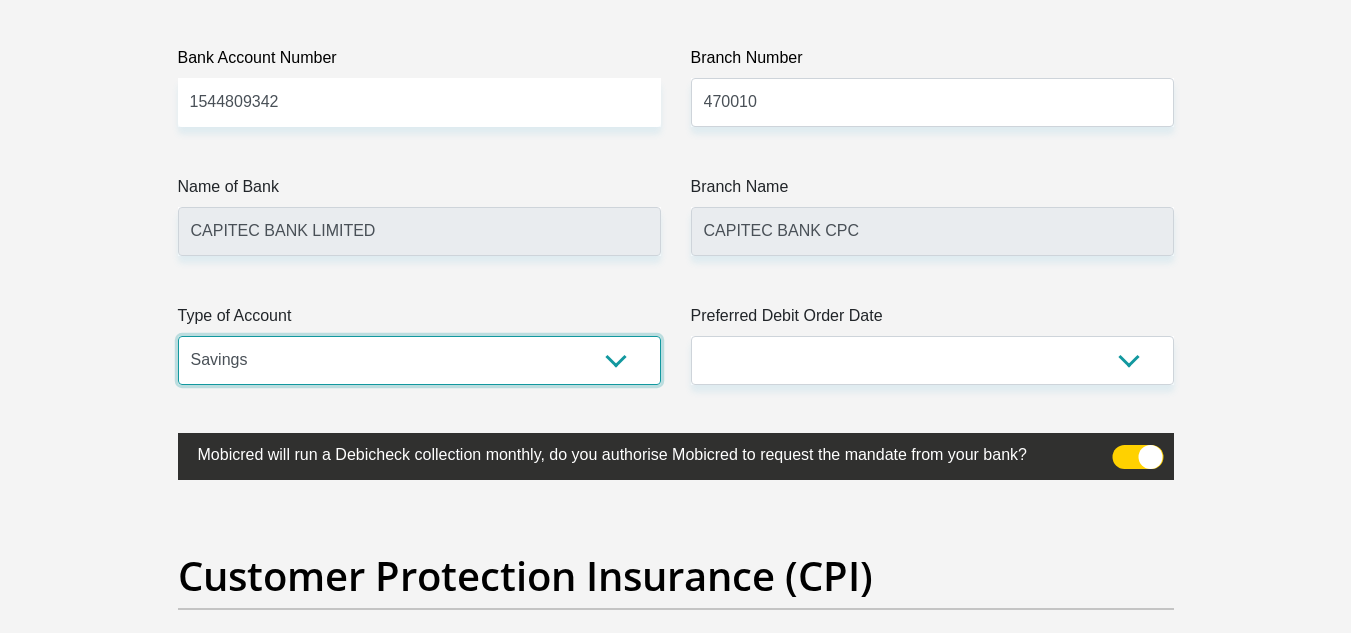click on "Cheque
Savings" at bounding box center [419, 360] 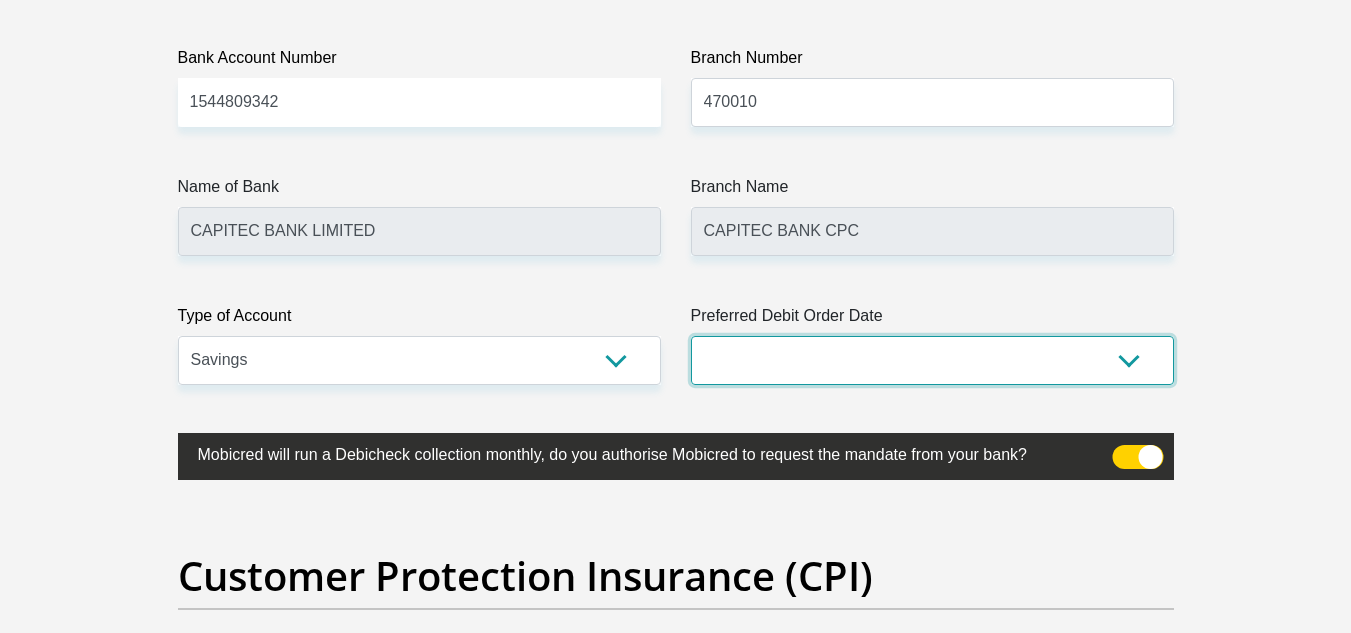 click on "1st
2nd
3rd
4th
5th
7th
18th
19th
20th
21st
22nd
23rd
24th
25th
26th
27th
28th
29th
30th" at bounding box center (932, 360) 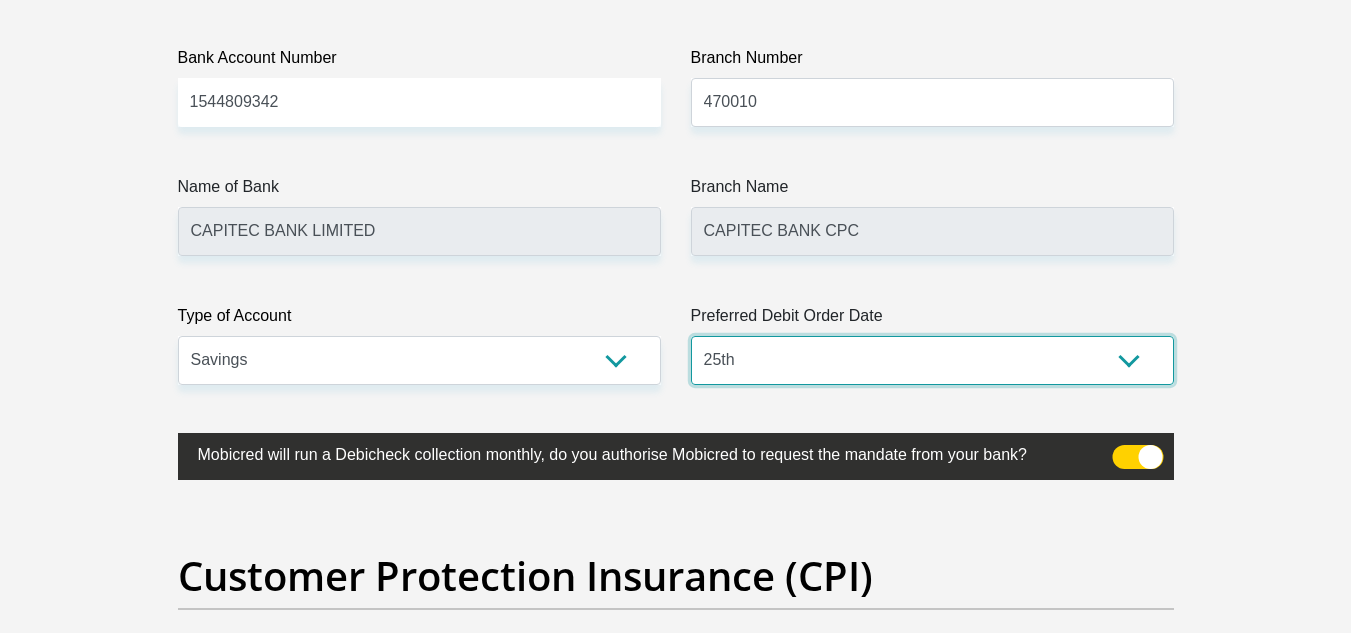 click on "1st
2nd
3rd
4th
5th
7th
18th
19th
20th
21st
22nd
23rd
24th
25th
26th
27th
28th
29th
30th" at bounding box center [932, 360] 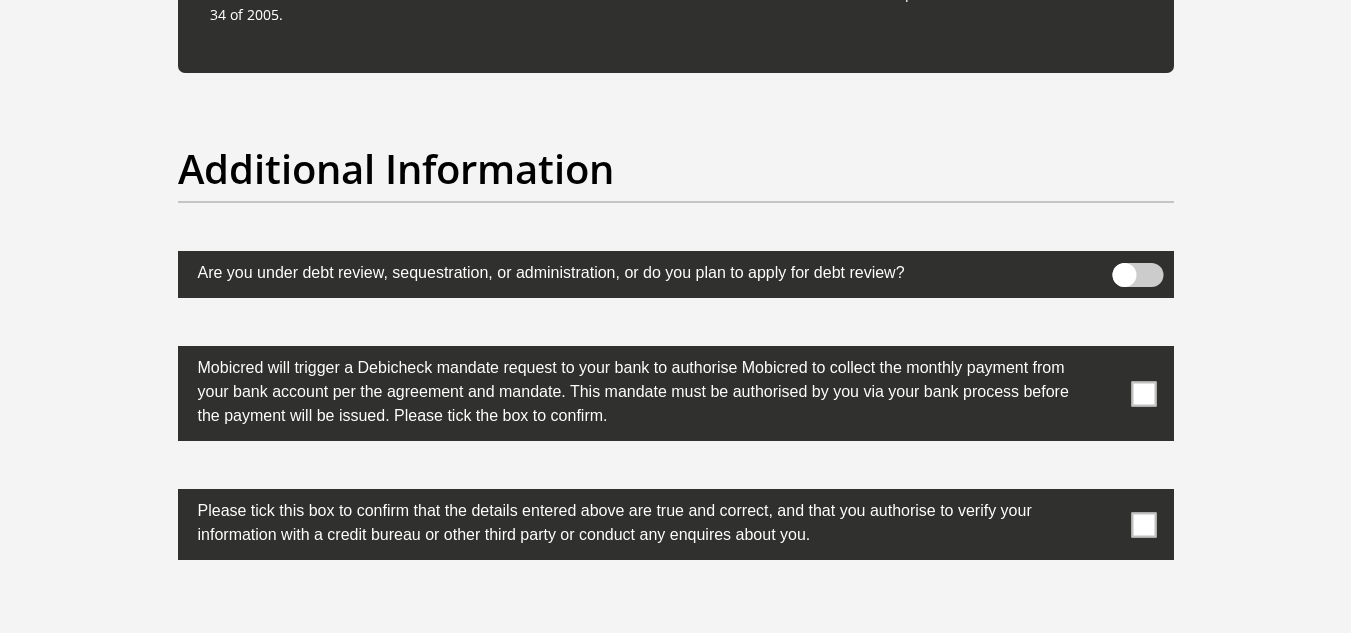 scroll, scrollTop: 6142, scrollLeft: 0, axis: vertical 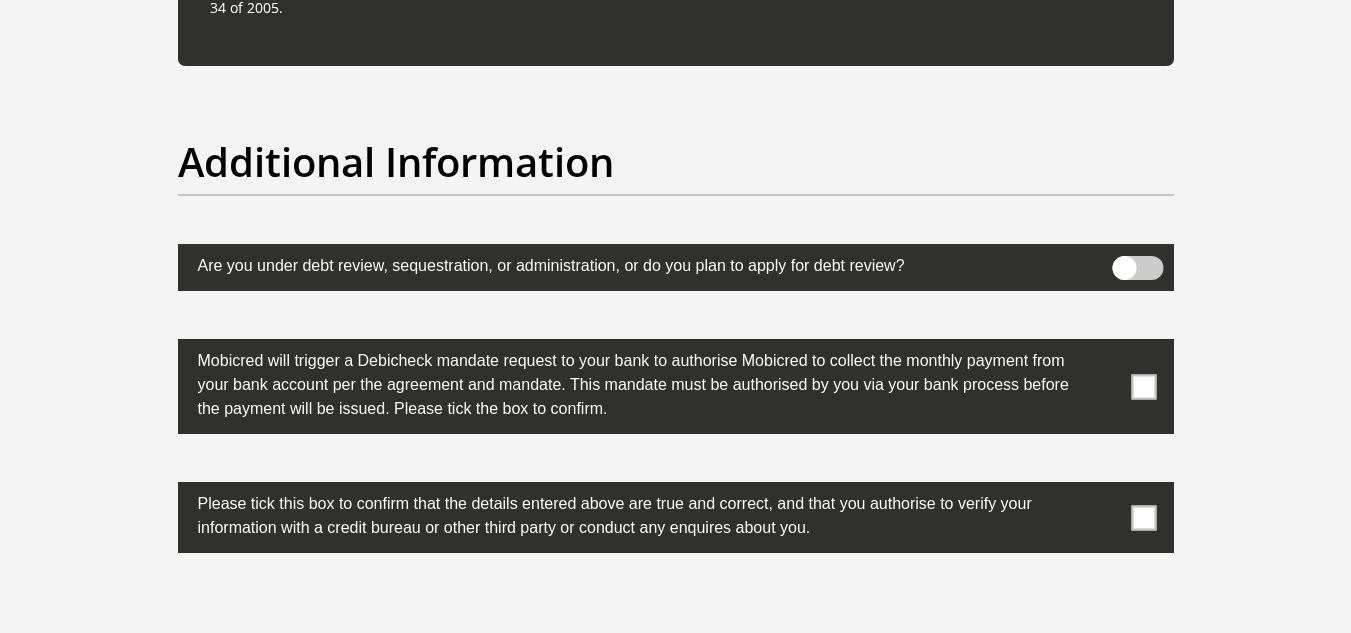 click at bounding box center (1143, 386) 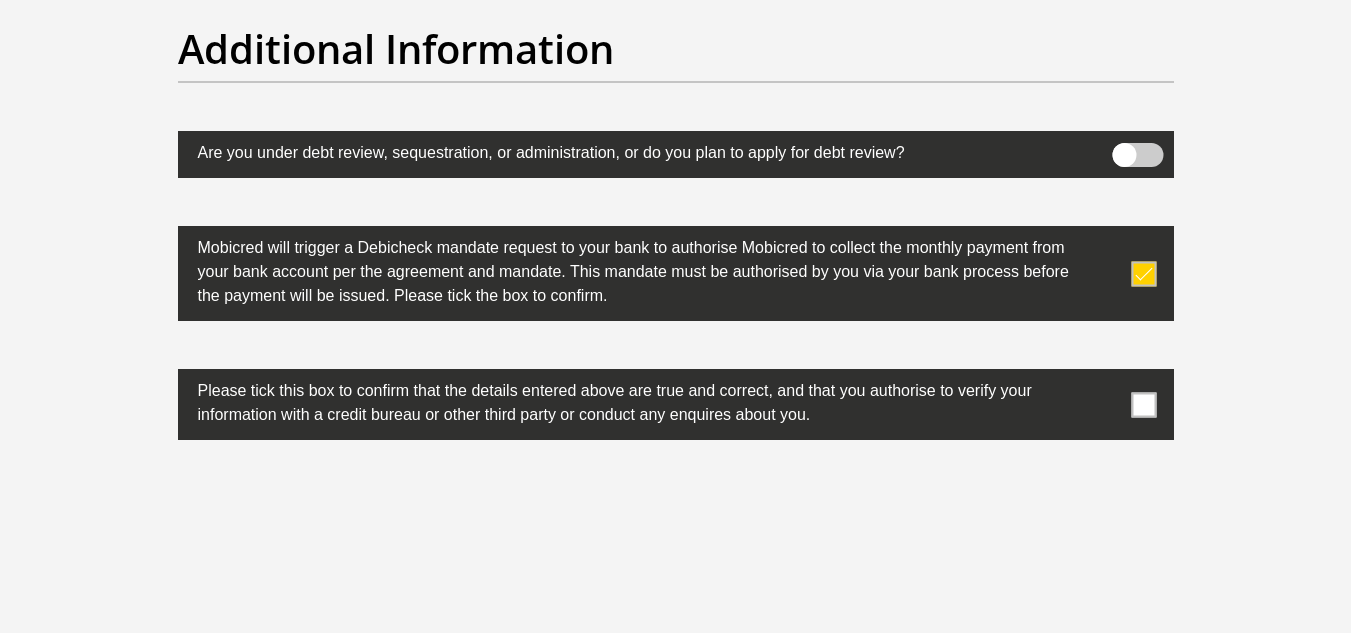 scroll, scrollTop: 6256, scrollLeft: 0, axis: vertical 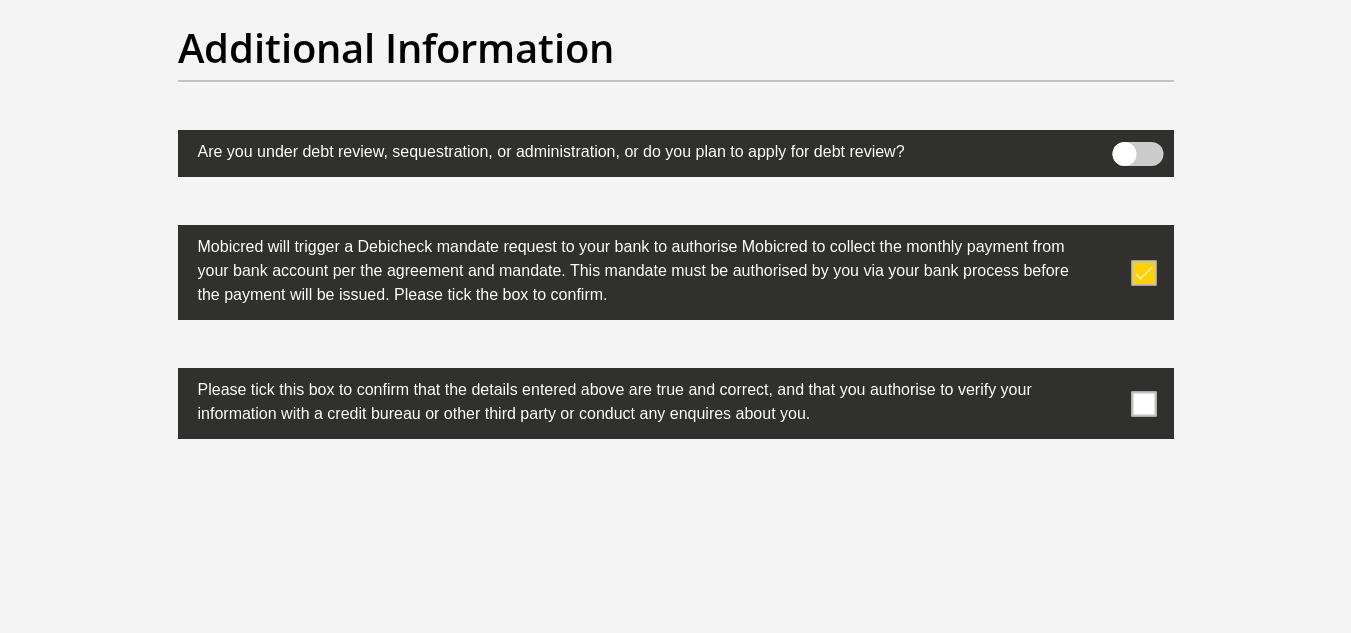 click at bounding box center (1143, 403) 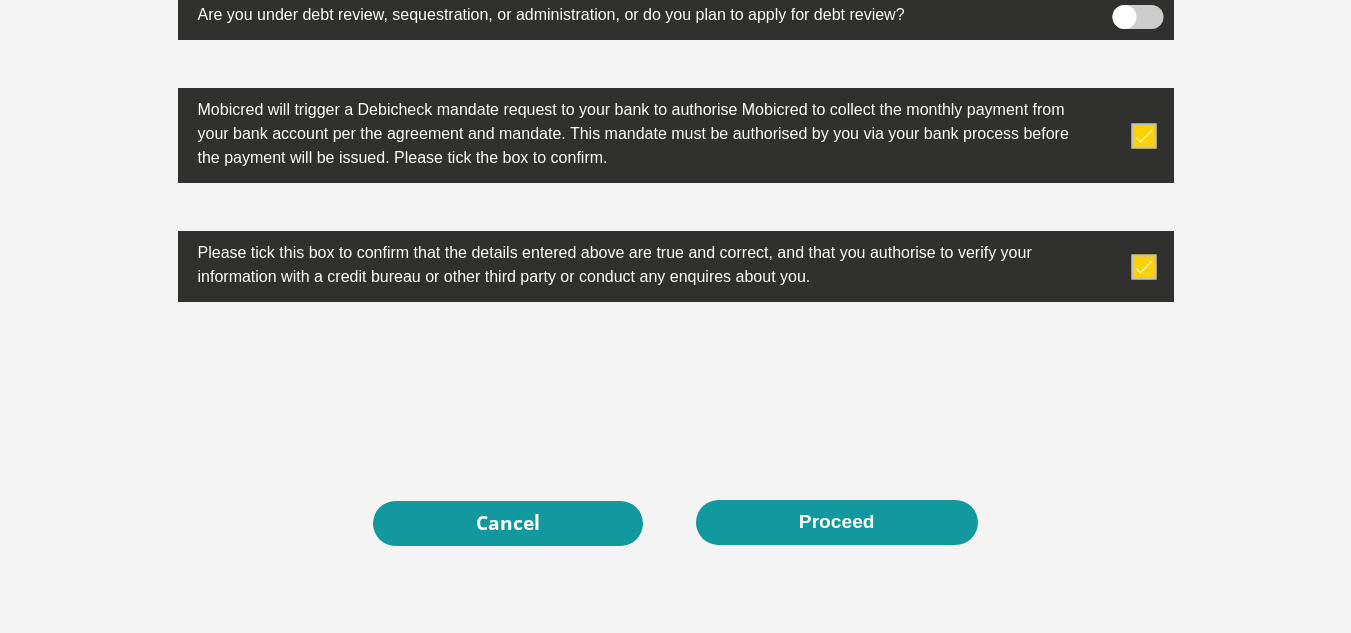 scroll, scrollTop: 6397, scrollLeft: 0, axis: vertical 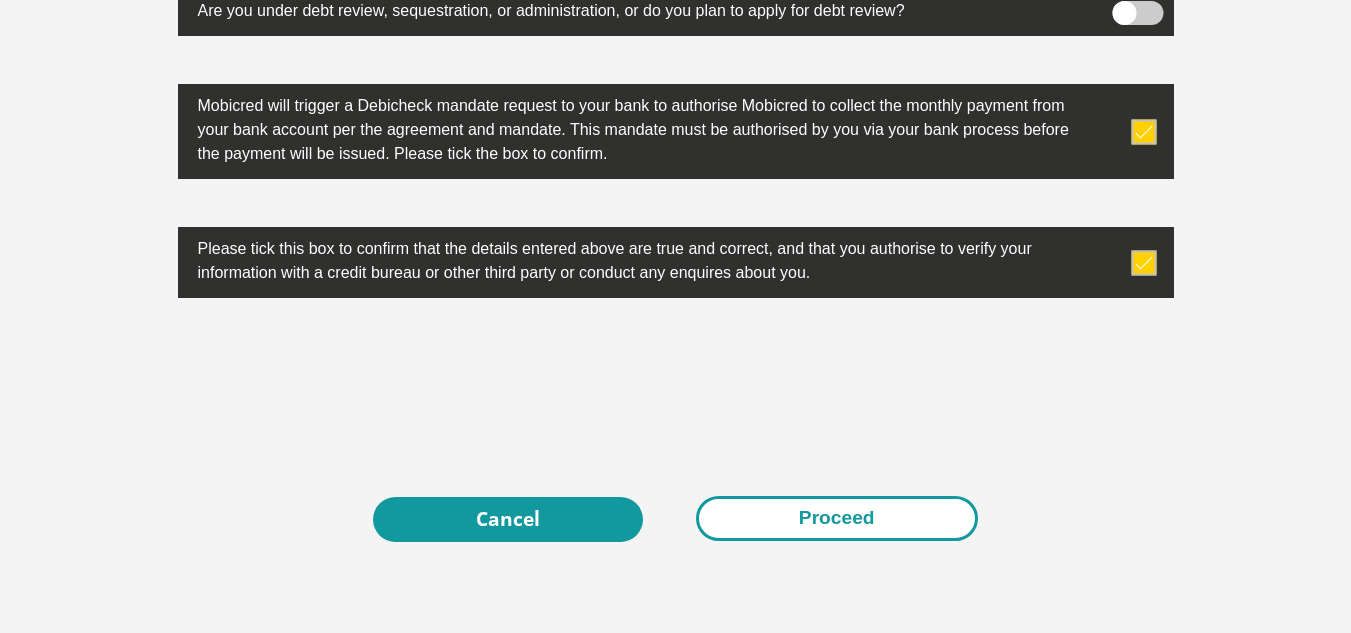 click on "Proceed" at bounding box center (837, 518) 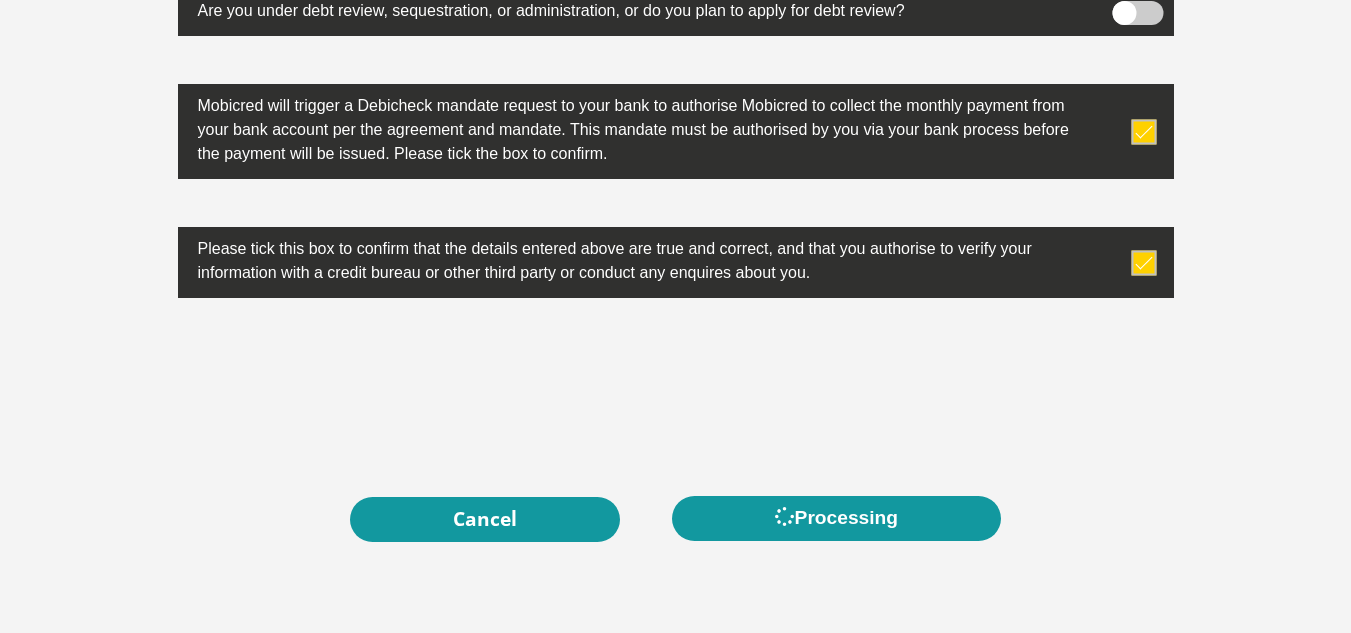 scroll, scrollTop: 0, scrollLeft: 0, axis: both 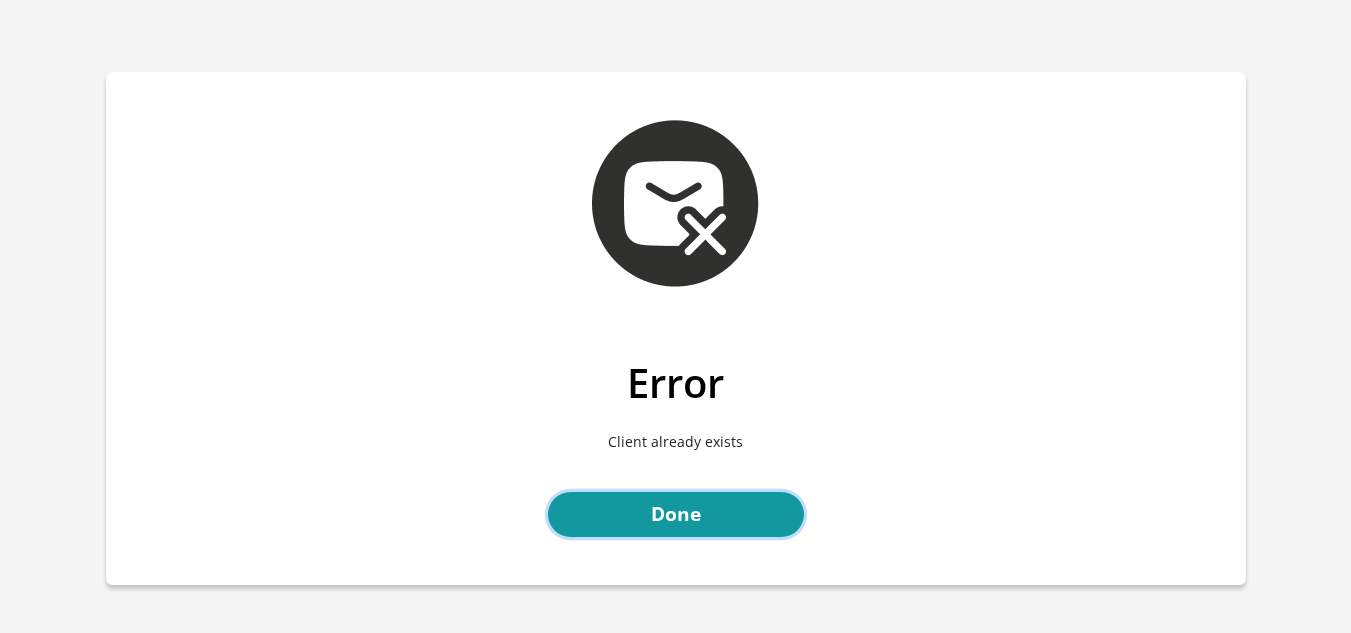 click on "Done" at bounding box center (676, 514) 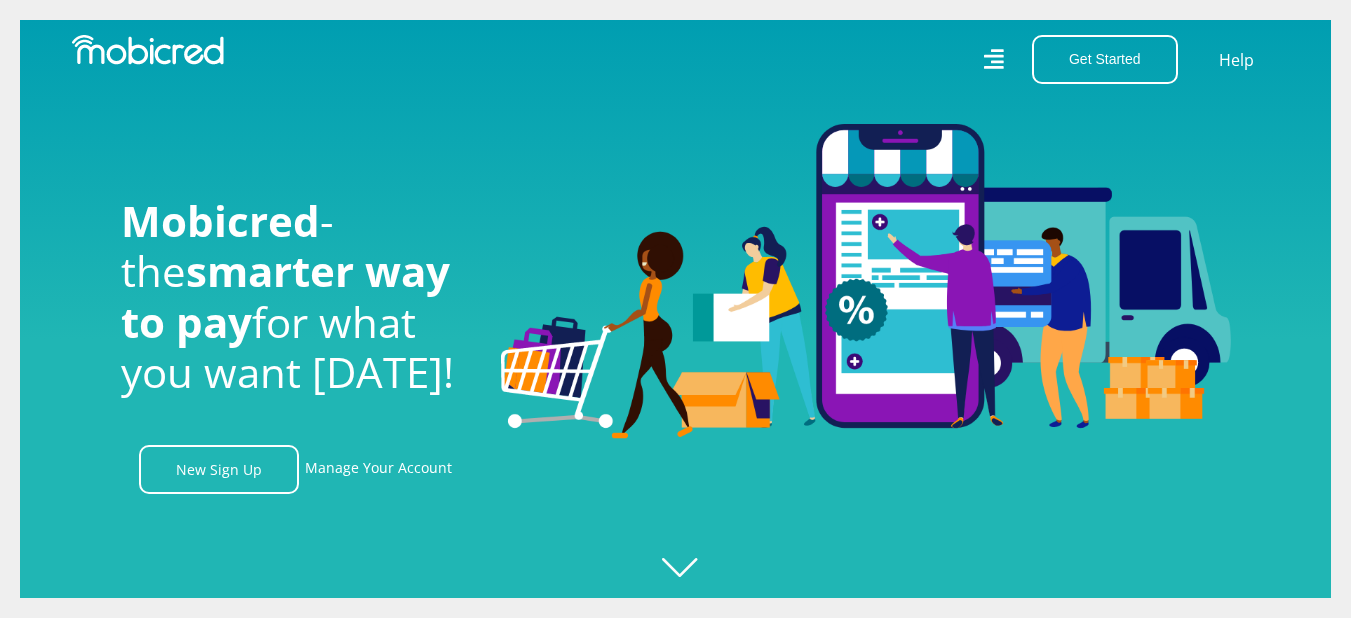 scroll, scrollTop: 0, scrollLeft: 0, axis: both 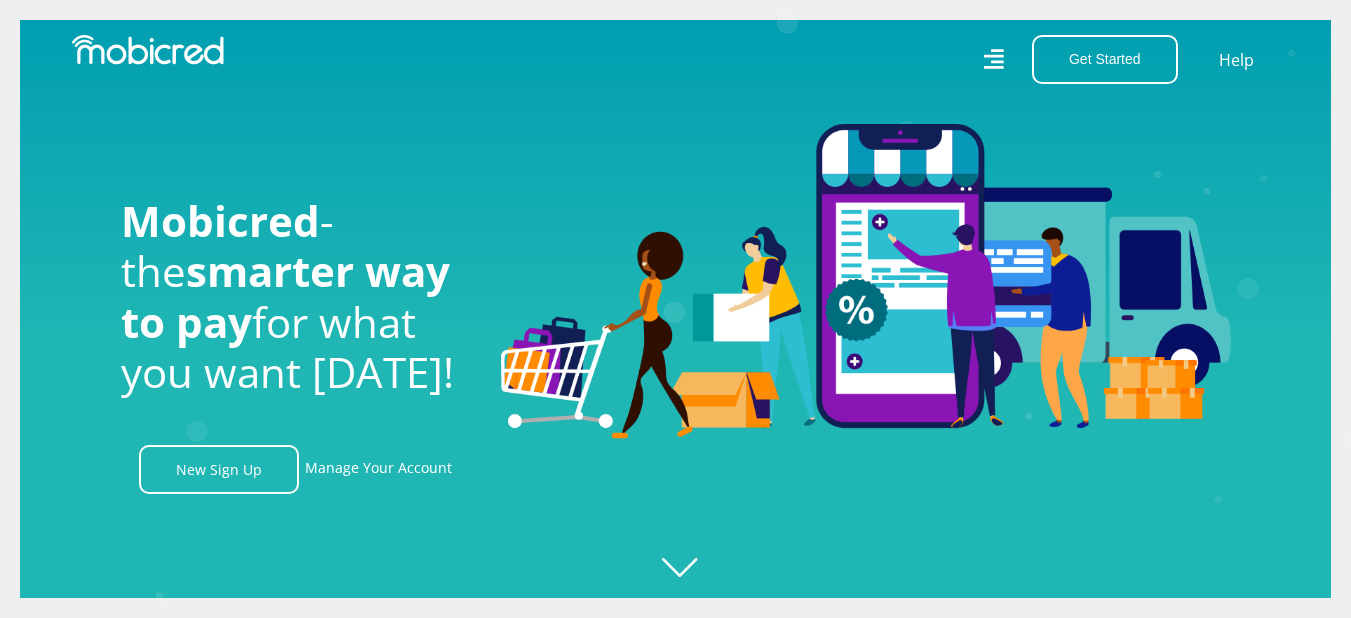 click 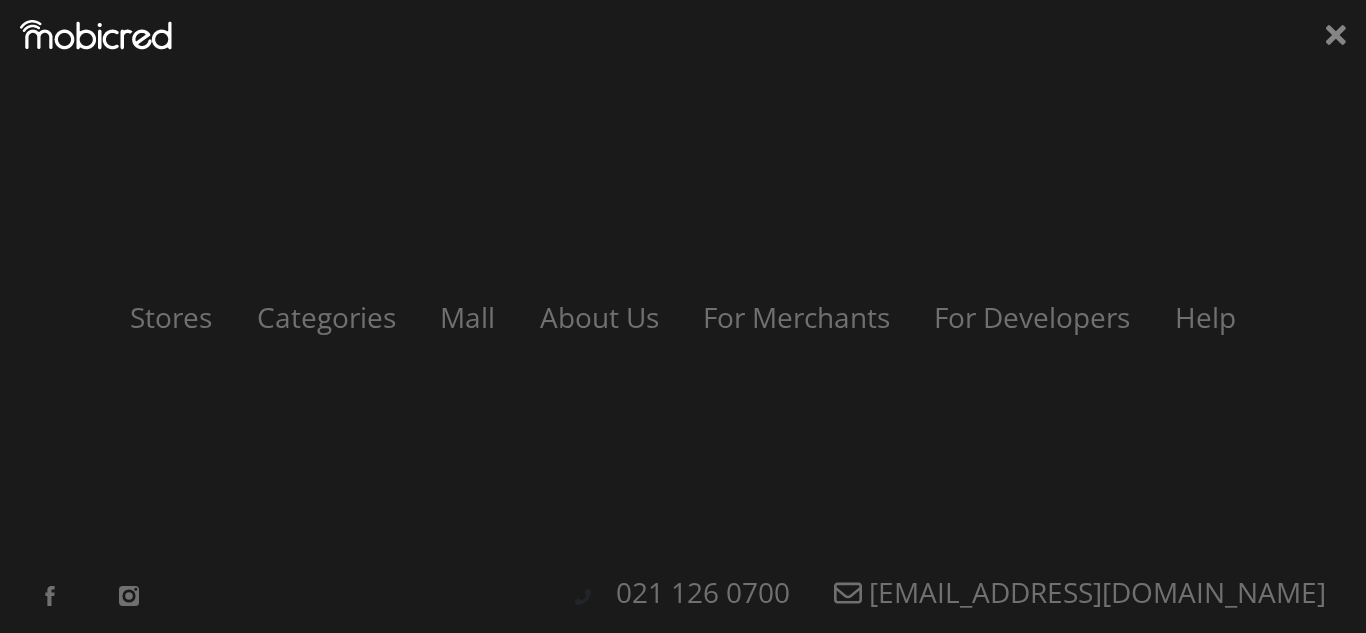 scroll, scrollTop: 0, scrollLeft: 3705, axis: horizontal 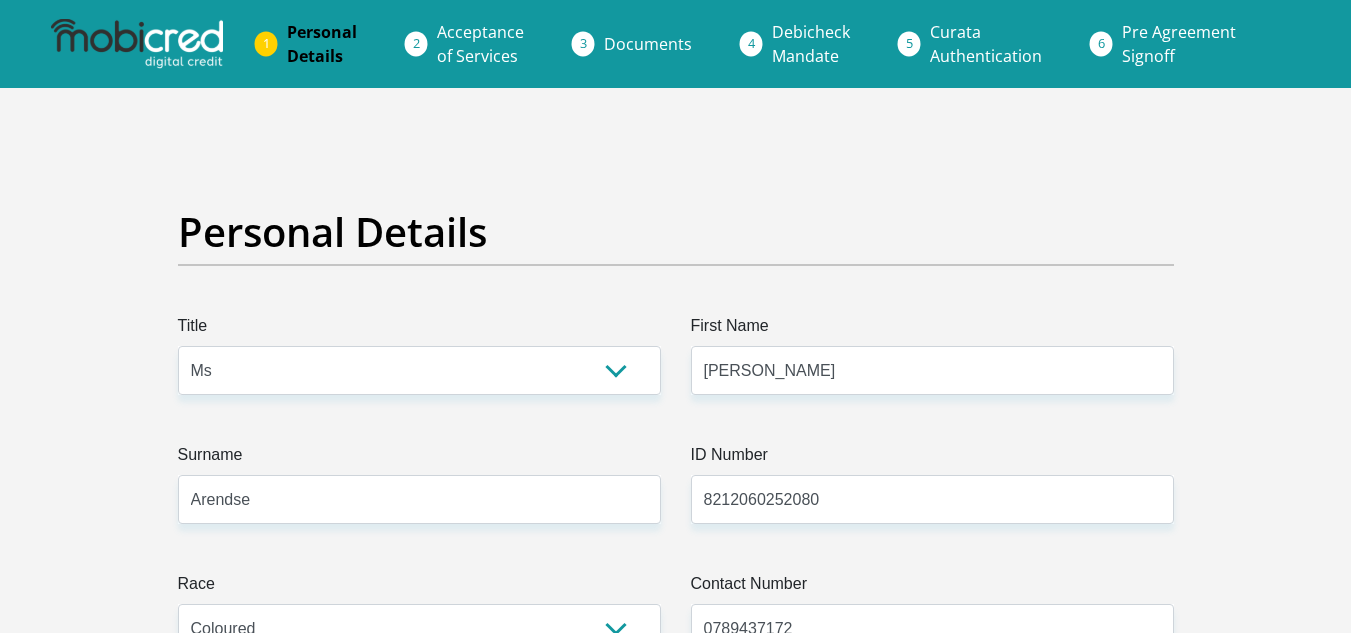 select on "Ms" 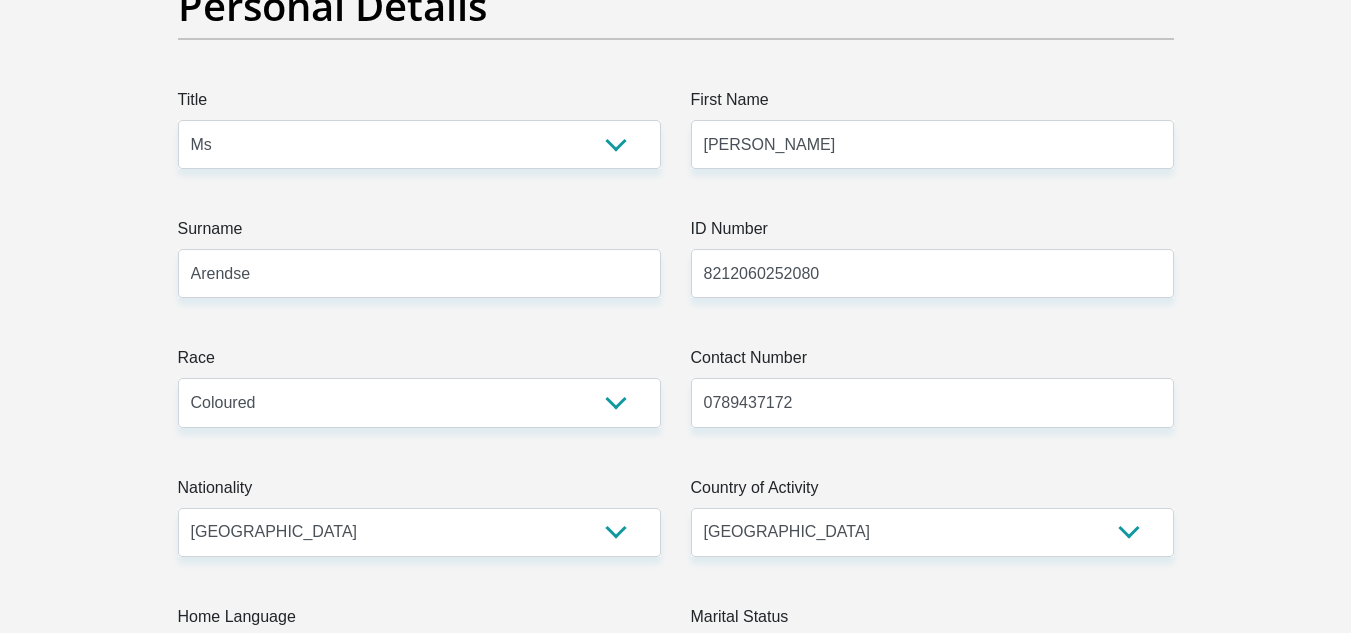scroll, scrollTop: 0, scrollLeft: 0, axis: both 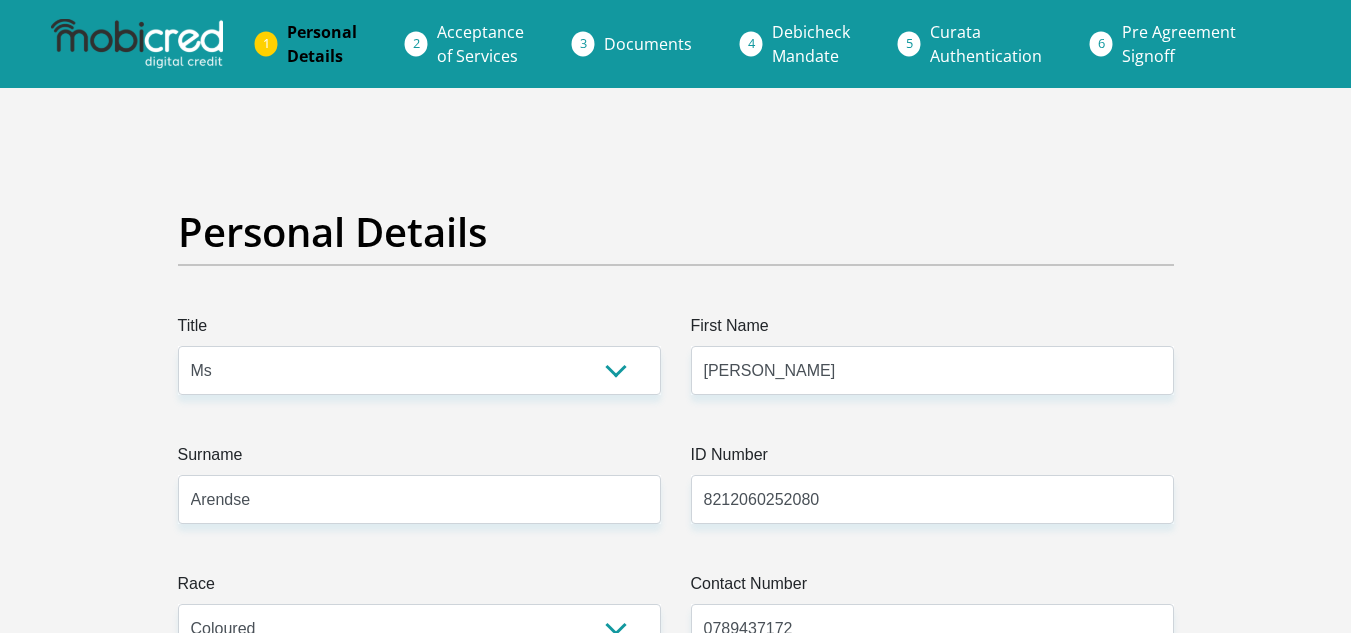 click on "Personal  Details" at bounding box center [322, 44] 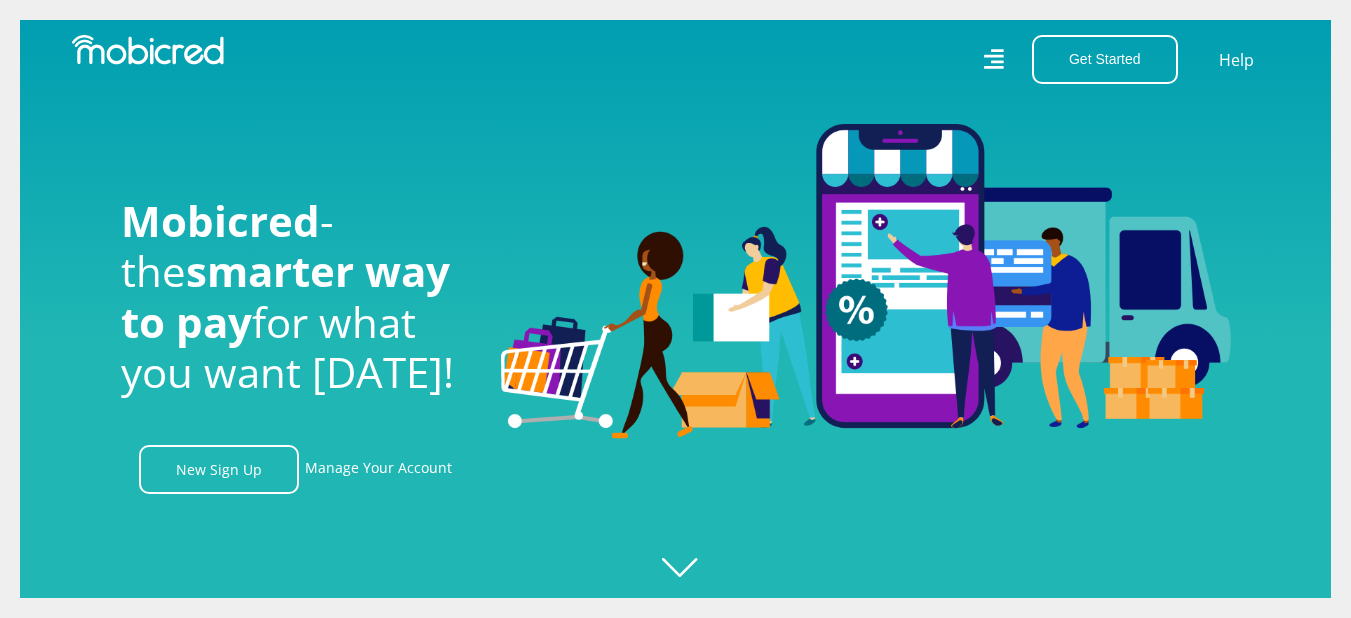 scroll, scrollTop: 117, scrollLeft: 0, axis: vertical 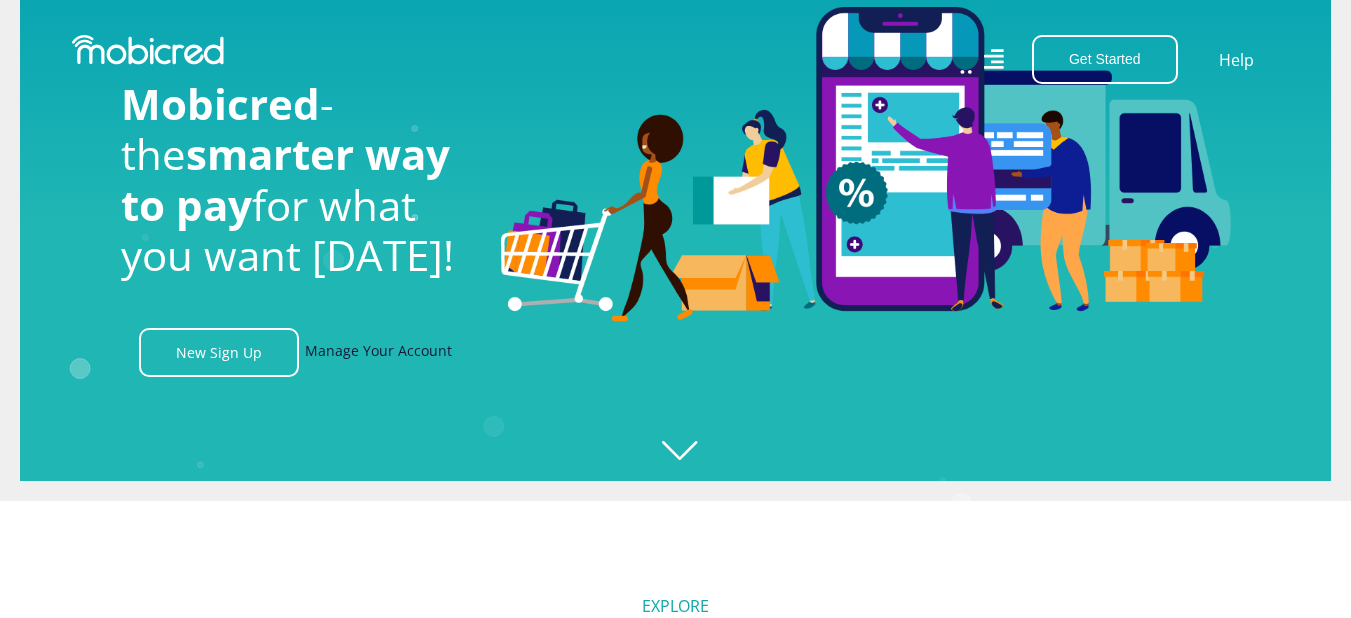 click on "Manage Your Account" at bounding box center [378, 352] 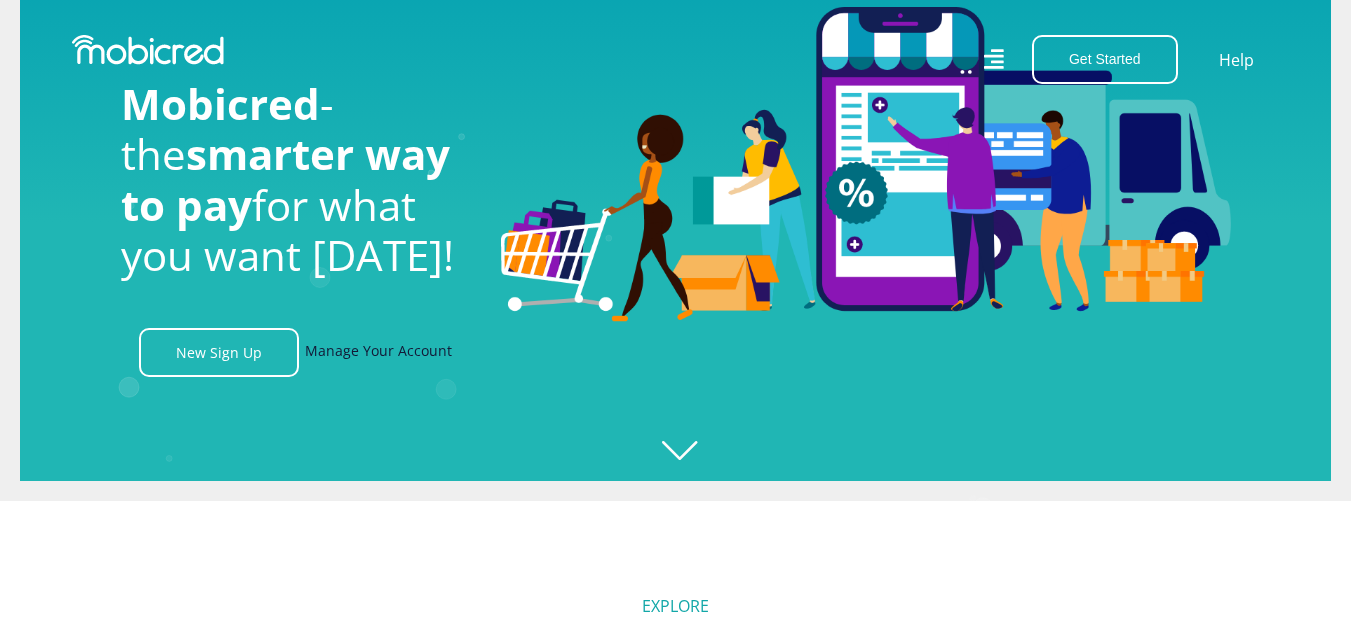 scroll, scrollTop: 0, scrollLeft: 2565, axis: horizontal 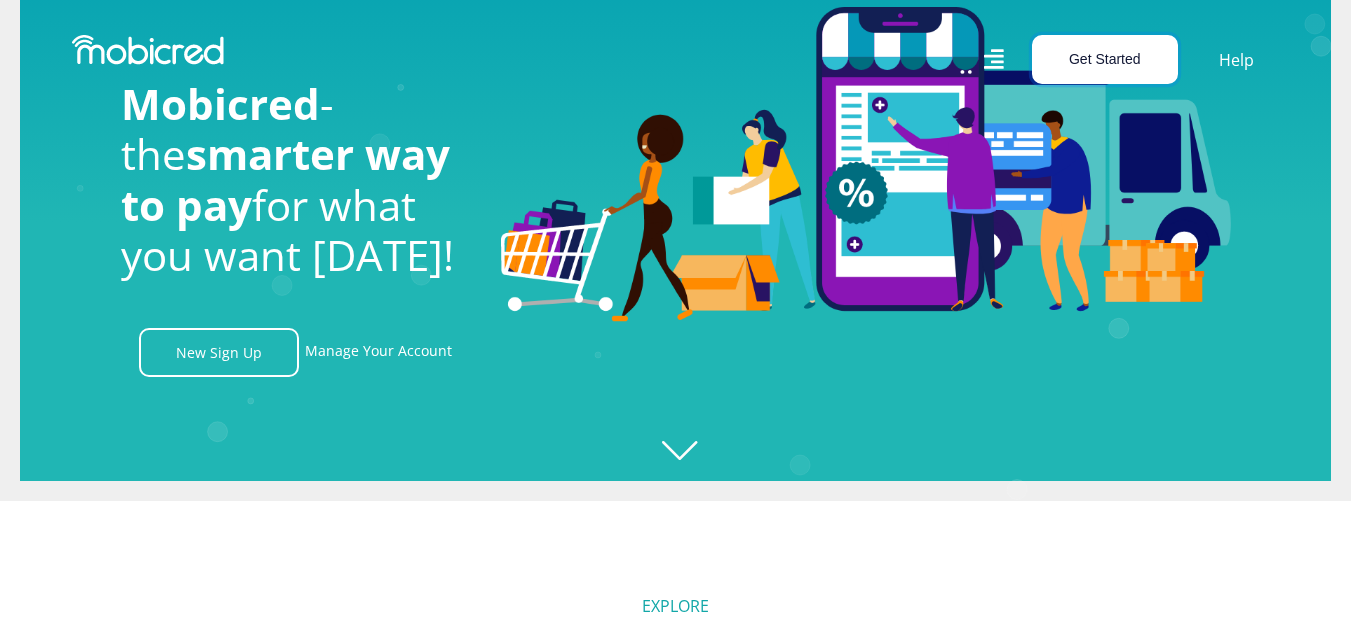 click on "Get Started" at bounding box center [1105, 59] 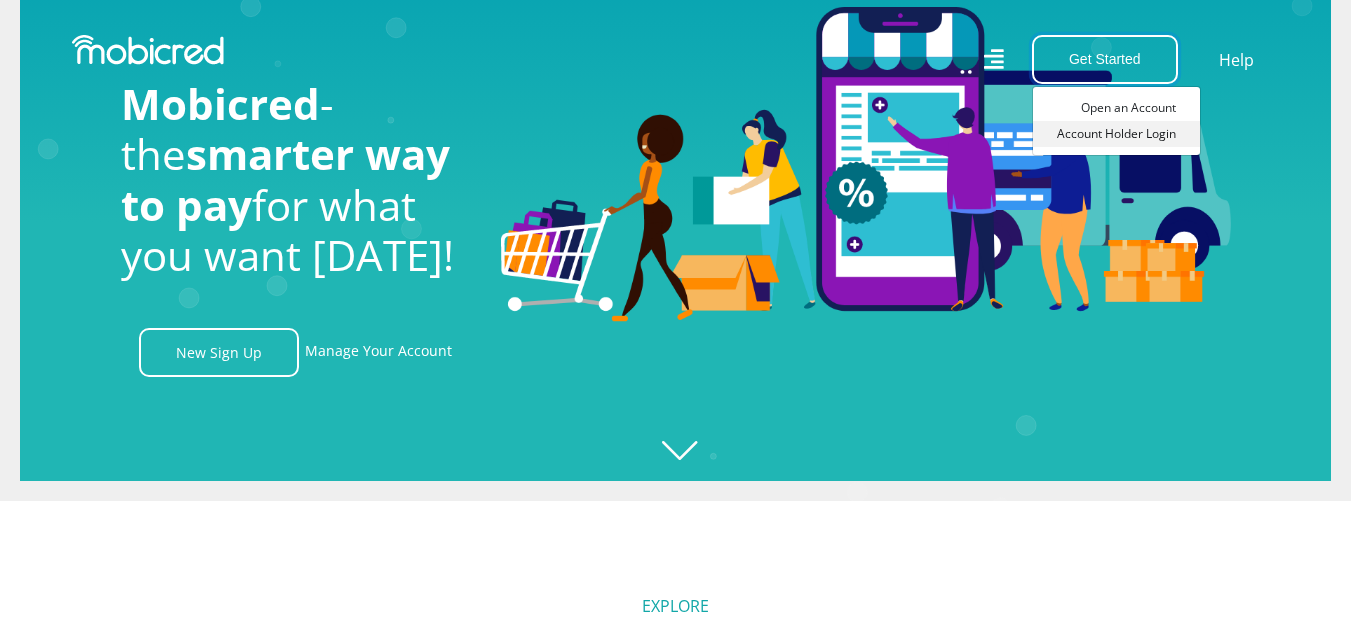 scroll, scrollTop: 0, scrollLeft: 4560, axis: horizontal 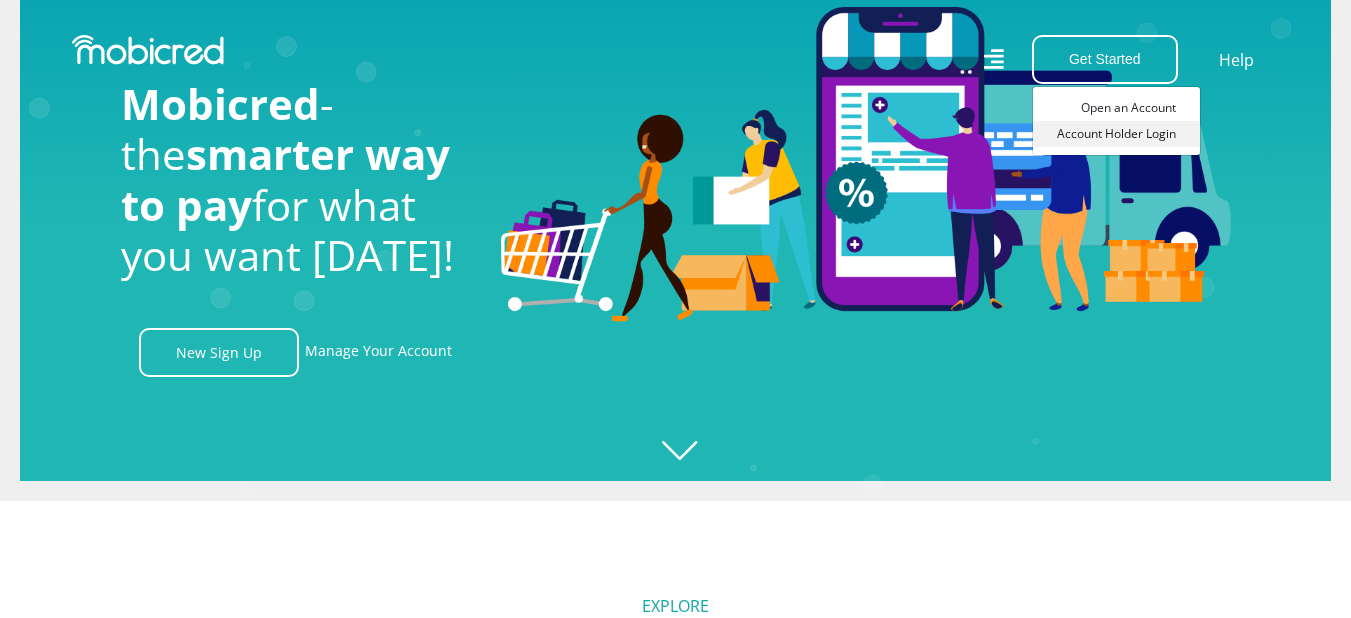 click on "Account Holder Login" at bounding box center (1116, 134) 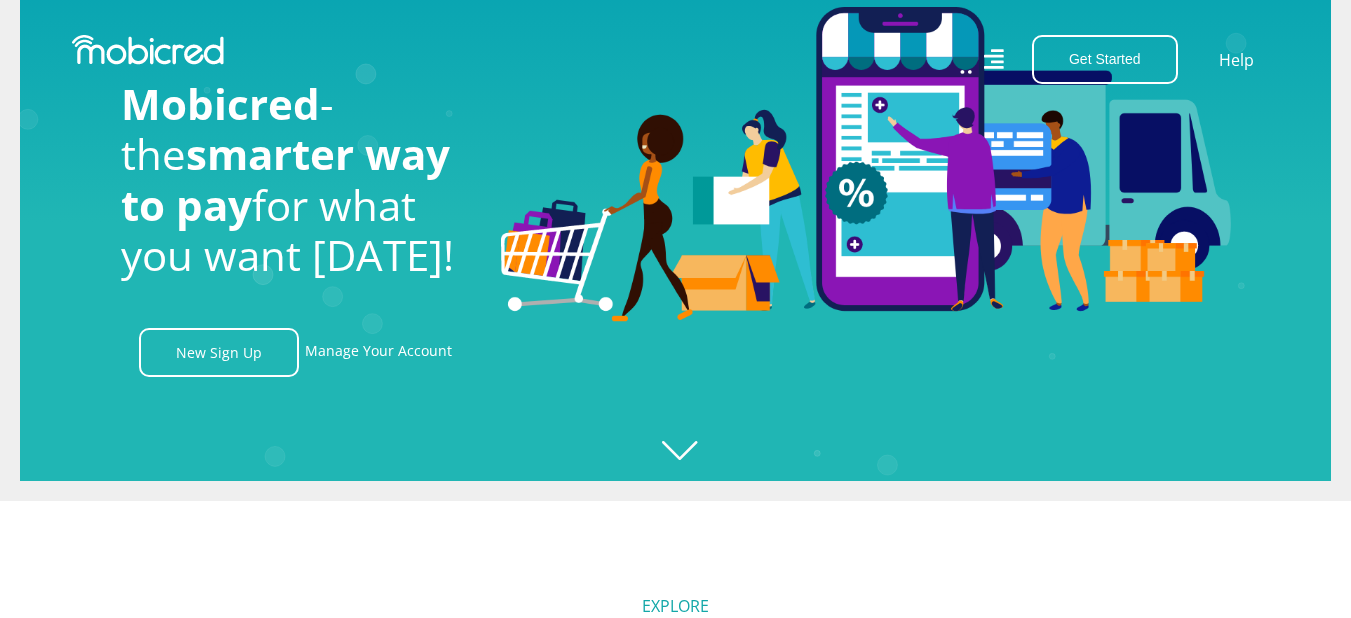 scroll, scrollTop: 0, scrollLeft: 469, axis: horizontal 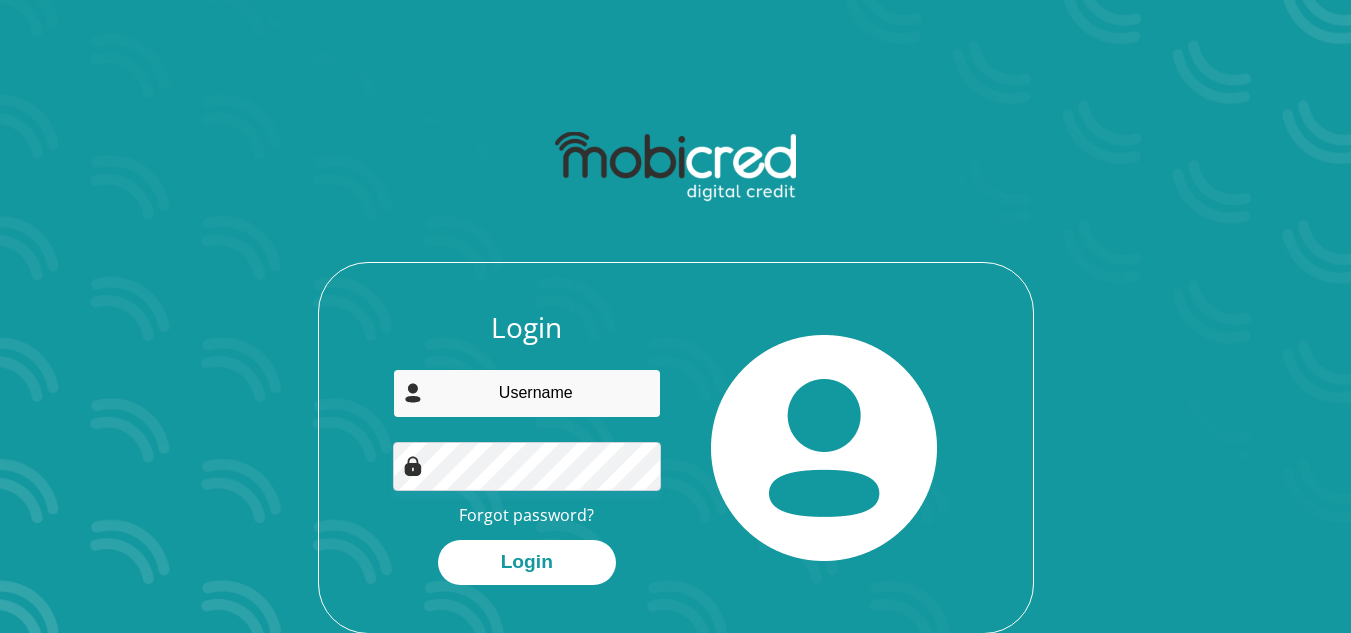 click at bounding box center (527, 393) 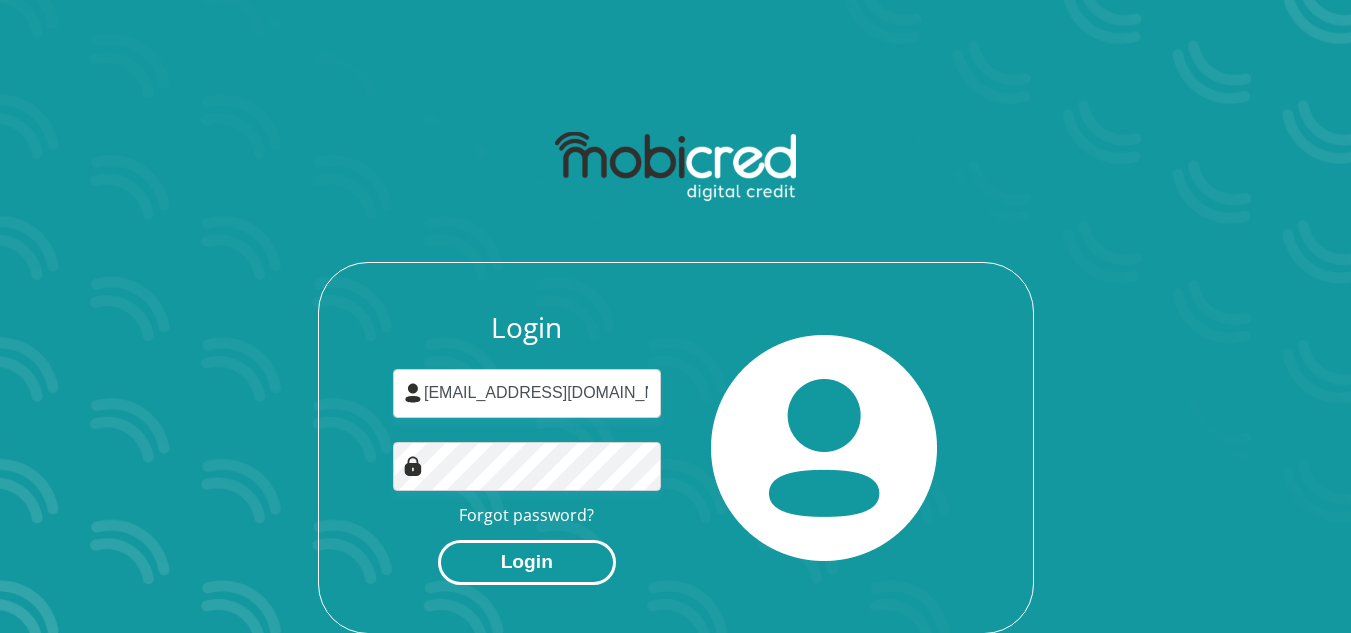 click on "Login" at bounding box center [527, 562] 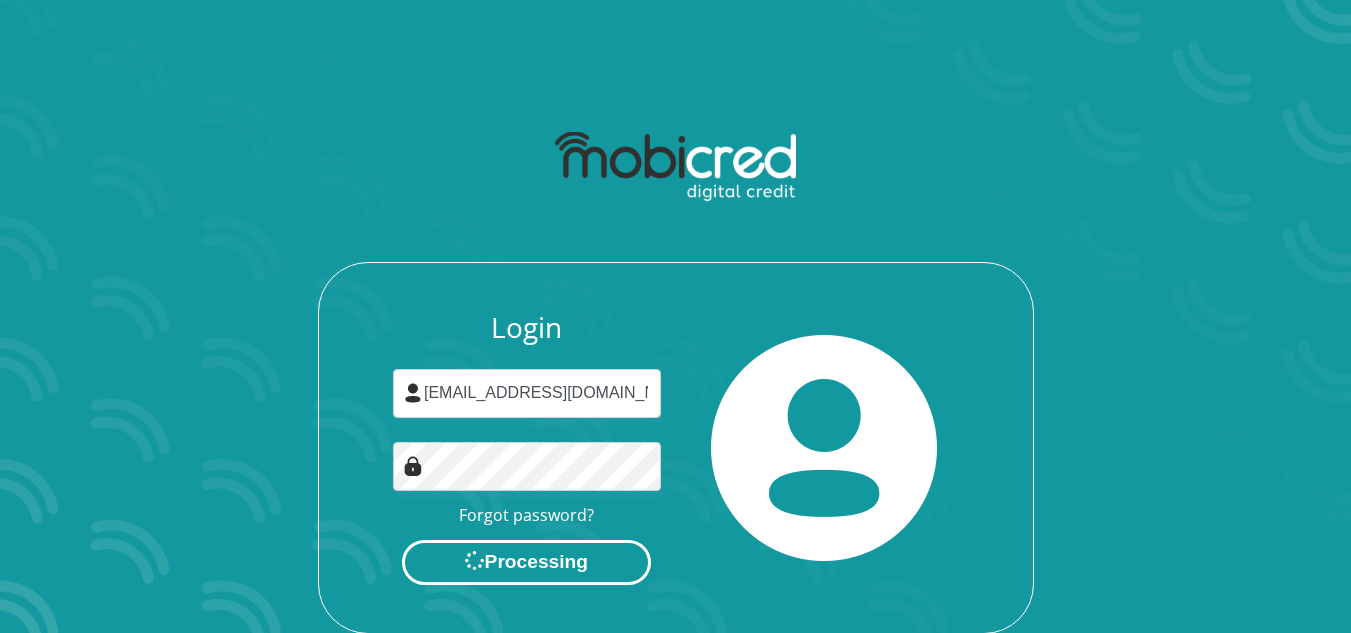 scroll, scrollTop: 0, scrollLeft: 0, axis: both 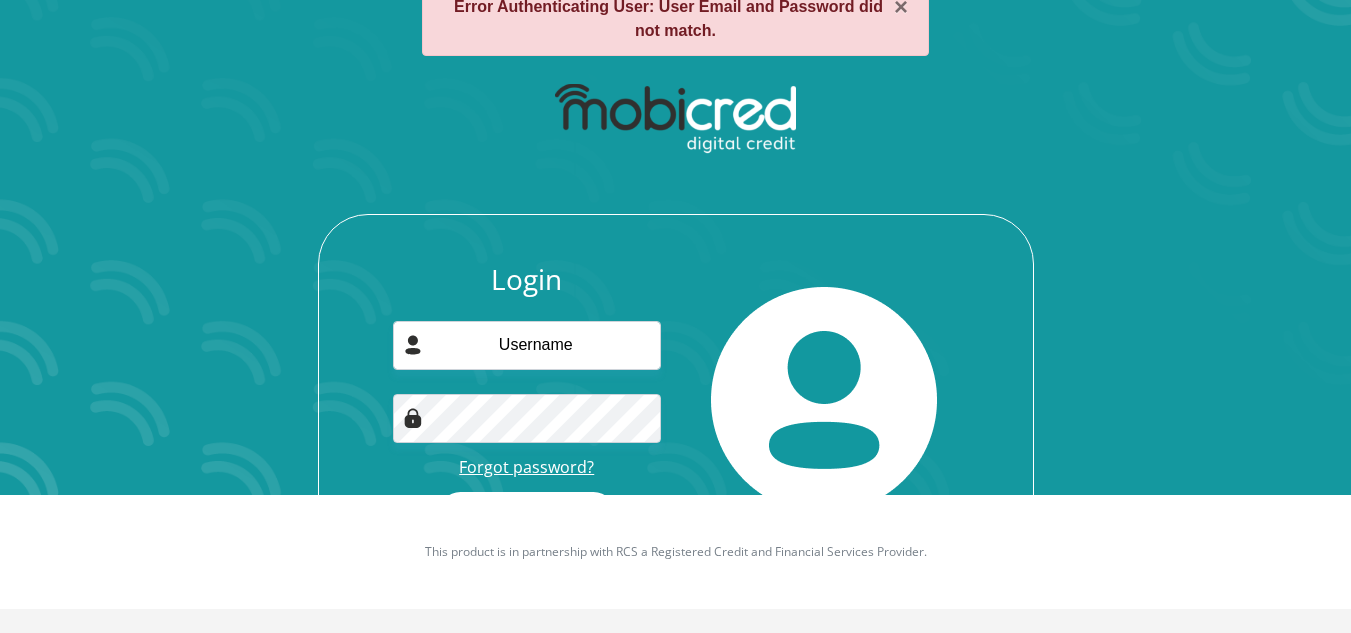 click on "Forgot password?" at bounding box center (526, 467) 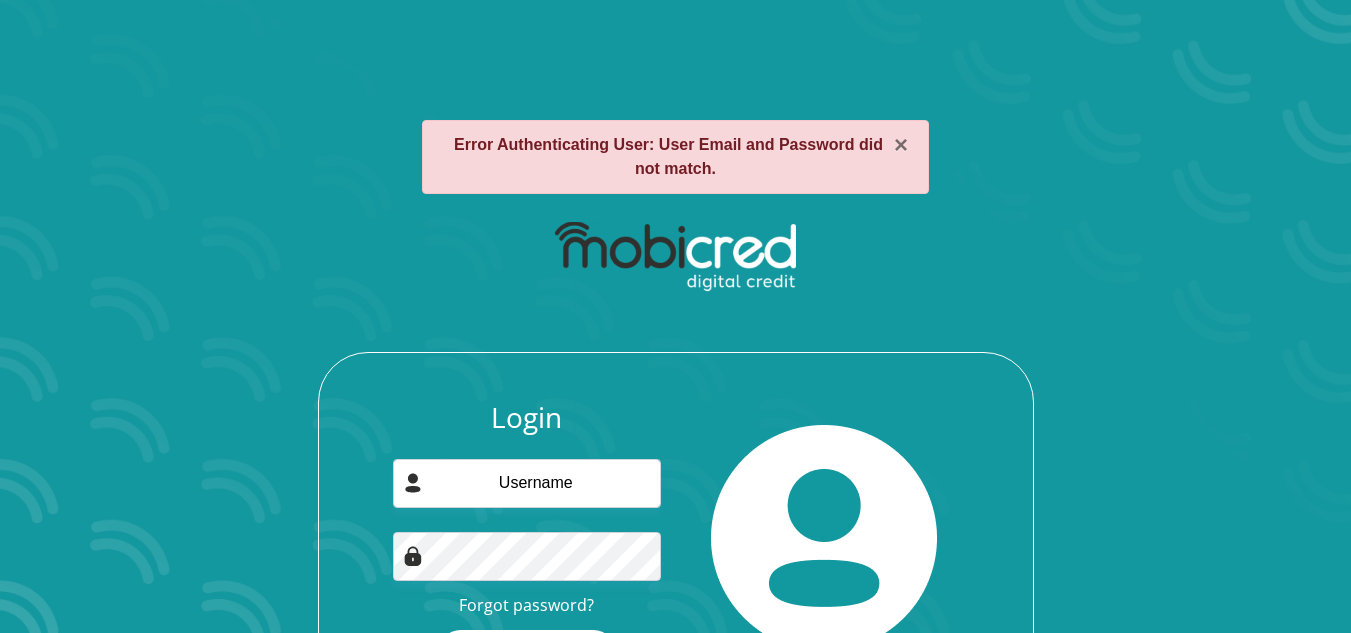 scroll, scrollTop: 138, scrollLeft: 0, axis: vertical 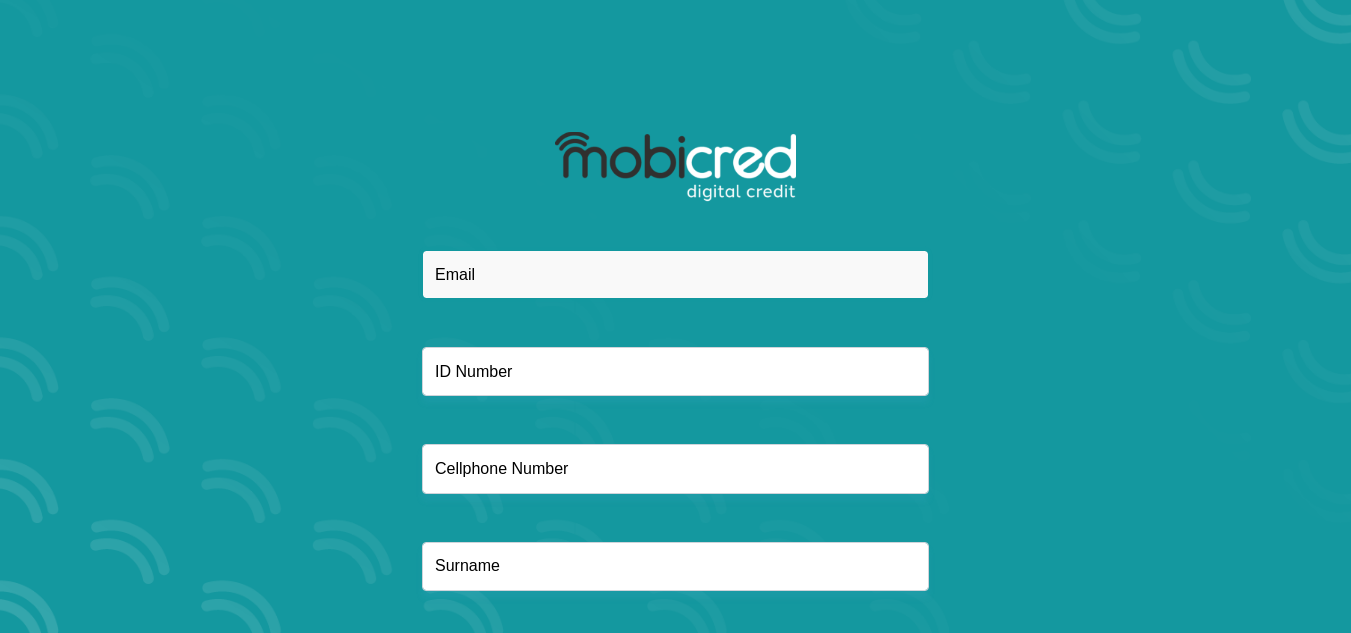 click at bounding box center (675, 274) 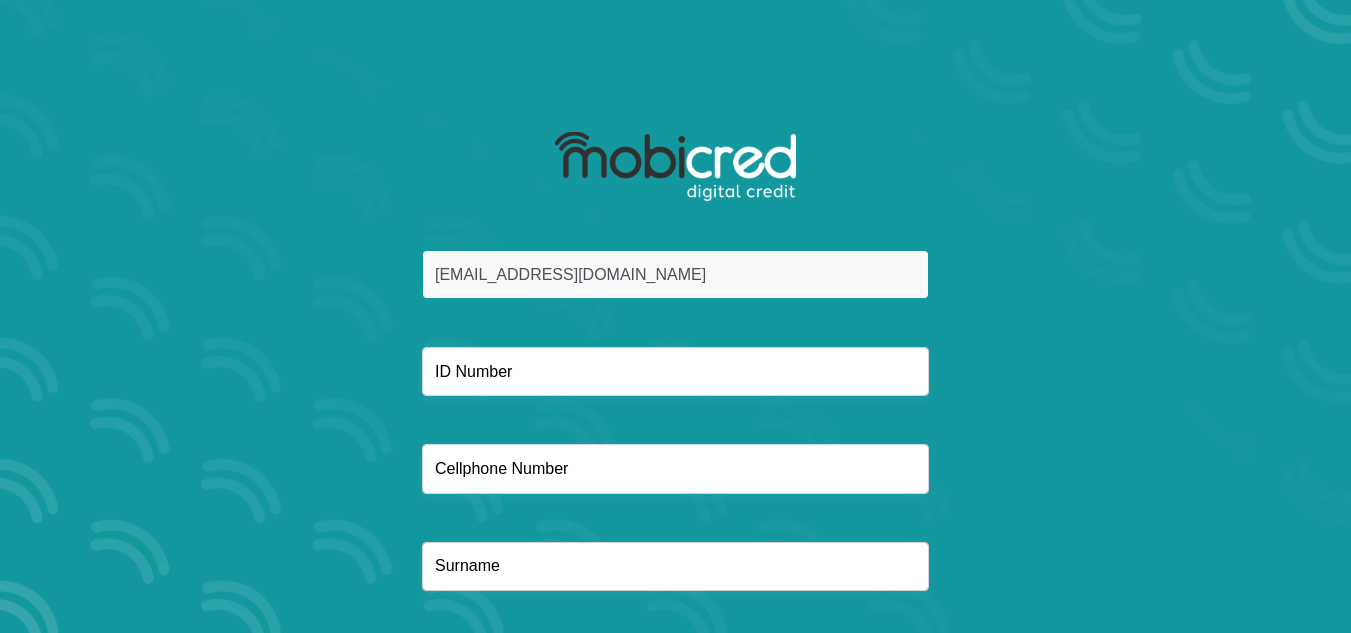 type on "0849275243" 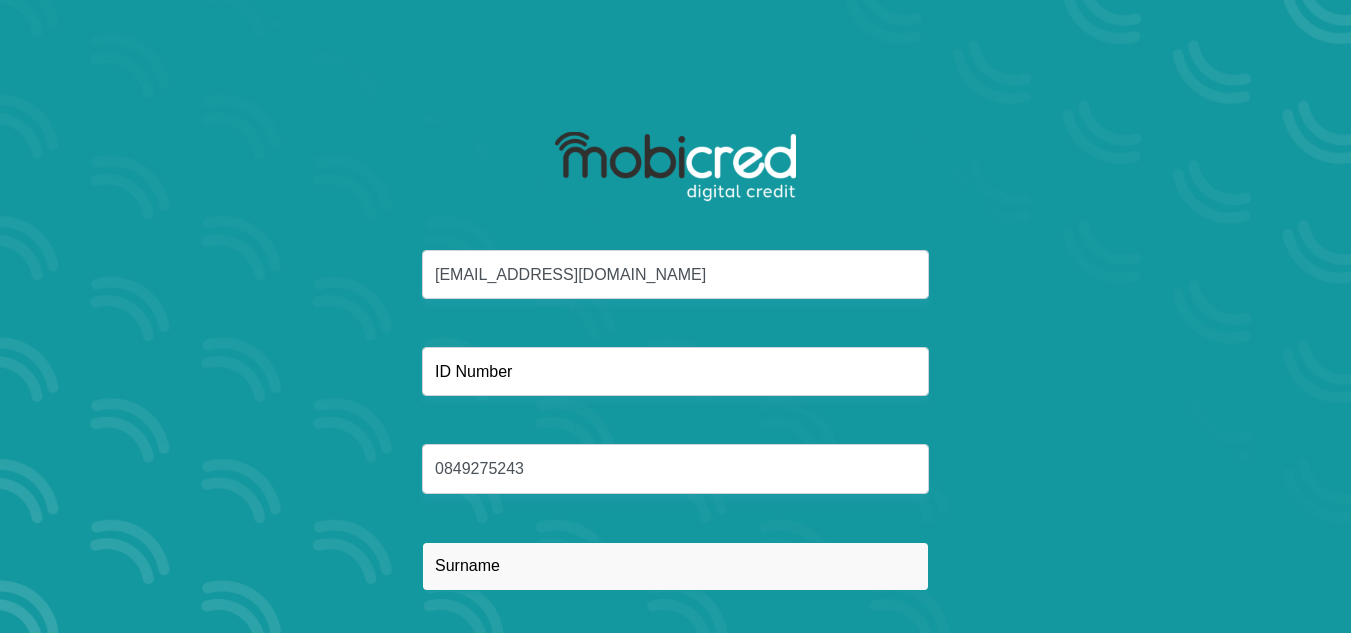 type on "Arendse" 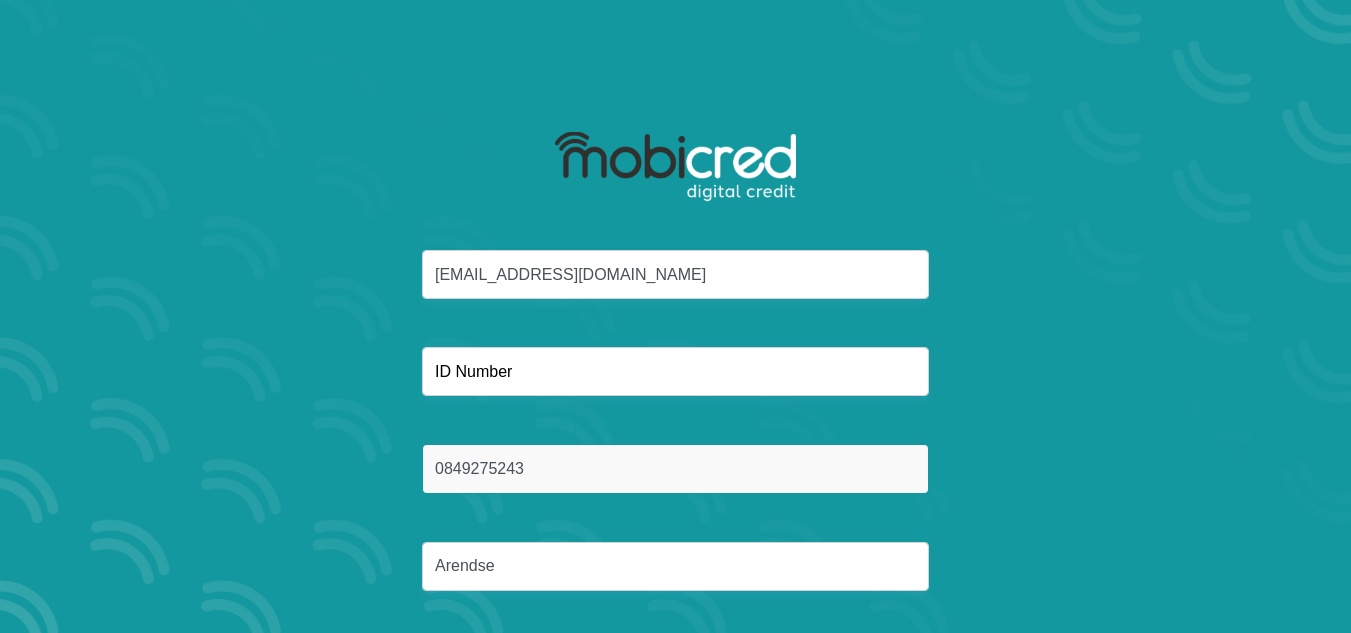 click on "0849275243" at bounding box center [675, 468] 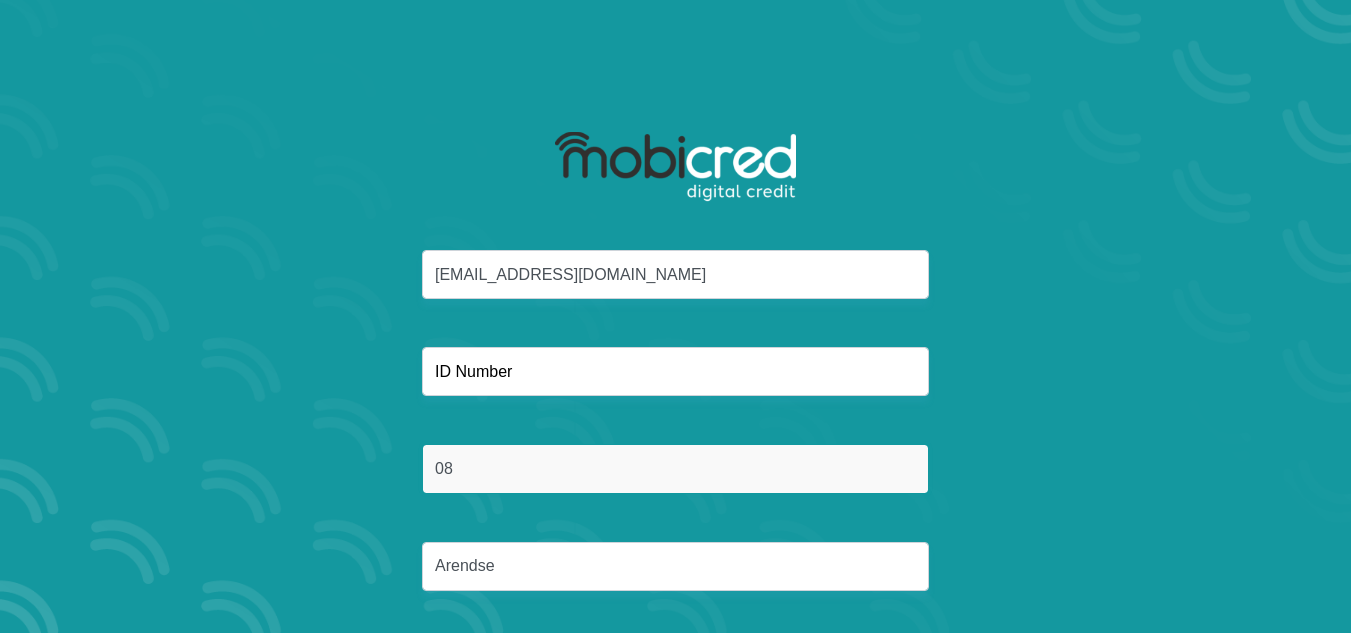 type on "0" 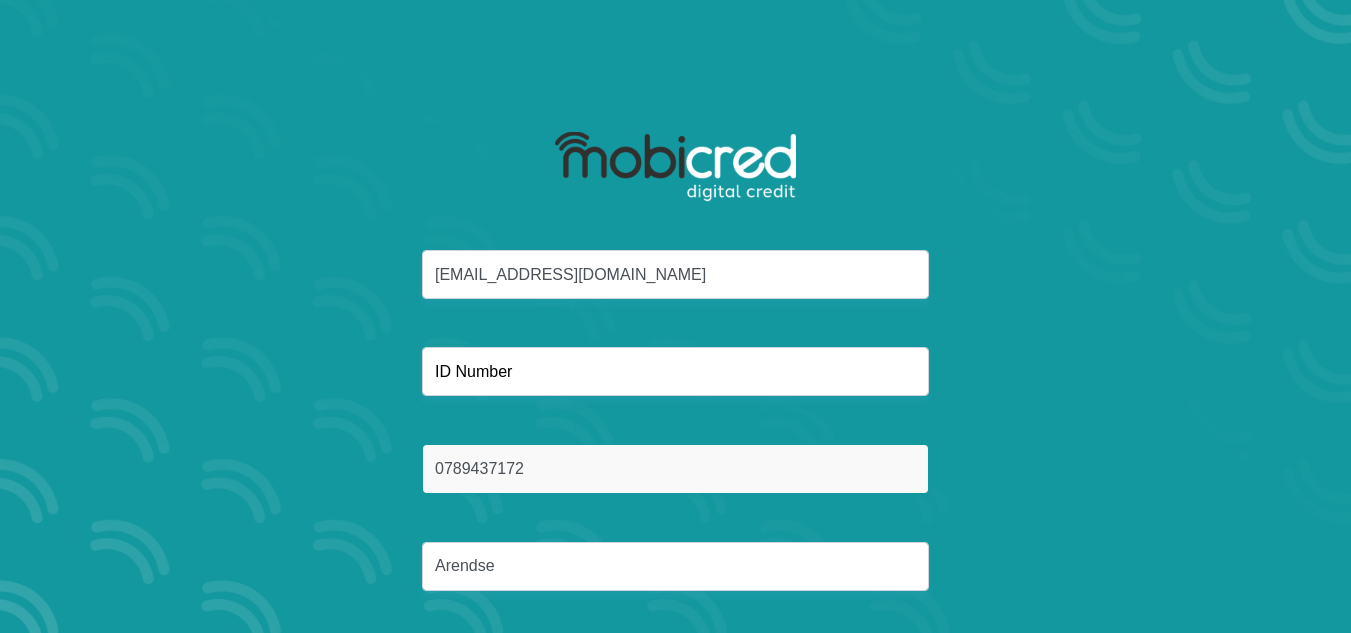 type on "0789437172" 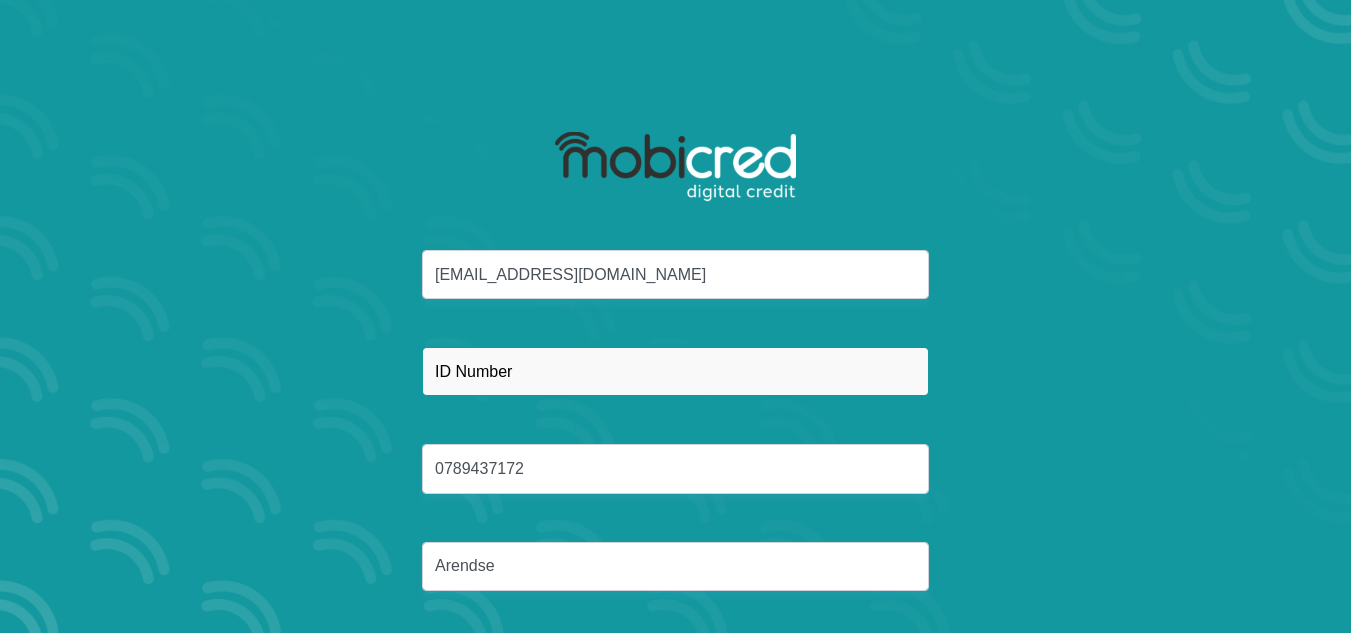 click at bounding box center (675, 371) 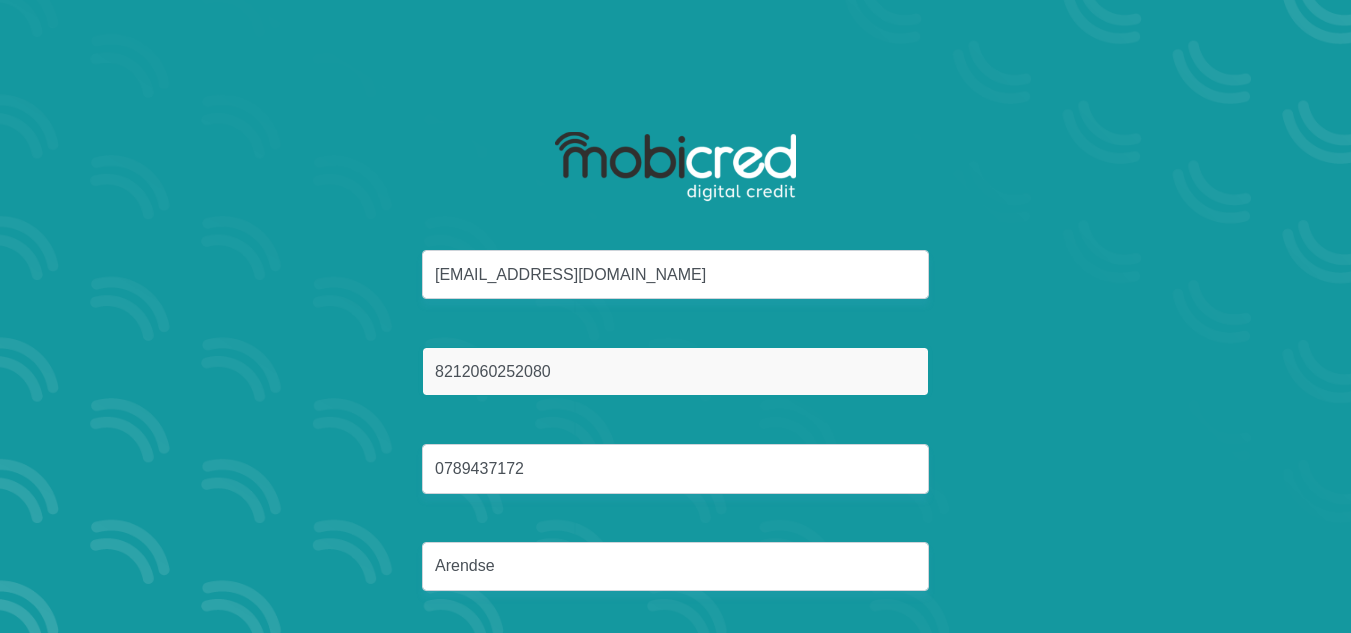 scroll, scrollTop: 114, scrollLeft: 0, axis: vertical 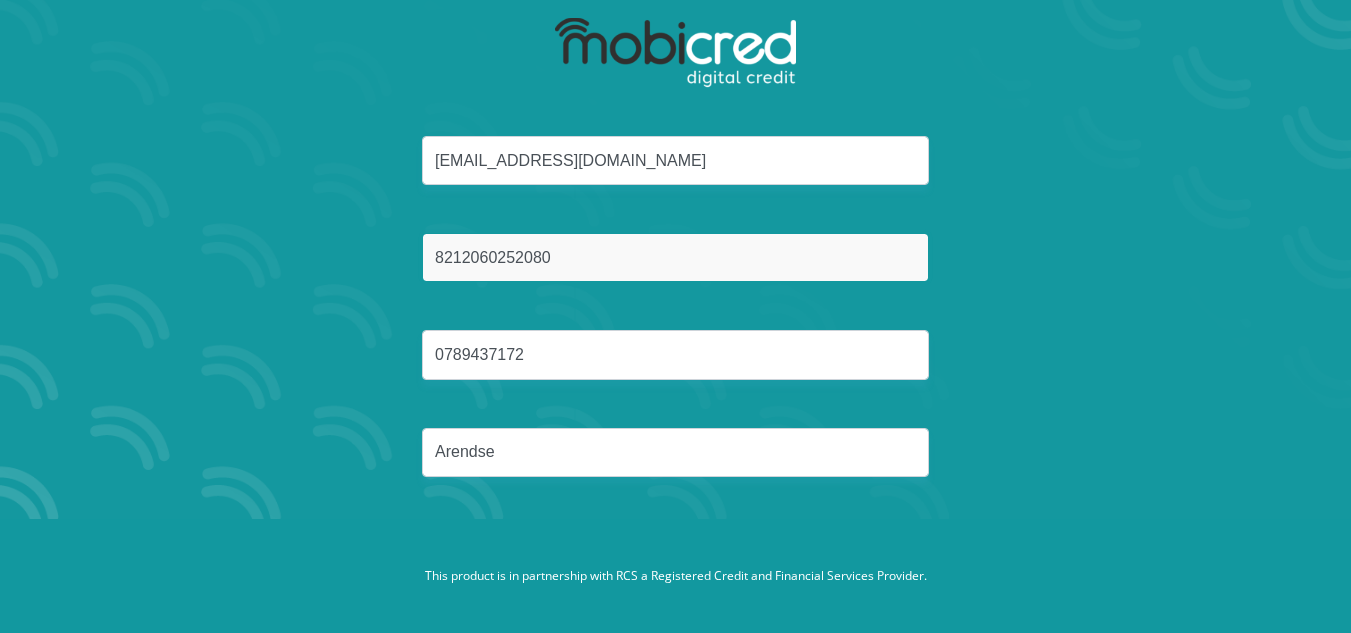 type on "8212060252080" 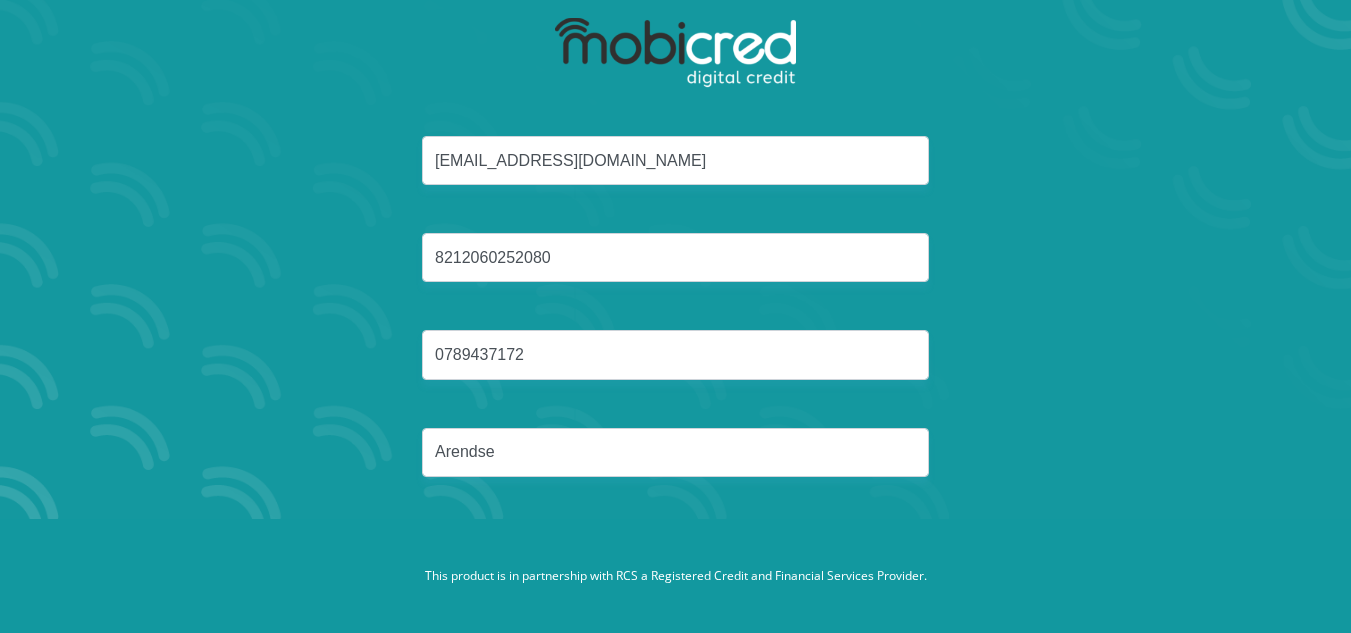 click on "ayesha.arendse@gmail.com
8212060252080
0789437172
Arendse" at bounding box center (676, 330) 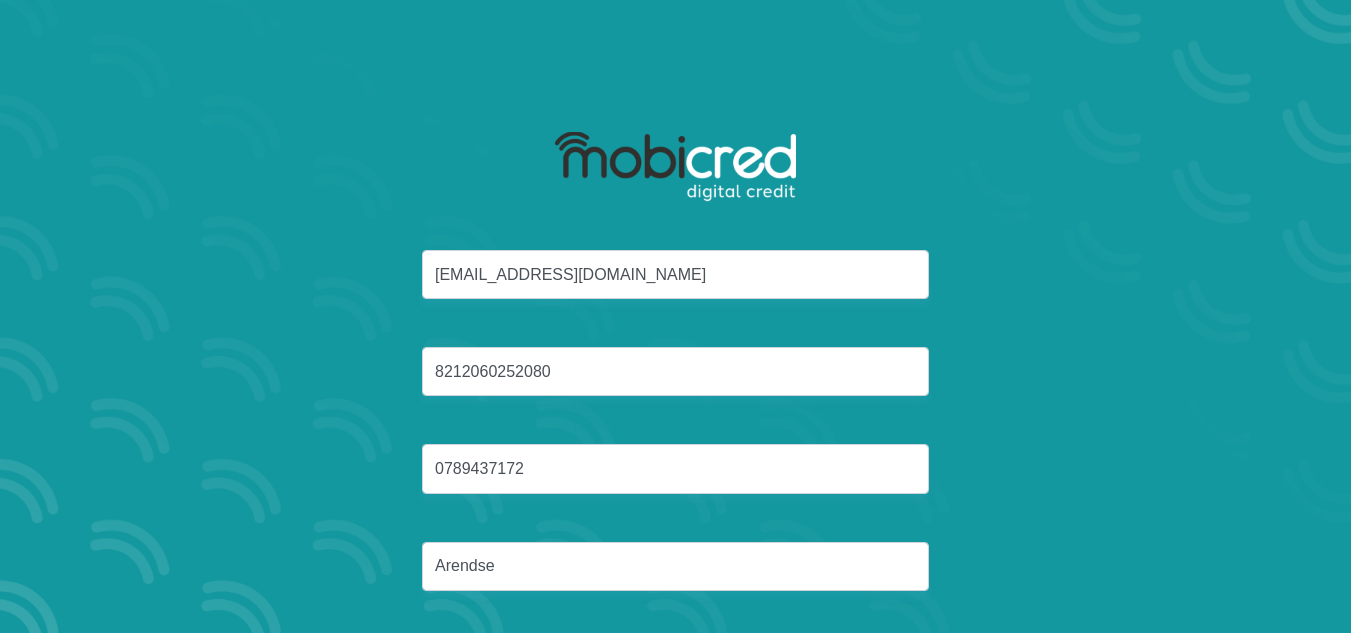 scroll, scrollTop: 114, scrollLeft: 0, axis: vertical 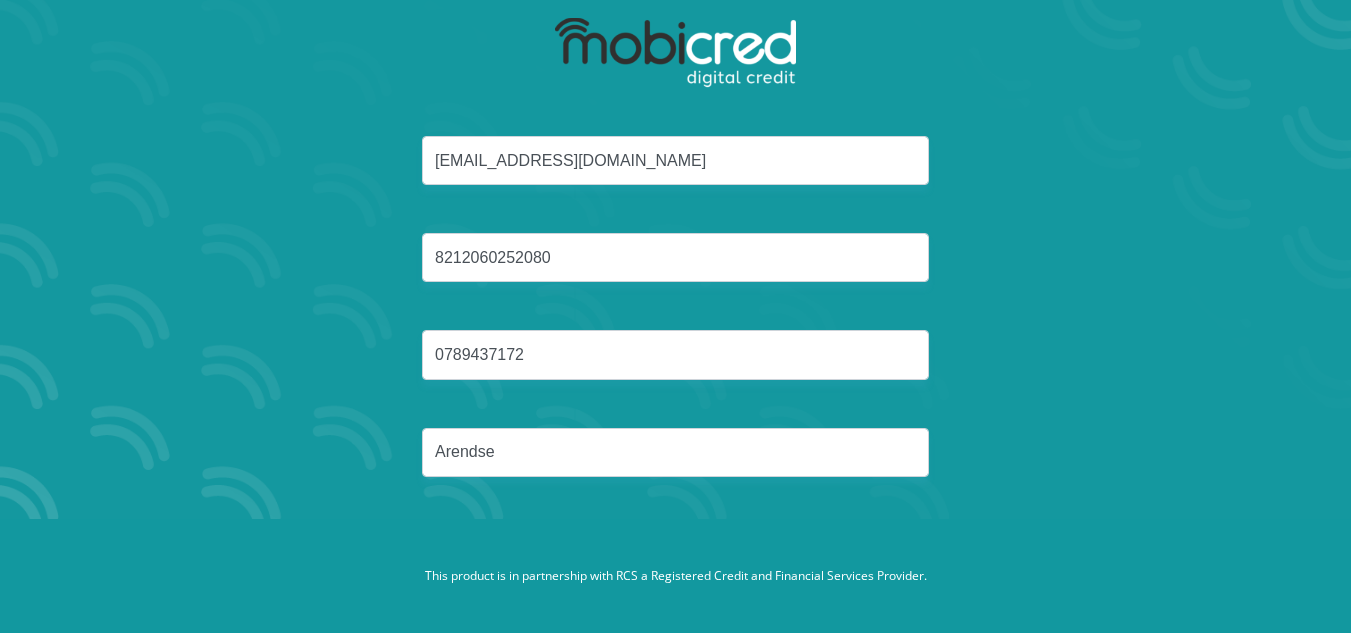 click on "This product is in partnership with RCS a Registered Credit and Financial Services Provider." at bounding box center [675, 576] 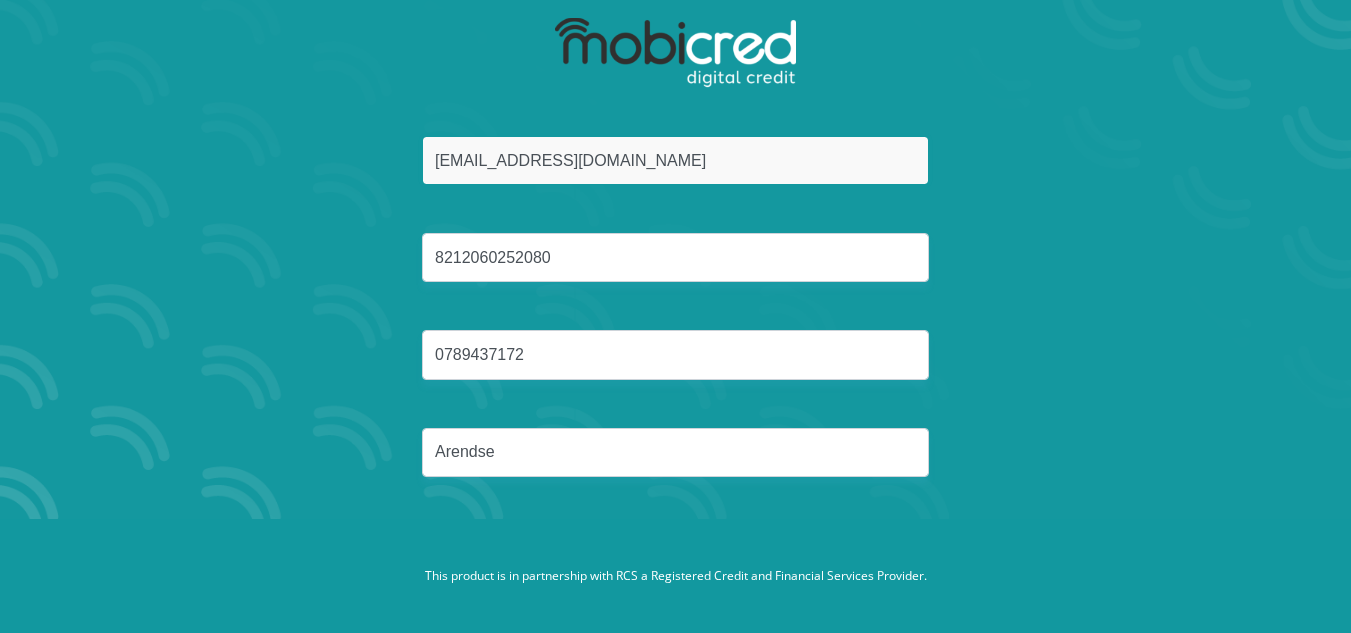 click on "[EMAIL_ADDRESS][DOMAIN_NAME]" at bounding box center [675, 160] 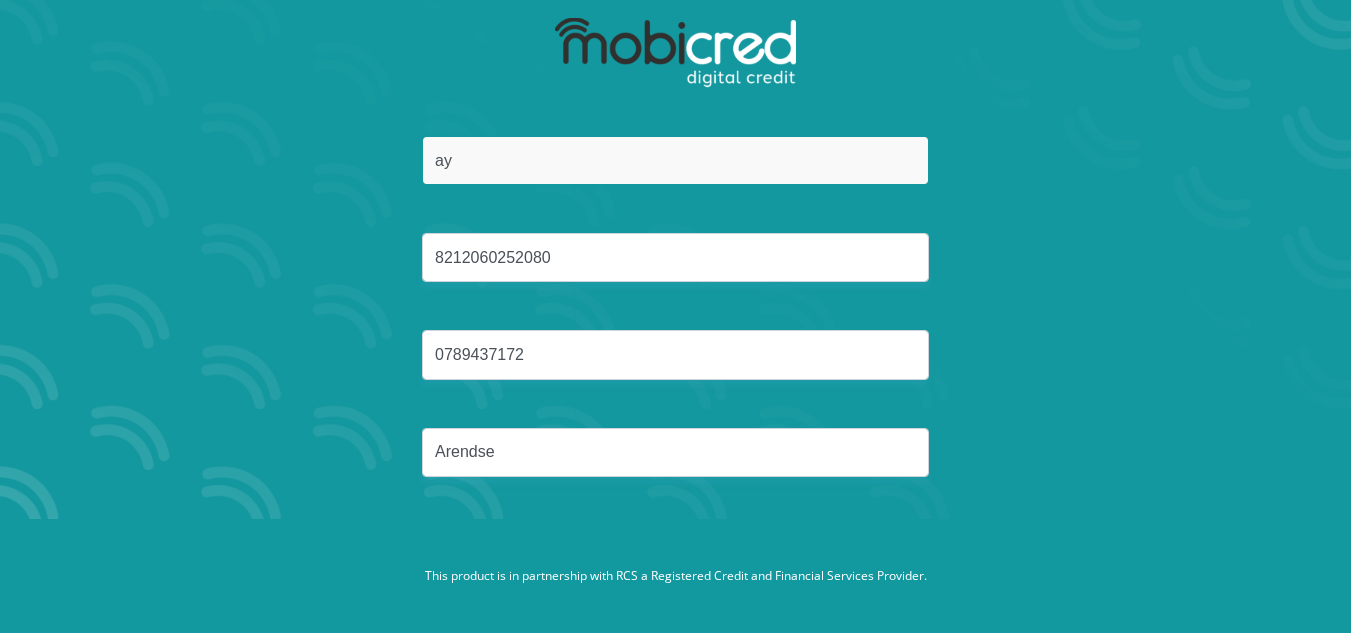 type on "a" 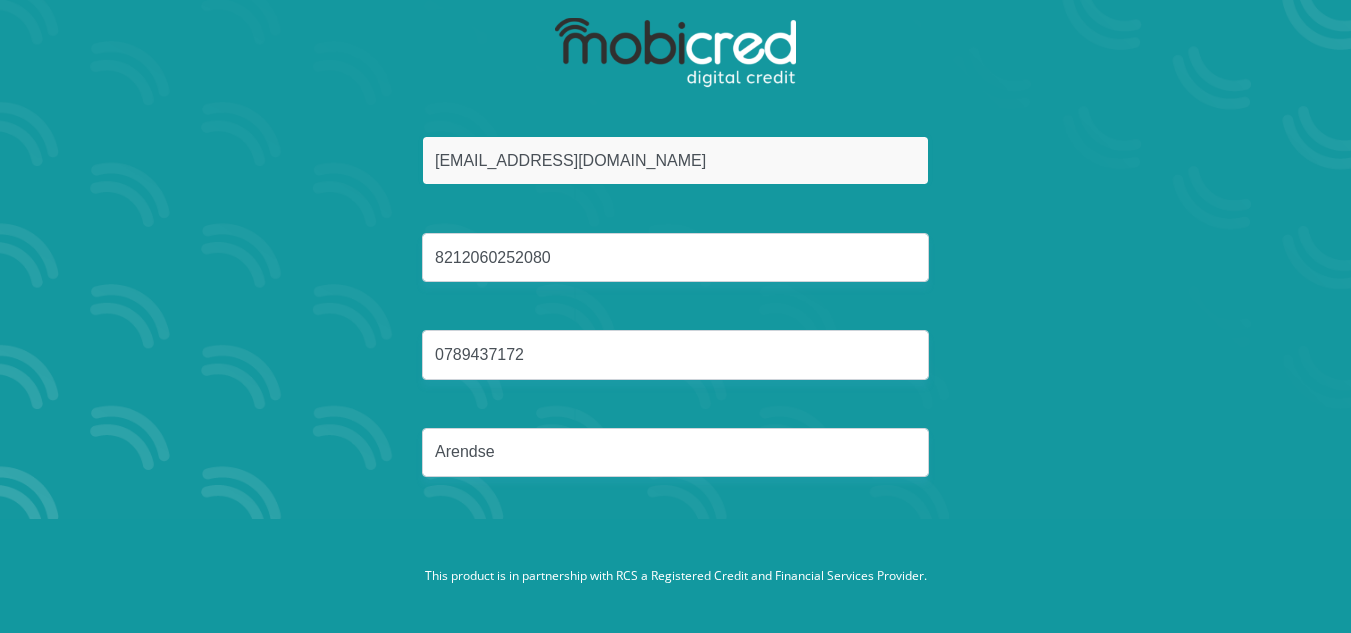 type on "Ayesha.arendse@gmail.com" 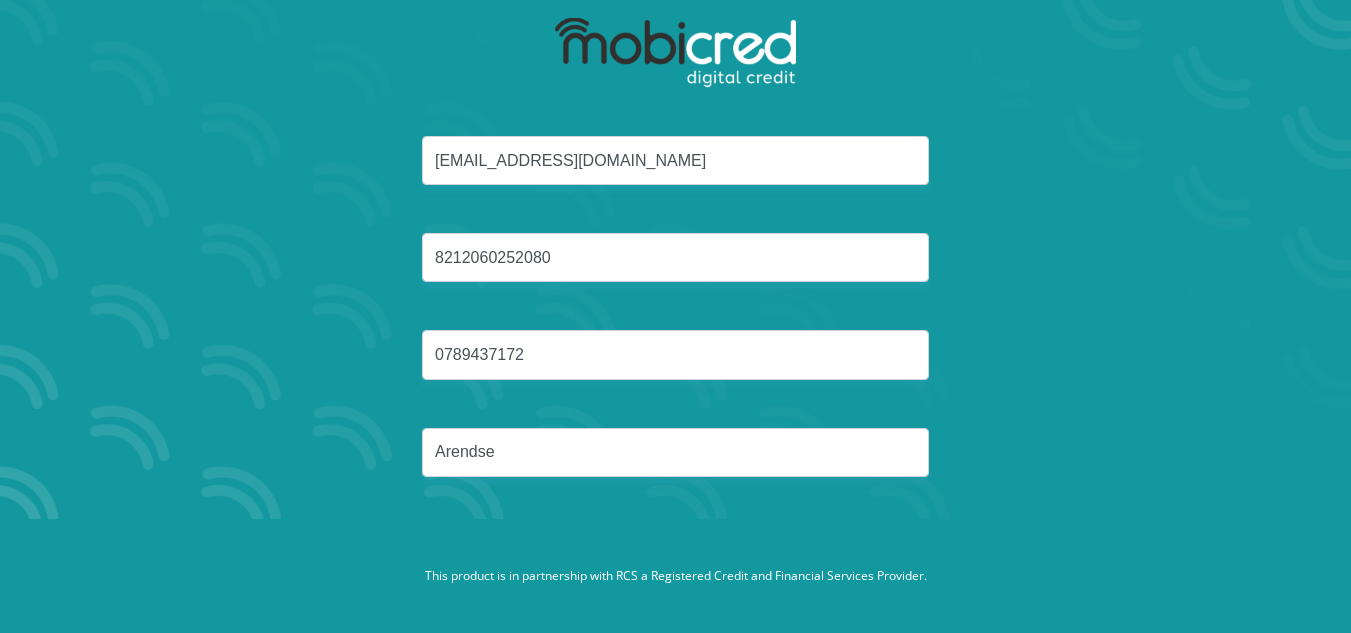 click on "Ayesha.arendse@gmail.com
8212060252080
0789437172
Arendse" at bounding box center (676, 330) 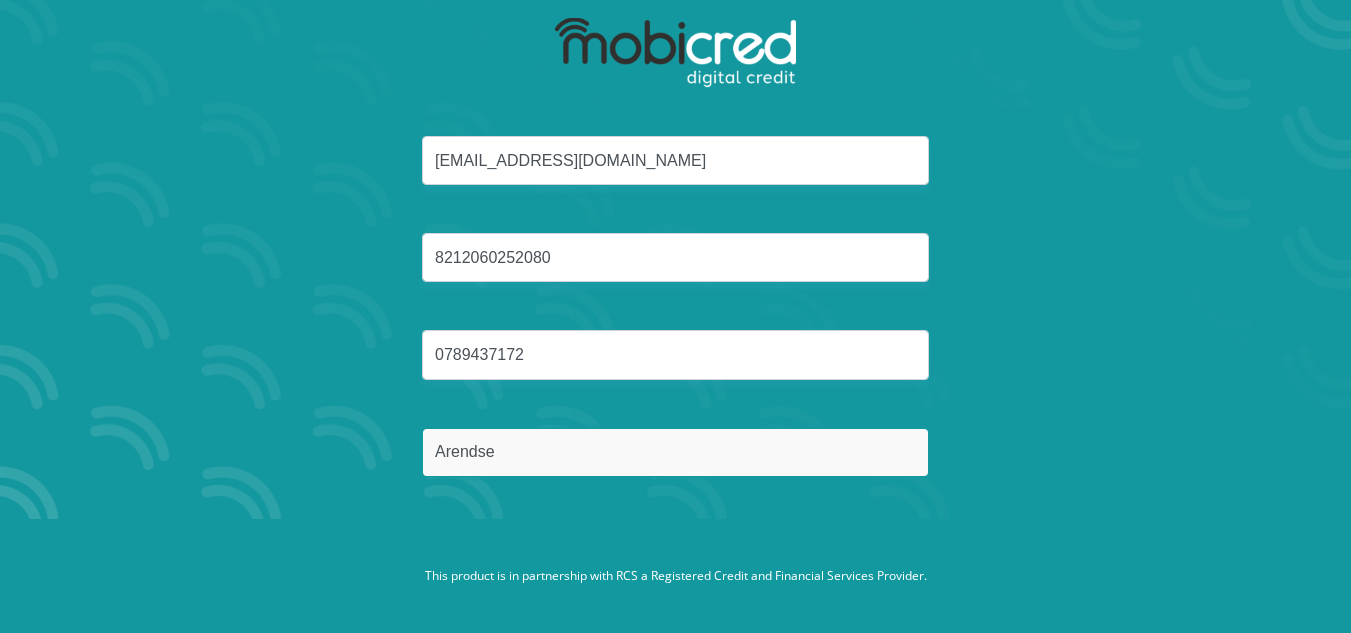 click on "Arendse" at bounding box center [675, 452] 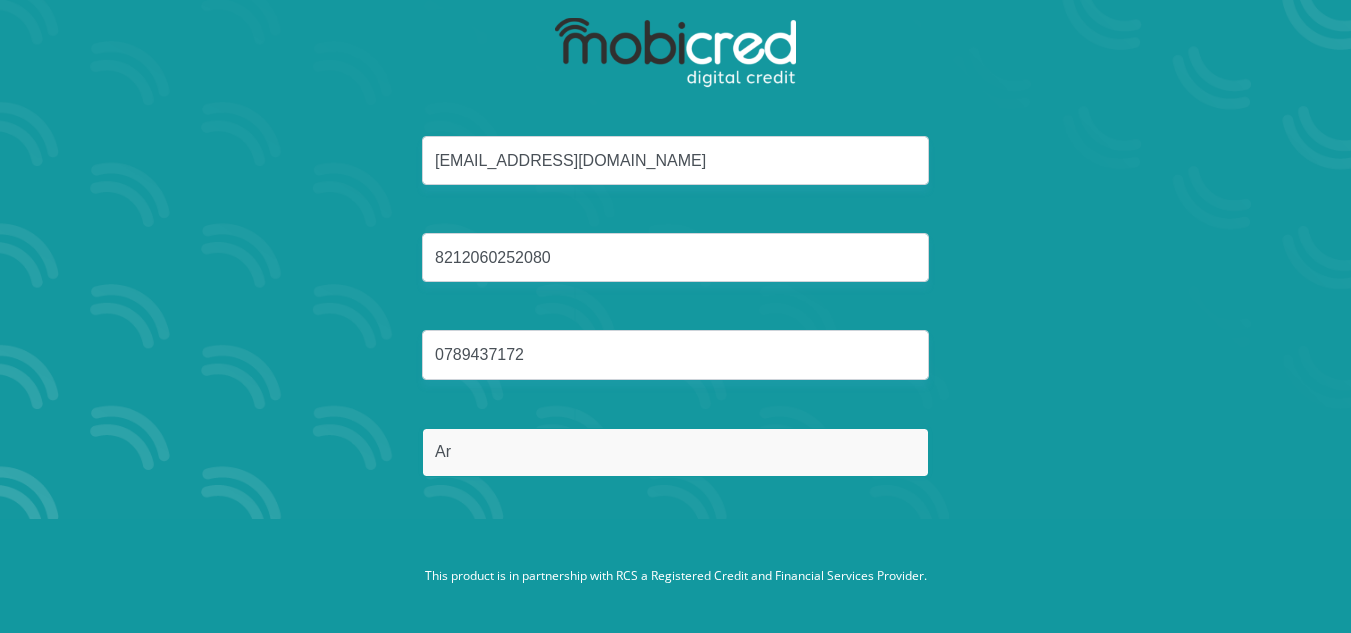 type on "A" 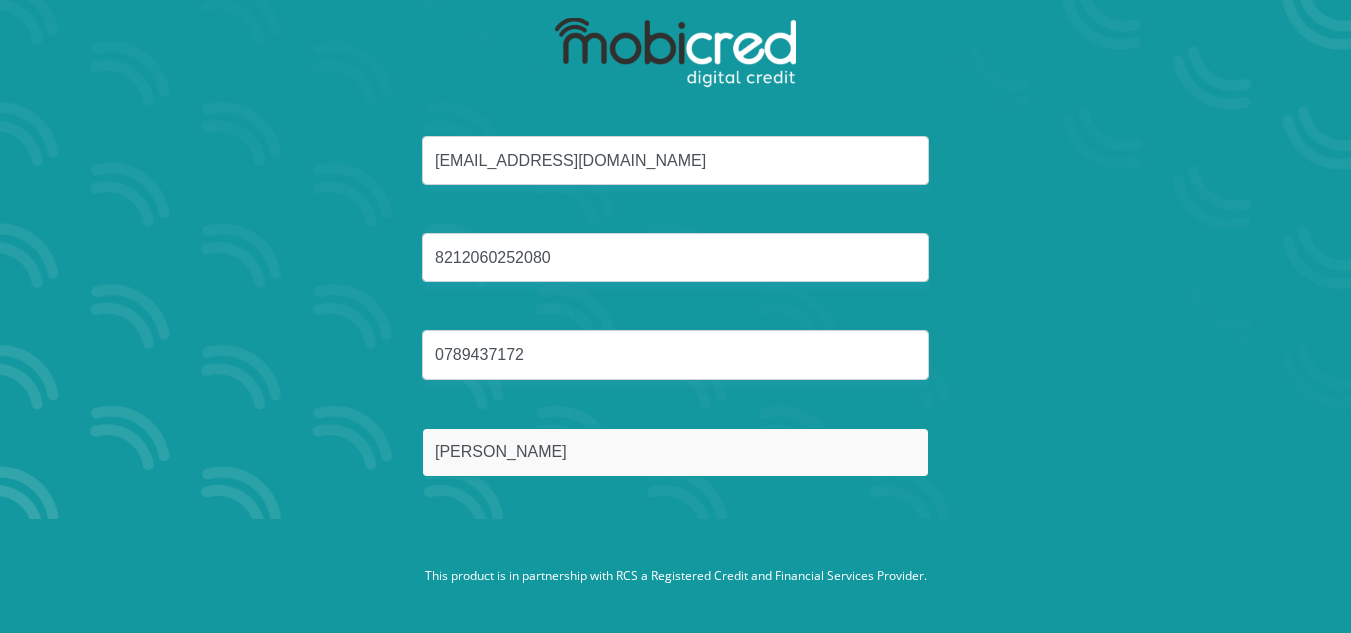 type on "Arendse" 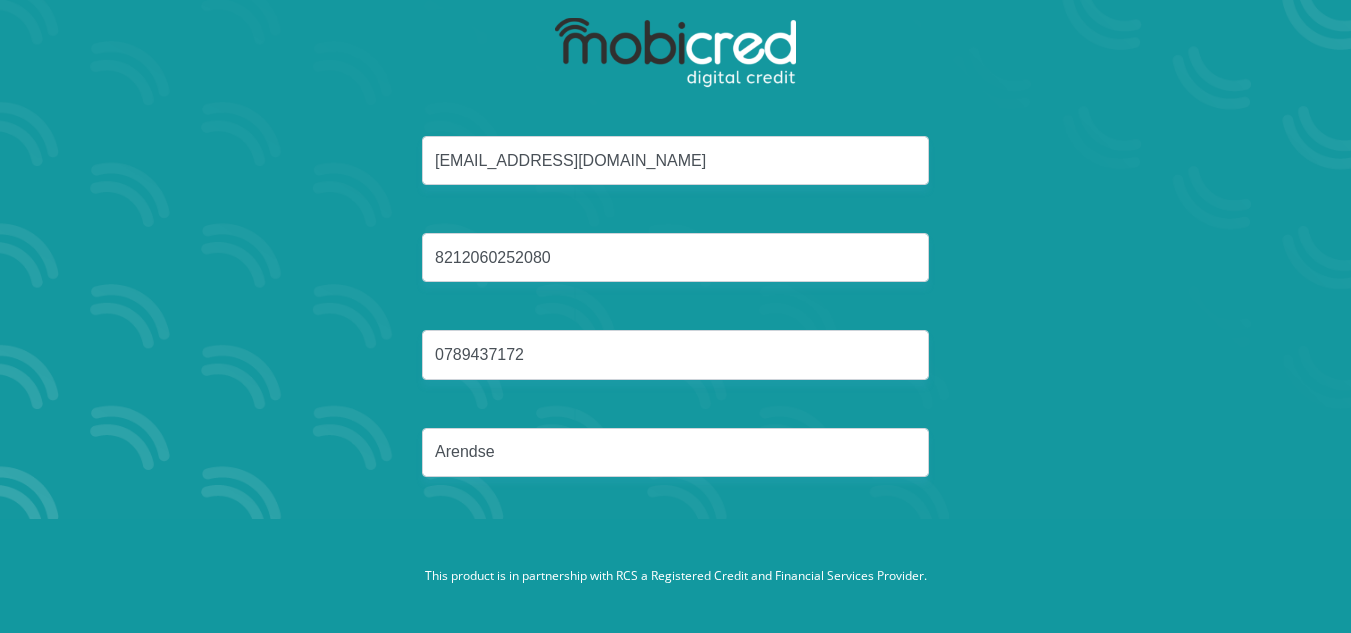 click on "This product is in partnership with RCS a Registered Credit and Financial Services Provider." at bounding box center [675, 576] 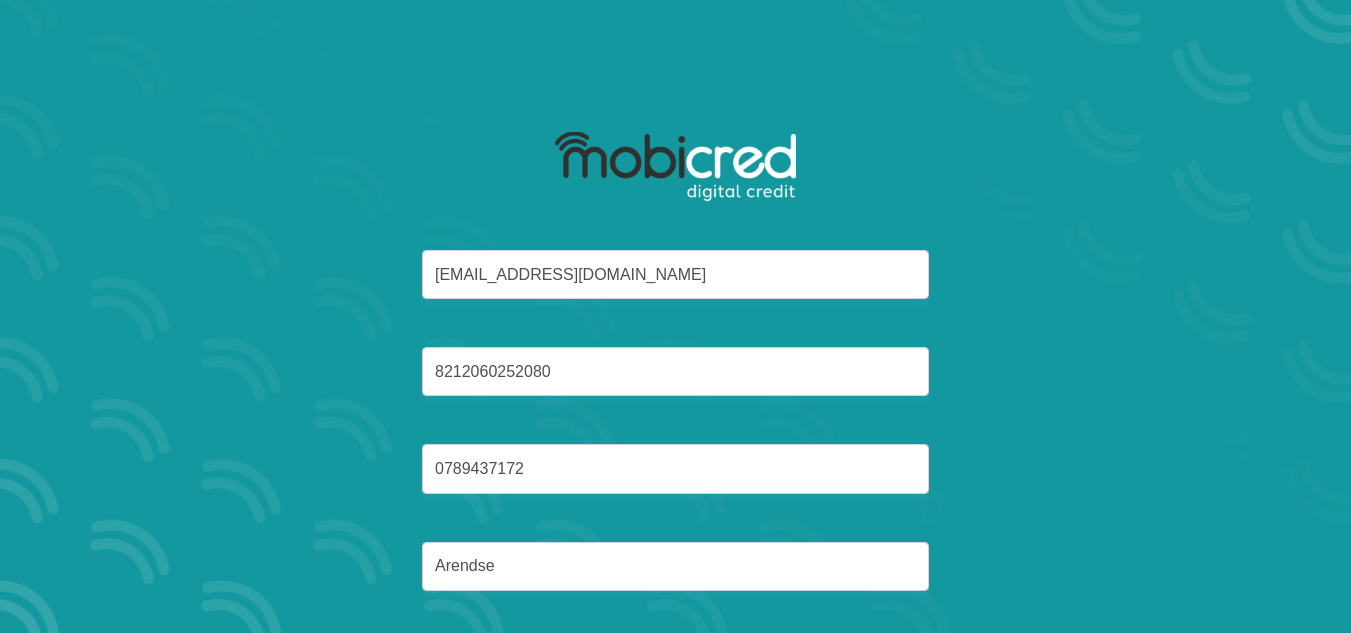 scroll, scrollTop: 114, scrollLeft: 0, axis: vertical 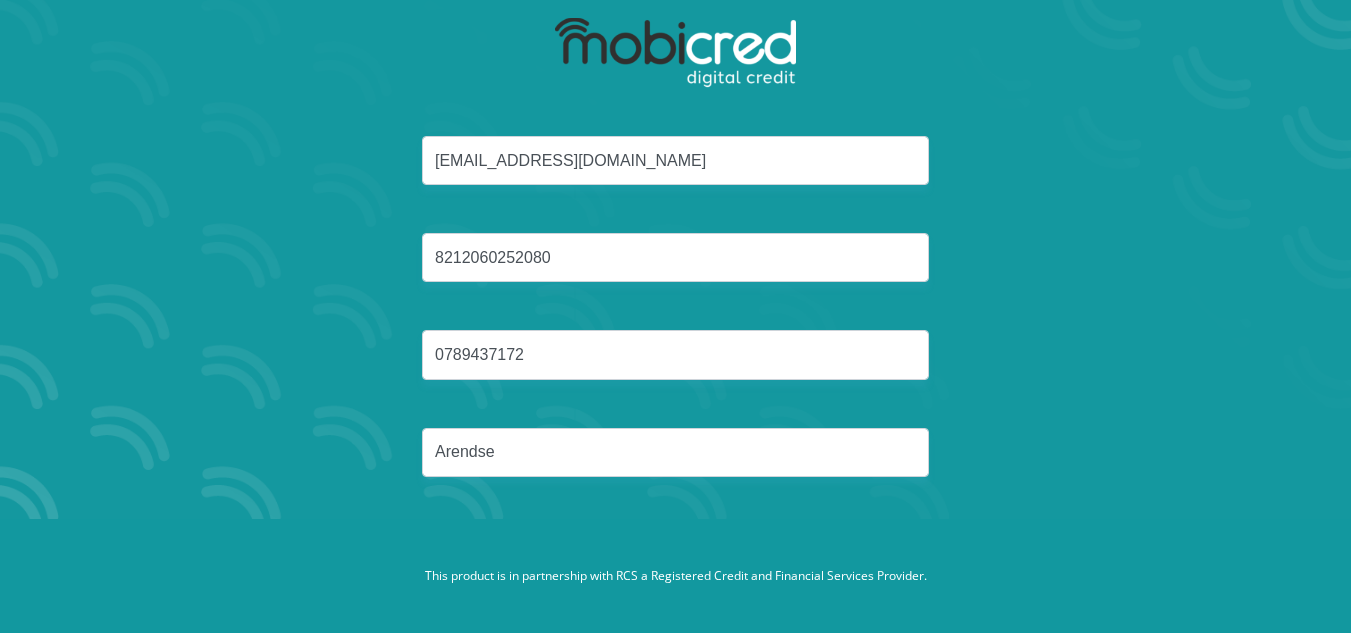 drag, startPoint x: 639, startPoint y: 485, endPoint x: 686, endPoint y: 507, distance: 51.894123 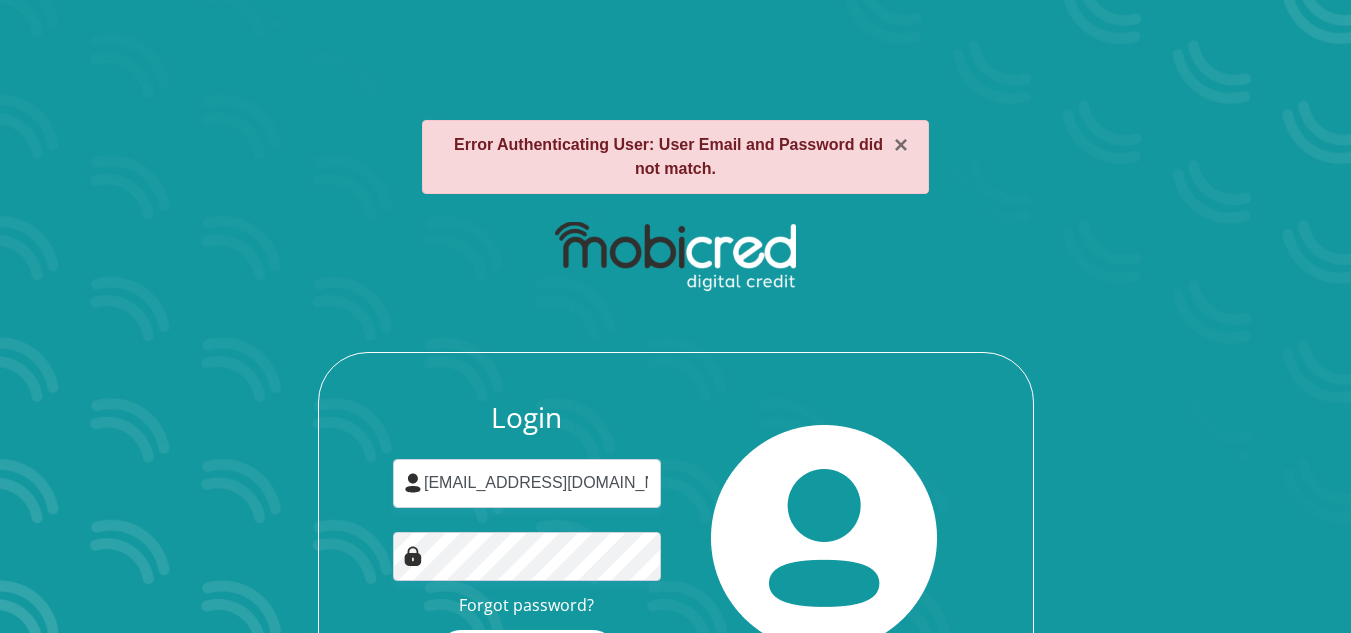 scroll, scrollTop: 0, scrollLeft: 0, axis: both 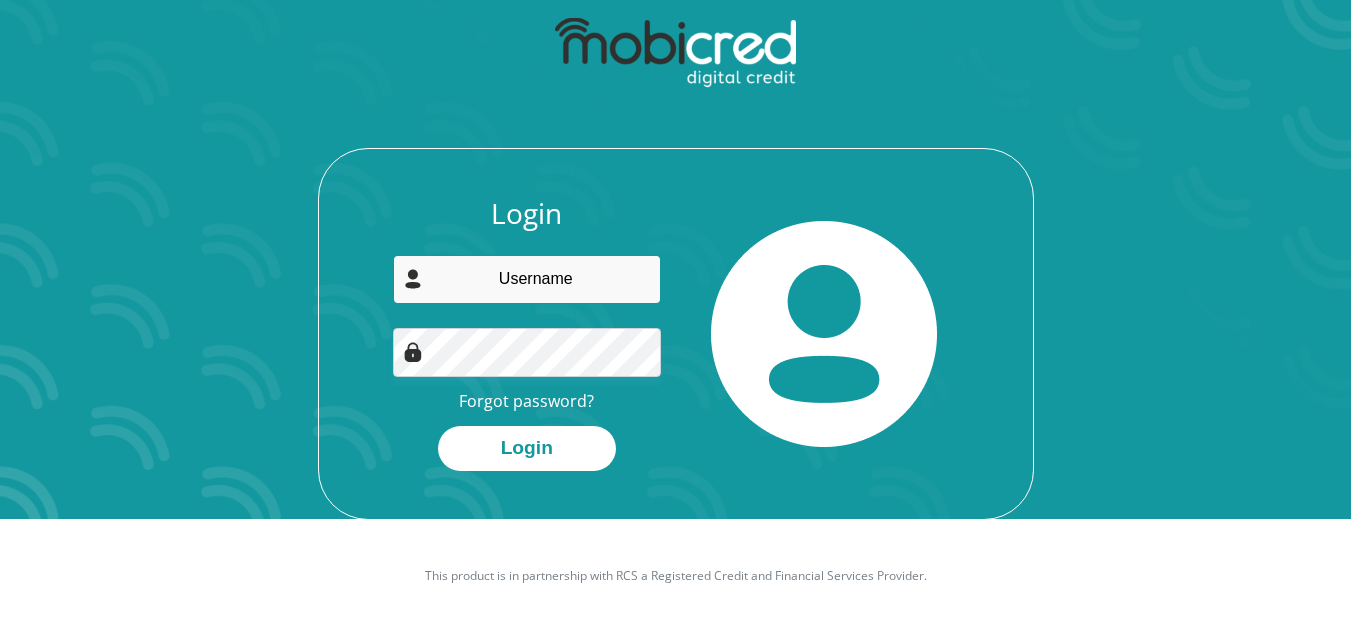 click at bounding box center (527, 279) 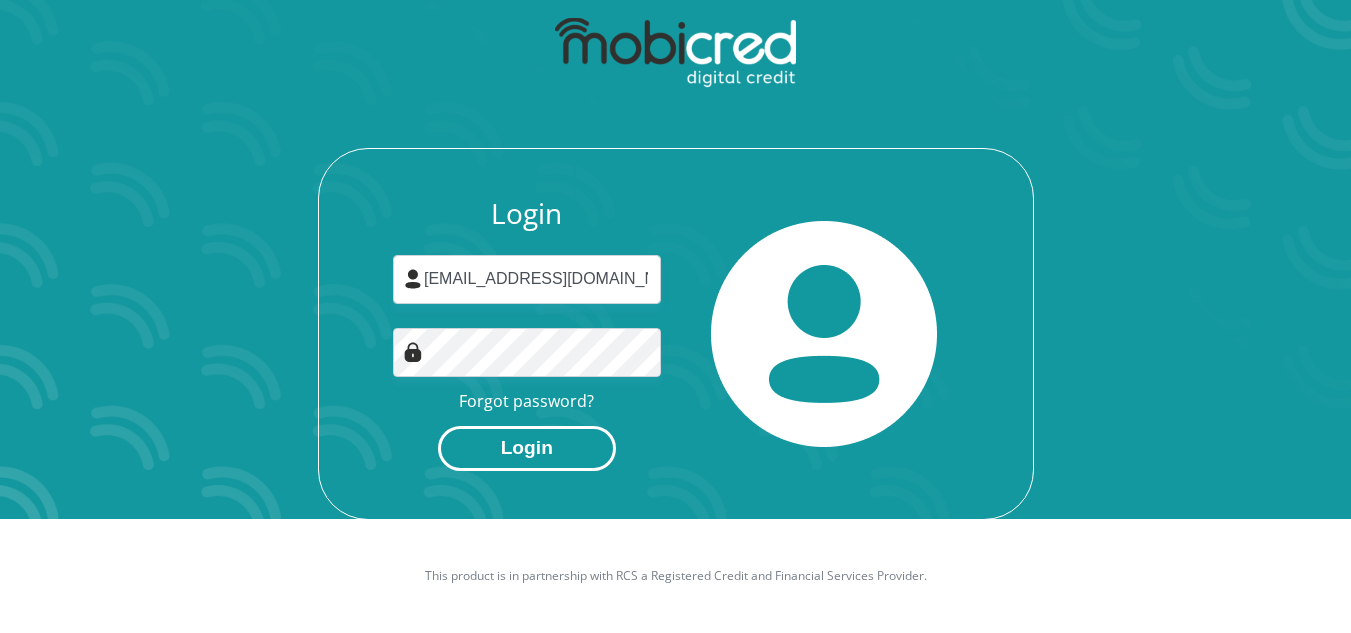 click on "Login" at bounding box center [527, 448] 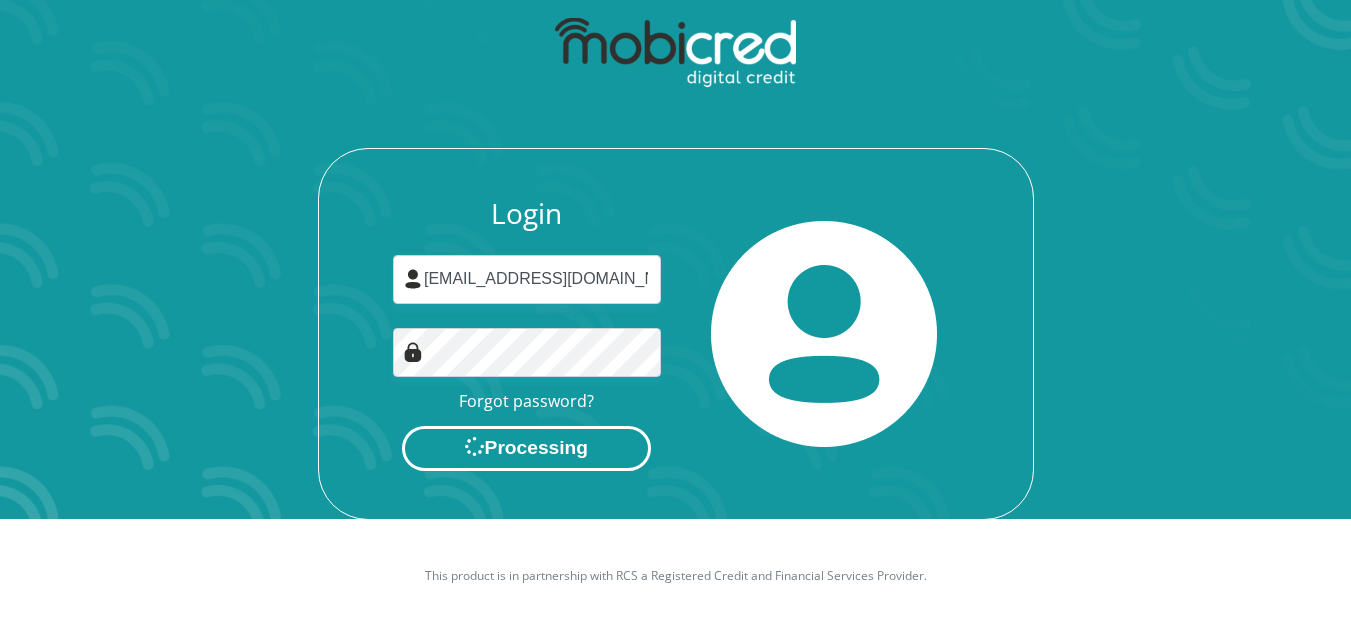 scroll, scrollTop: 0, scrollLeft: 0, axis: both 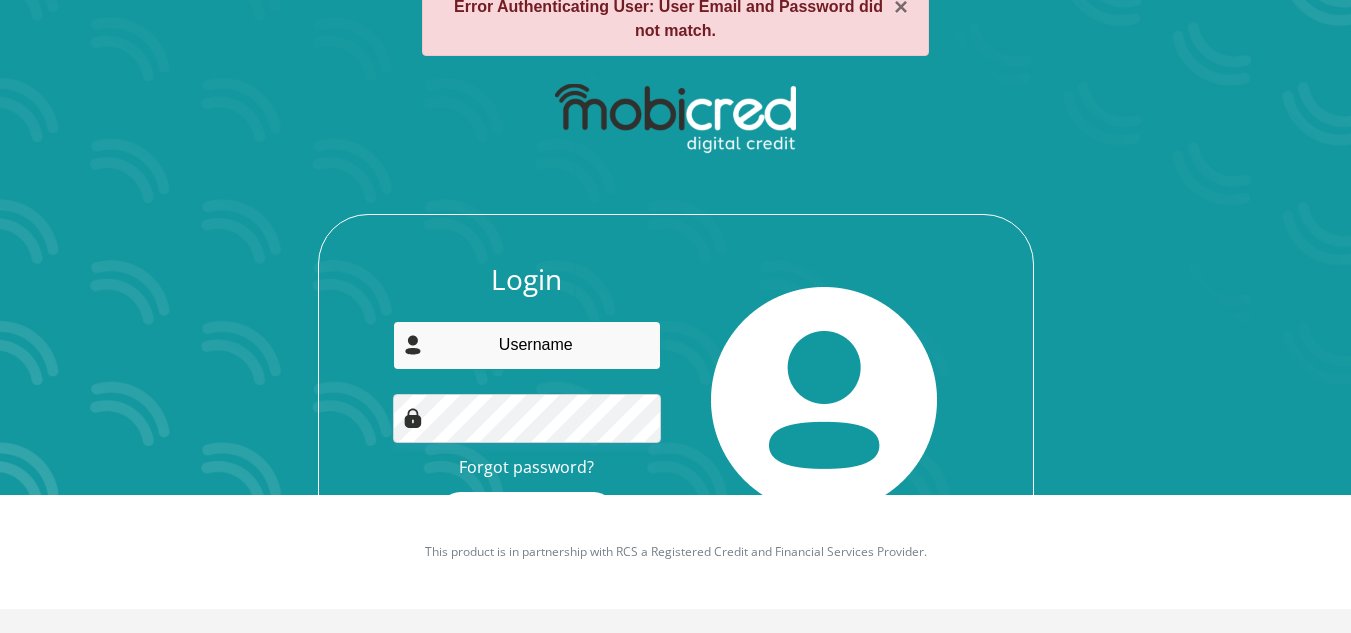 click at bounding box center [527, 345] 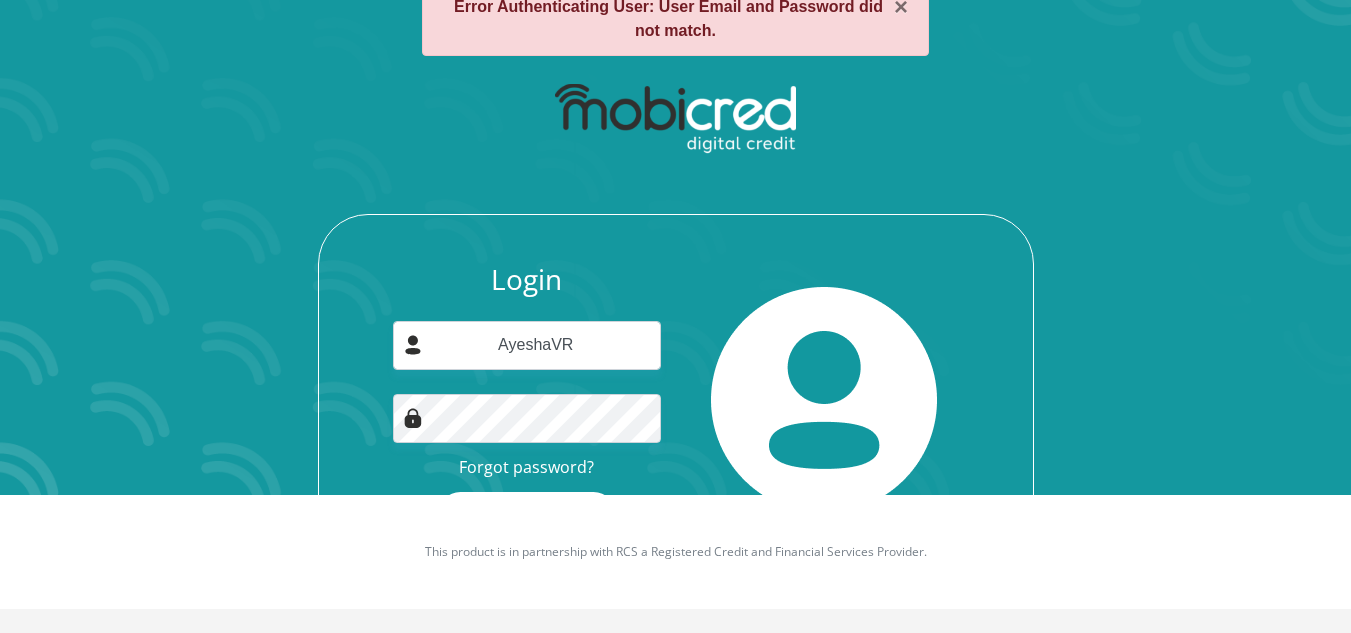 click on "Login" at bounding box center (527, 514) 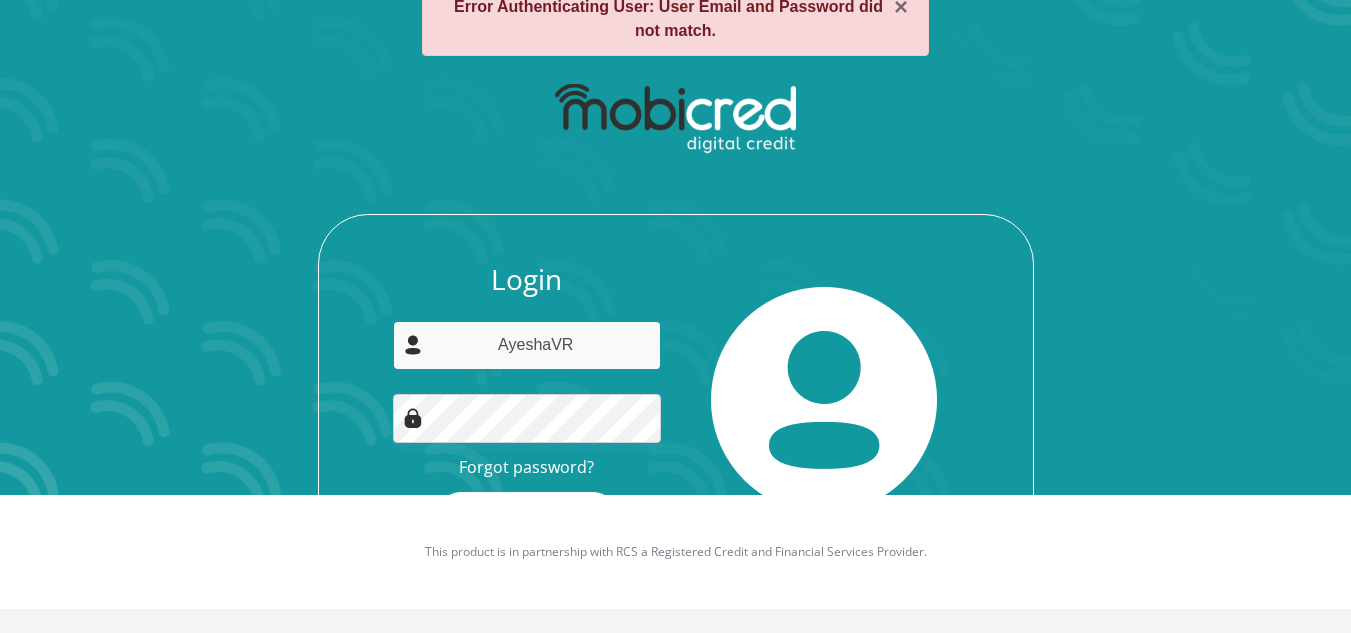 click on "AyeshaVR" at bounding box center (527, 345) 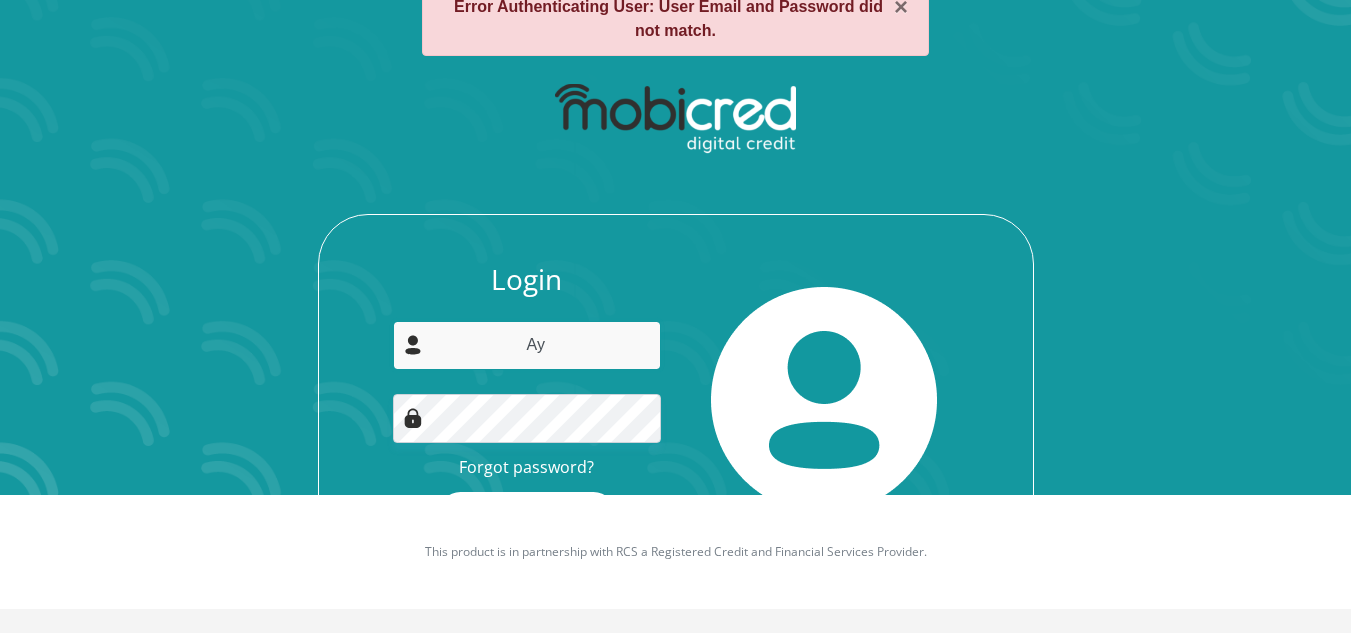 type on "A" 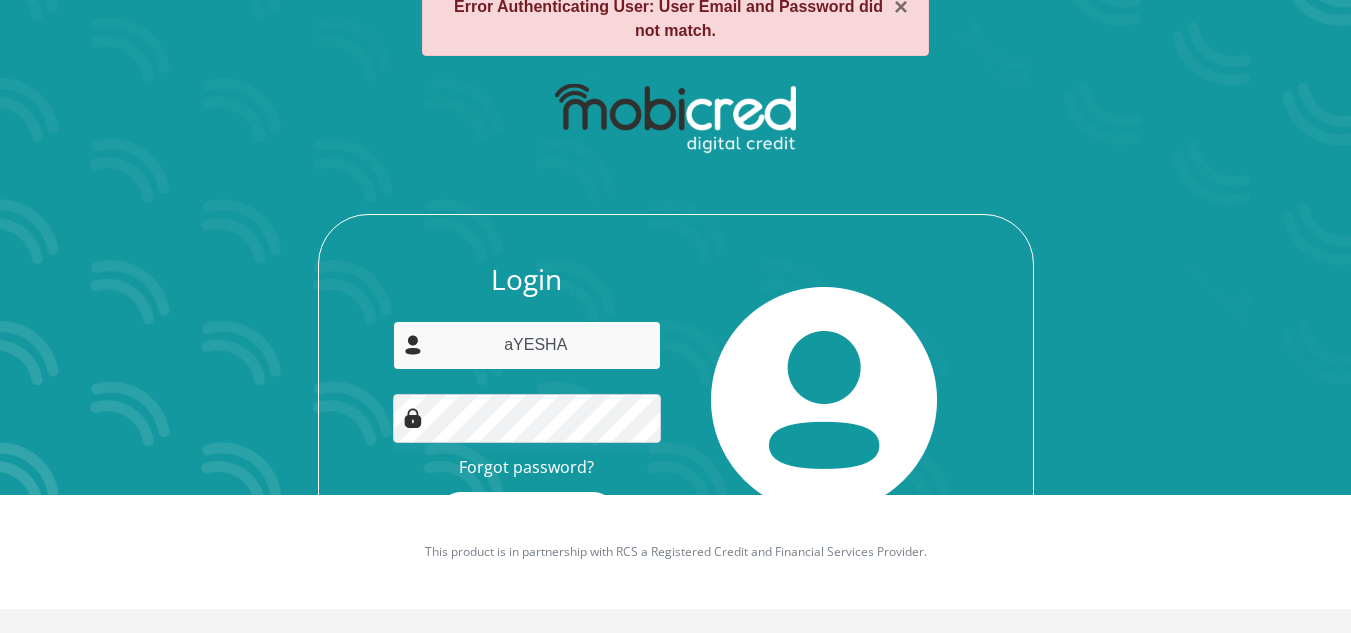 type on "[EMAIL_ADDRESS][DOMAIN_NAME]" 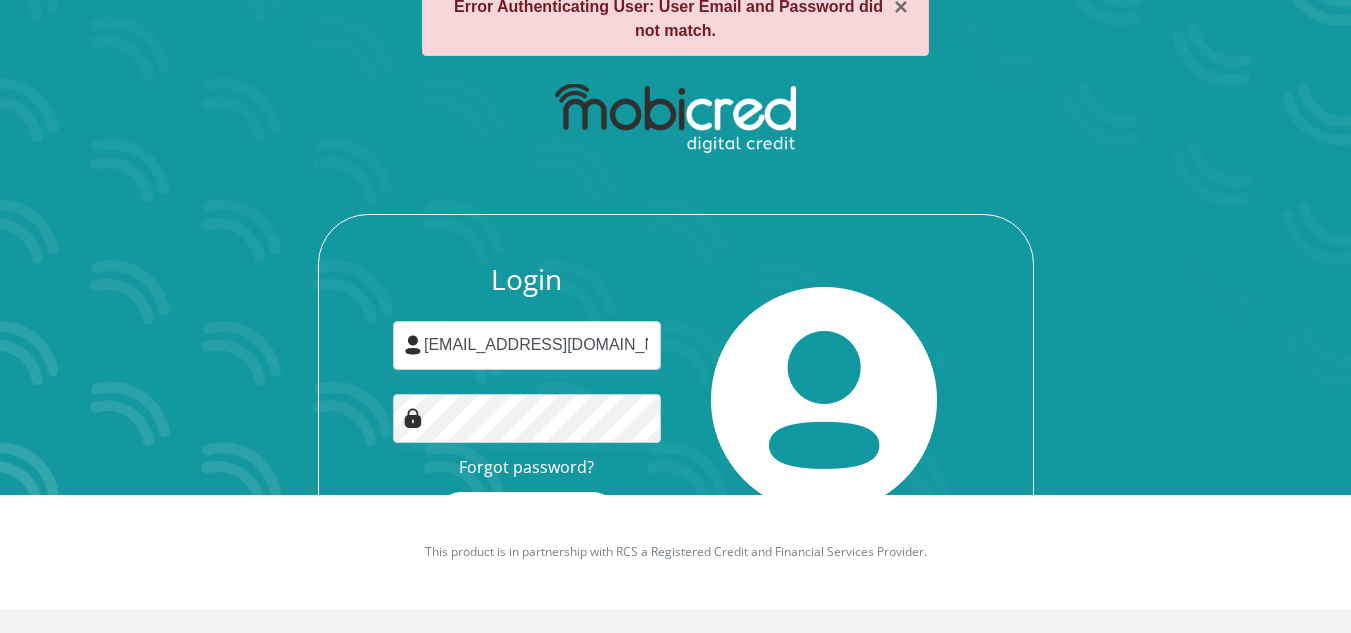click on "Login" at bounding box center (527, 514) 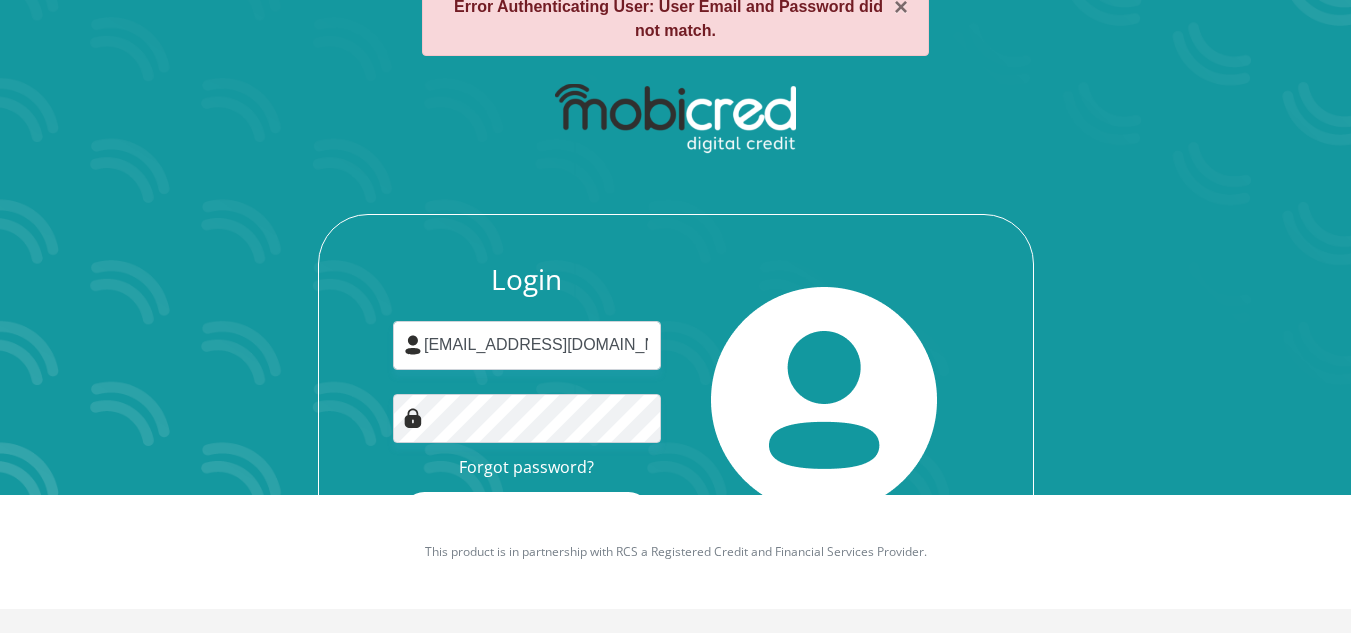 scroll, scrollTop: 0, scrollLeft: 0, axis: both 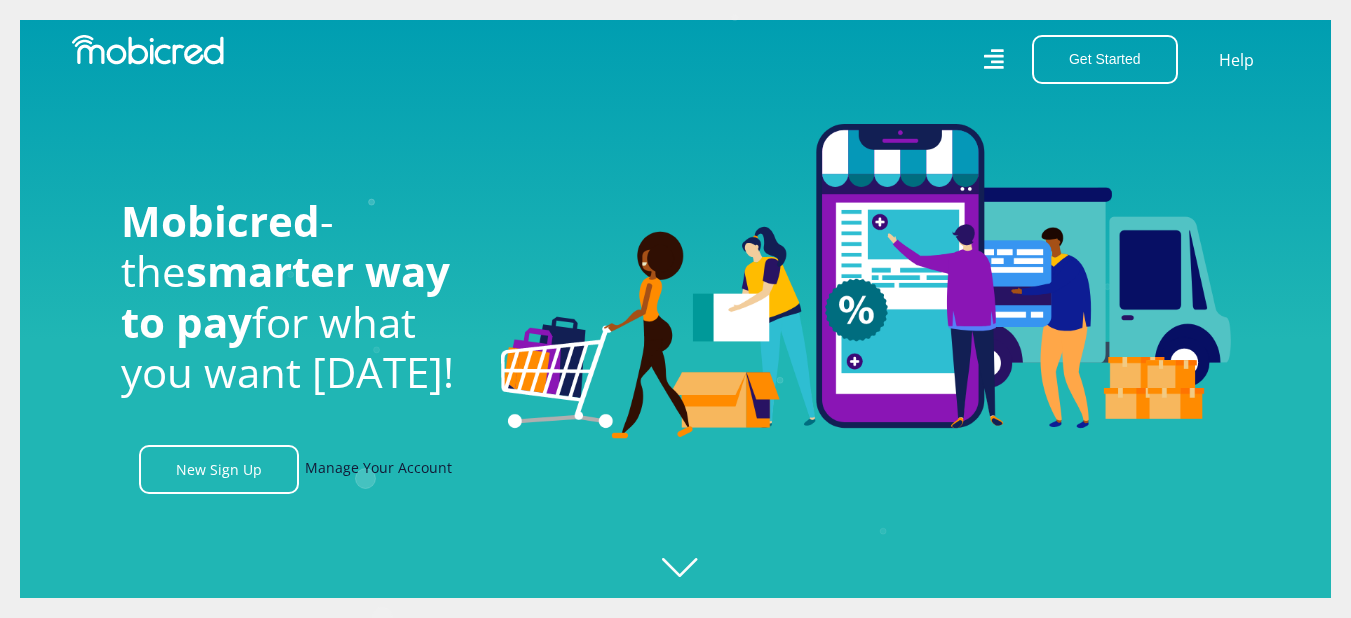 click on "Manage Your Account" at bounding box center (378, 469) 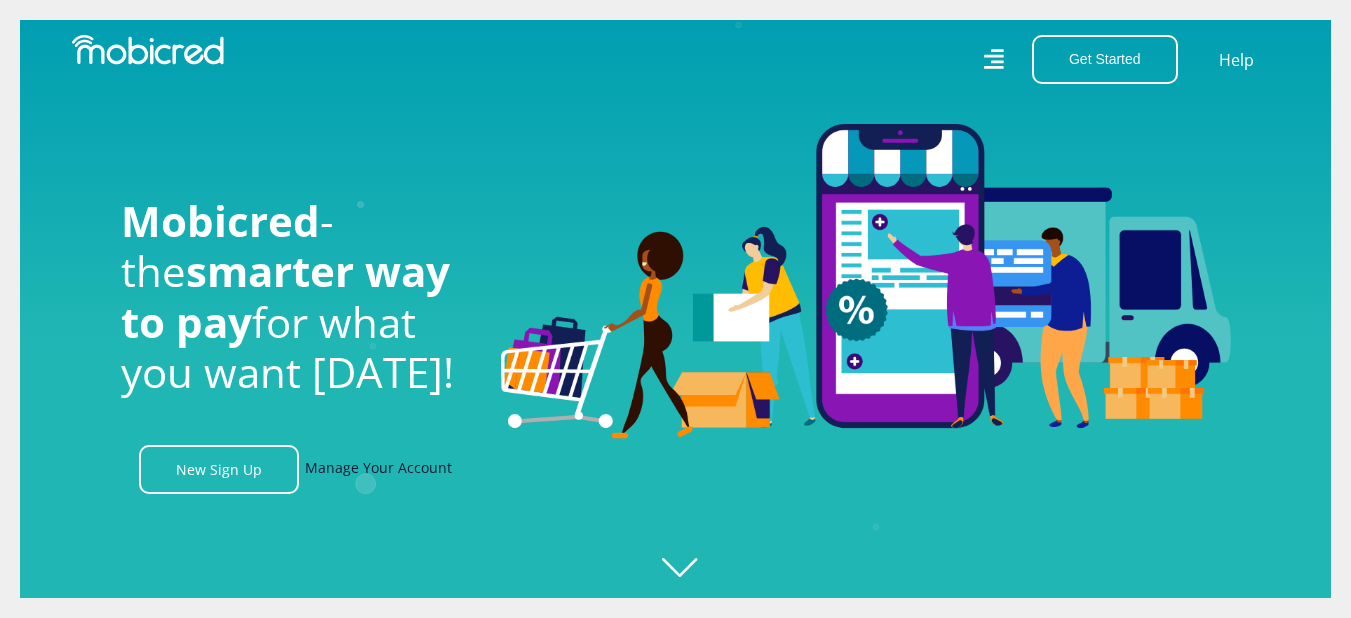 scroll, scrollTop: 0, scrollLeft: 1410, axis: horizontal 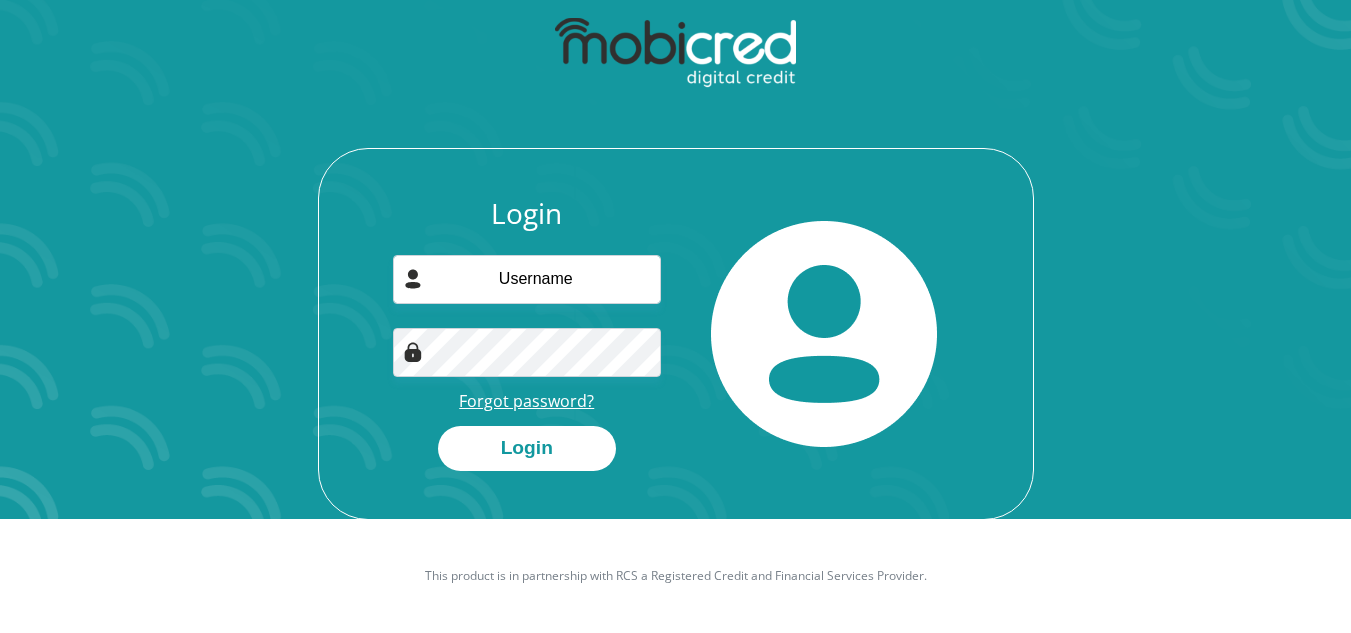 click on "Forgot password?" at bounding box center (526, 401) 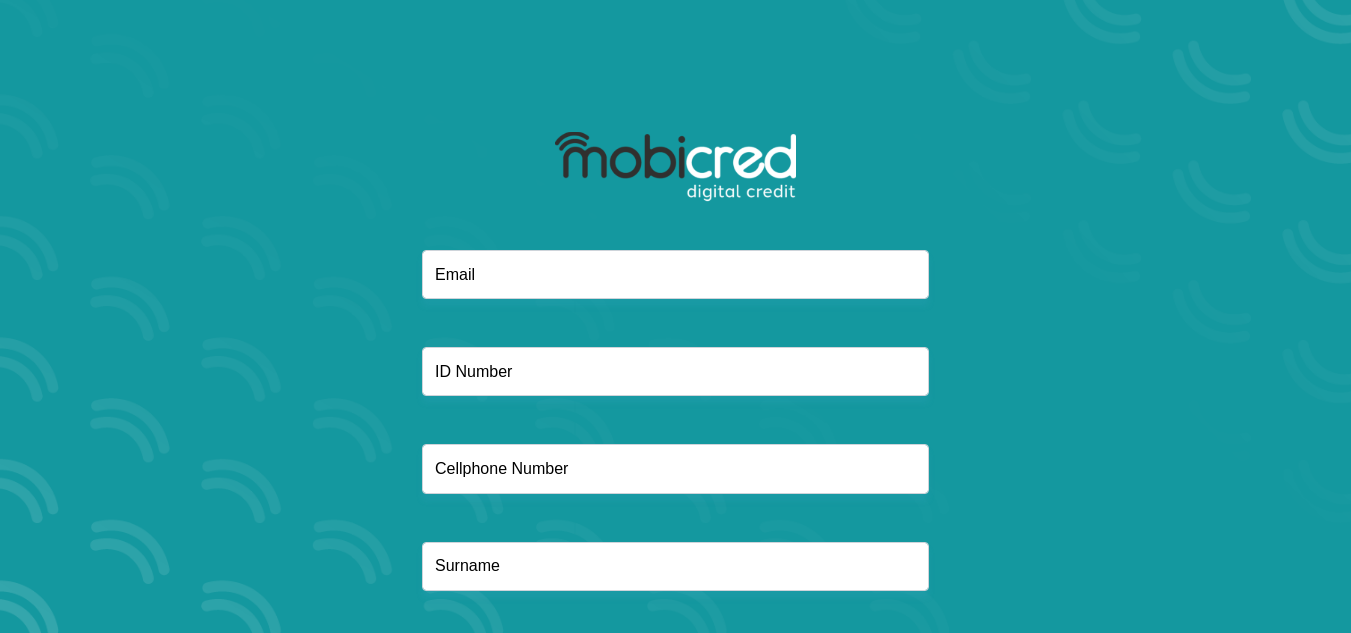 scroll, scrollTop: 0, scrollLeft: 0, axis: both 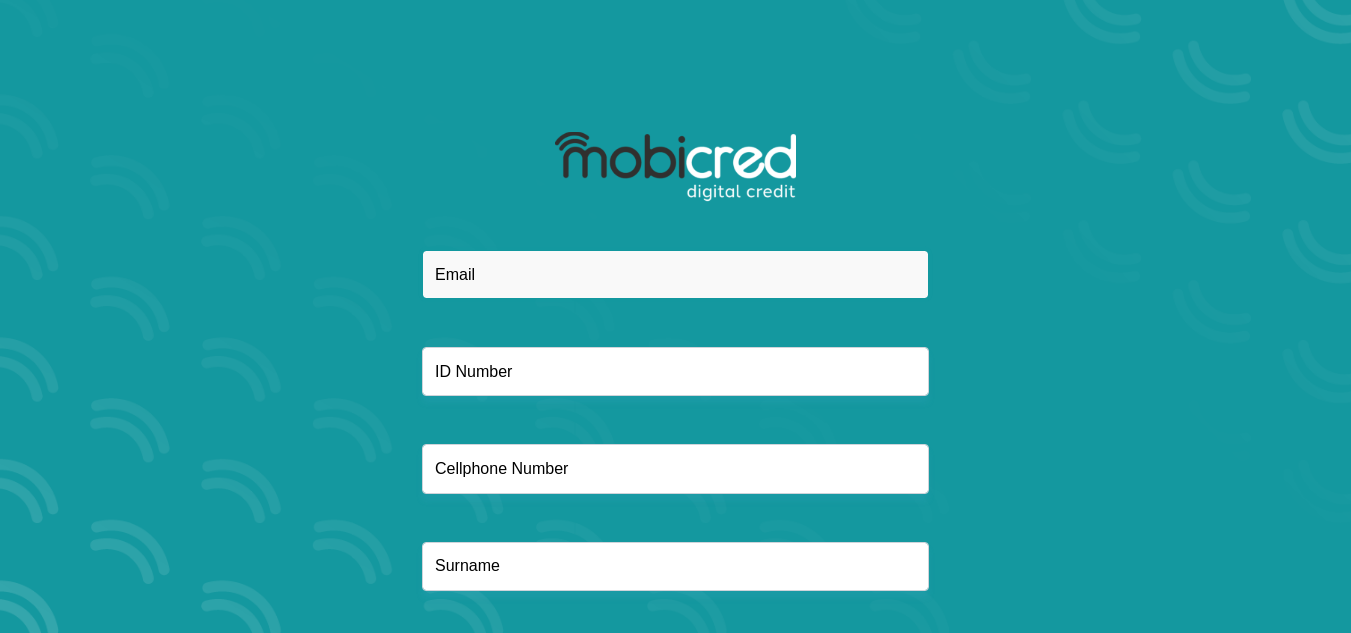 click at bounding box center (675, 274) 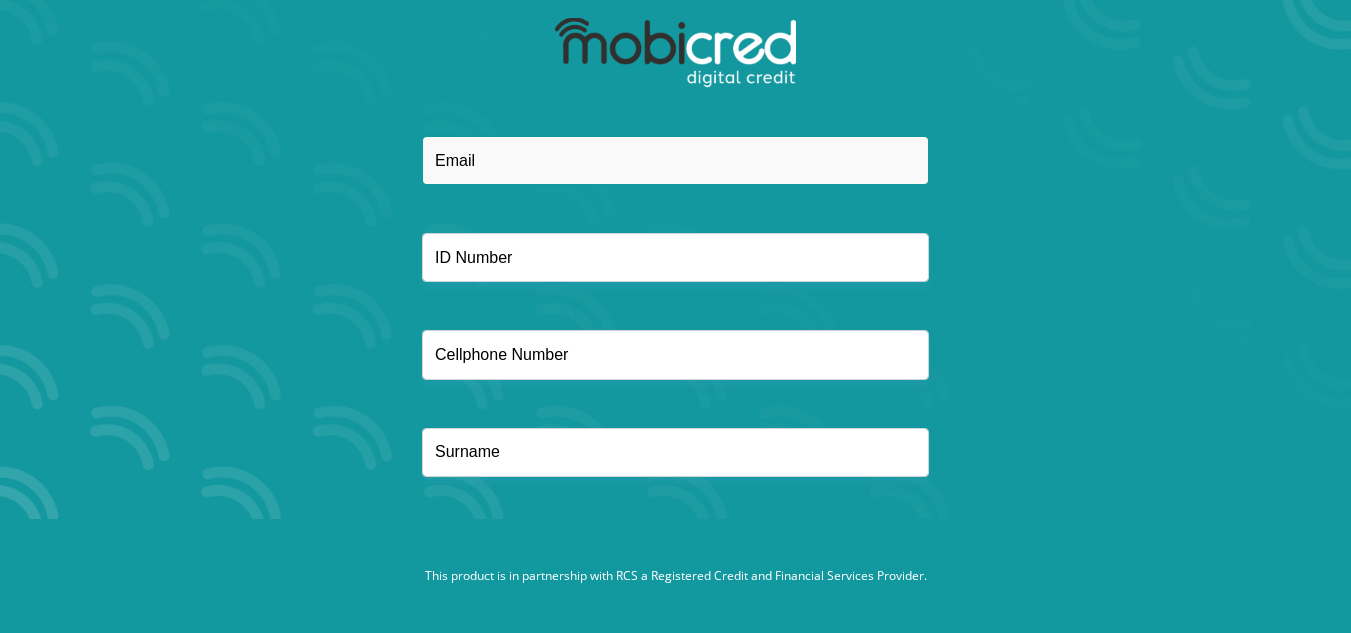 click at bounding box center [675, 160] 